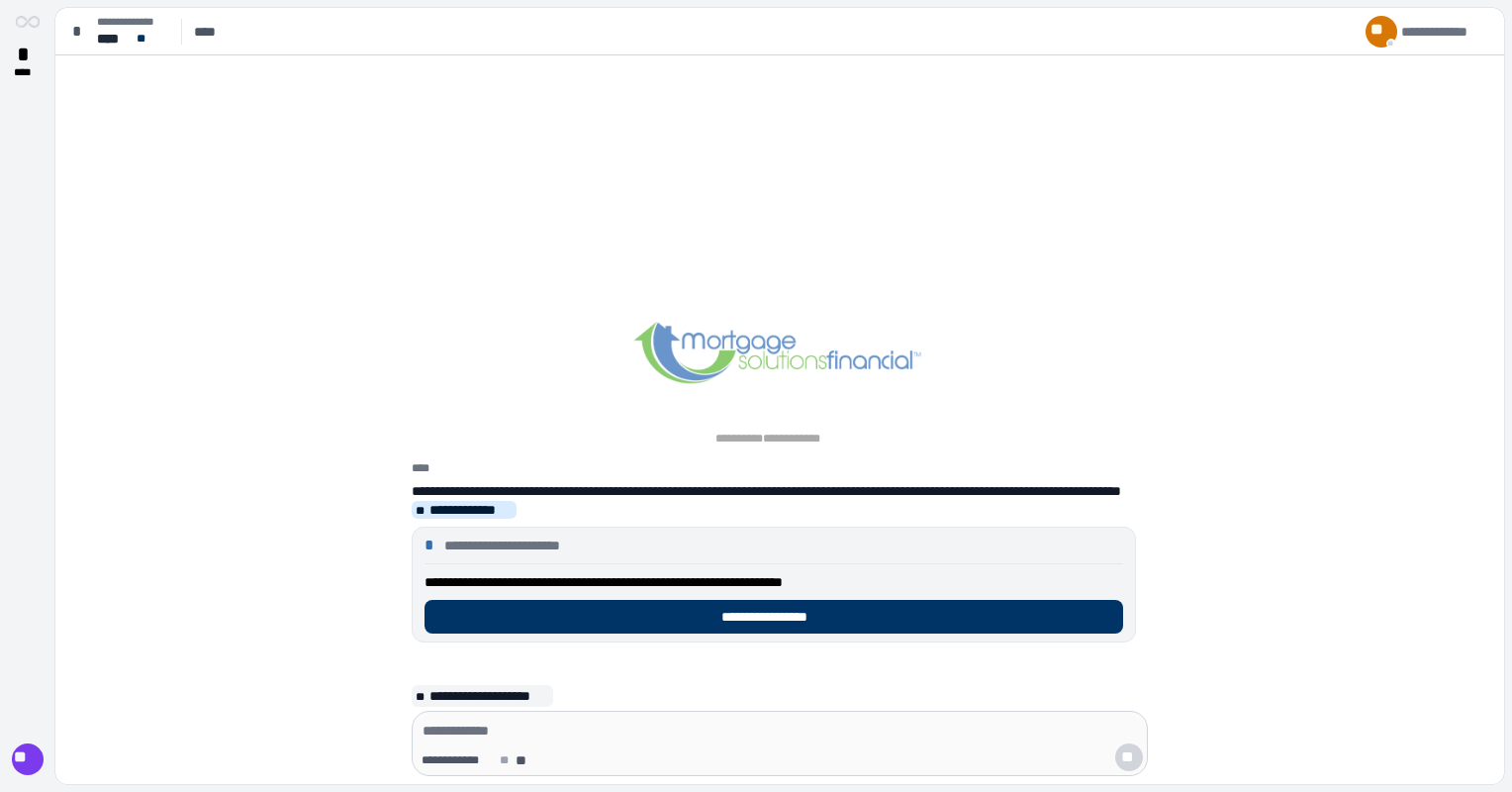 scroll, scrollTop: 0, scrollLeft: 0, axis: both 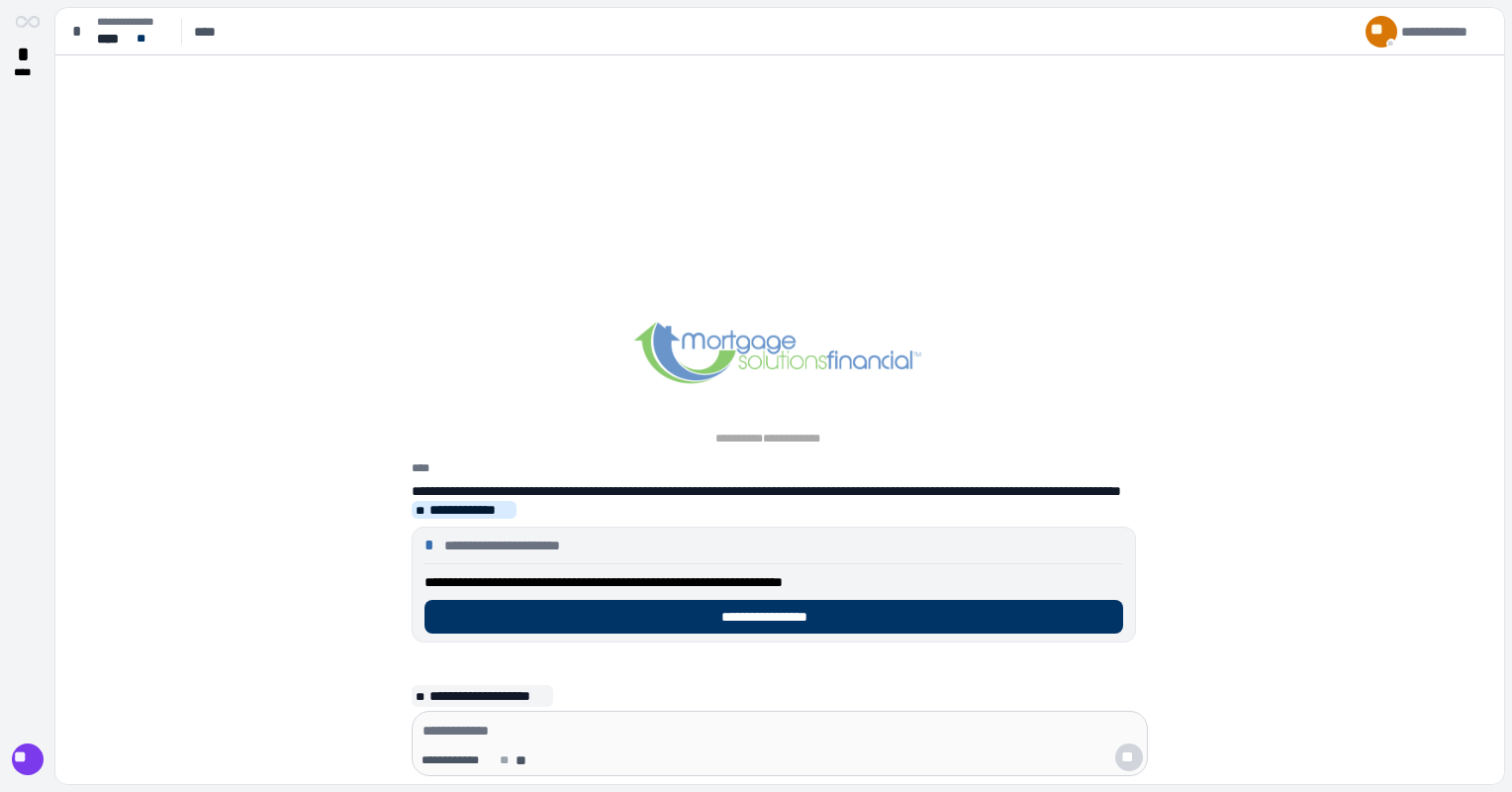click on "**********" at bounding box center [780, 420] 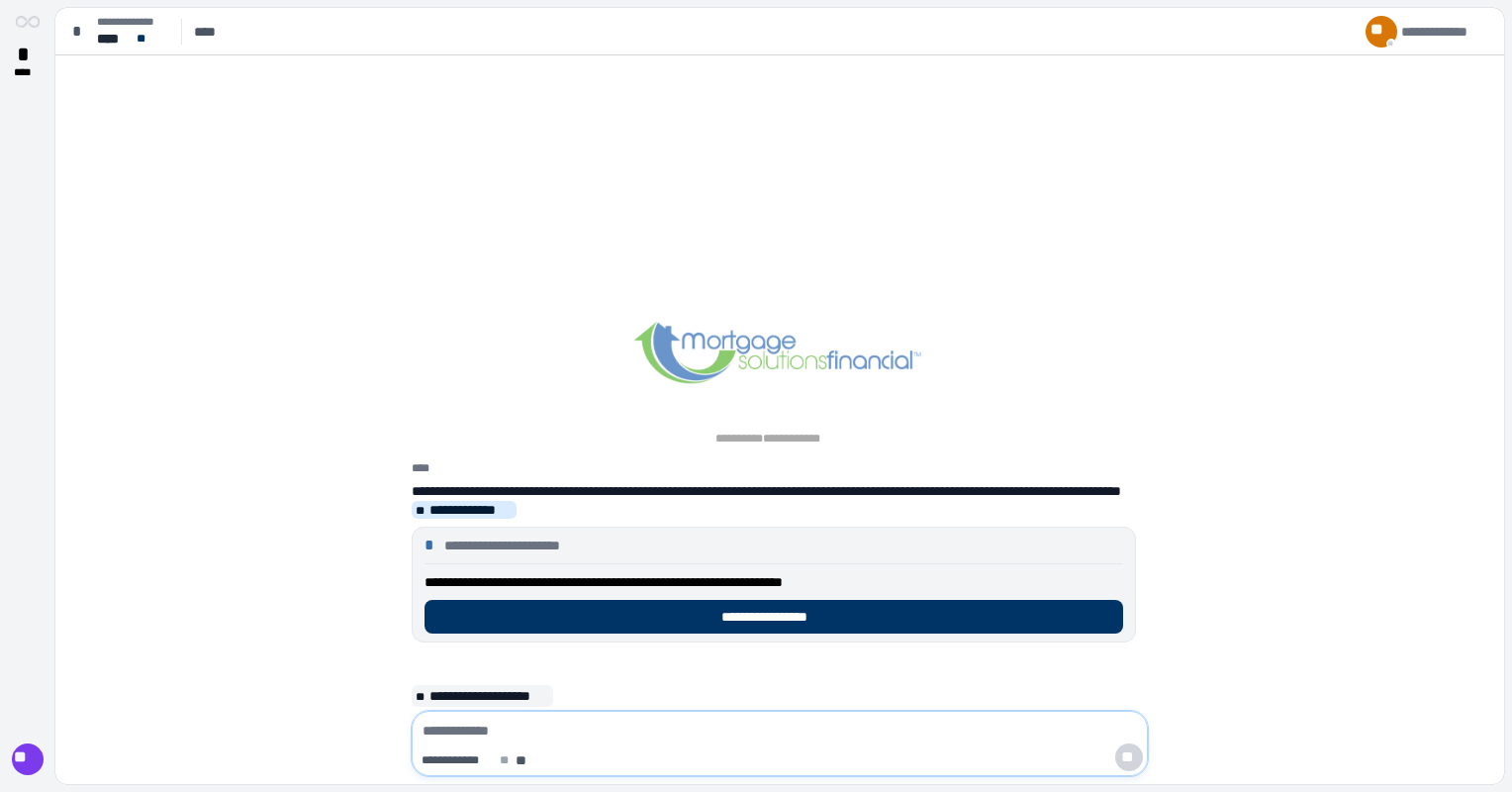 click at bounding box center (780, 731) 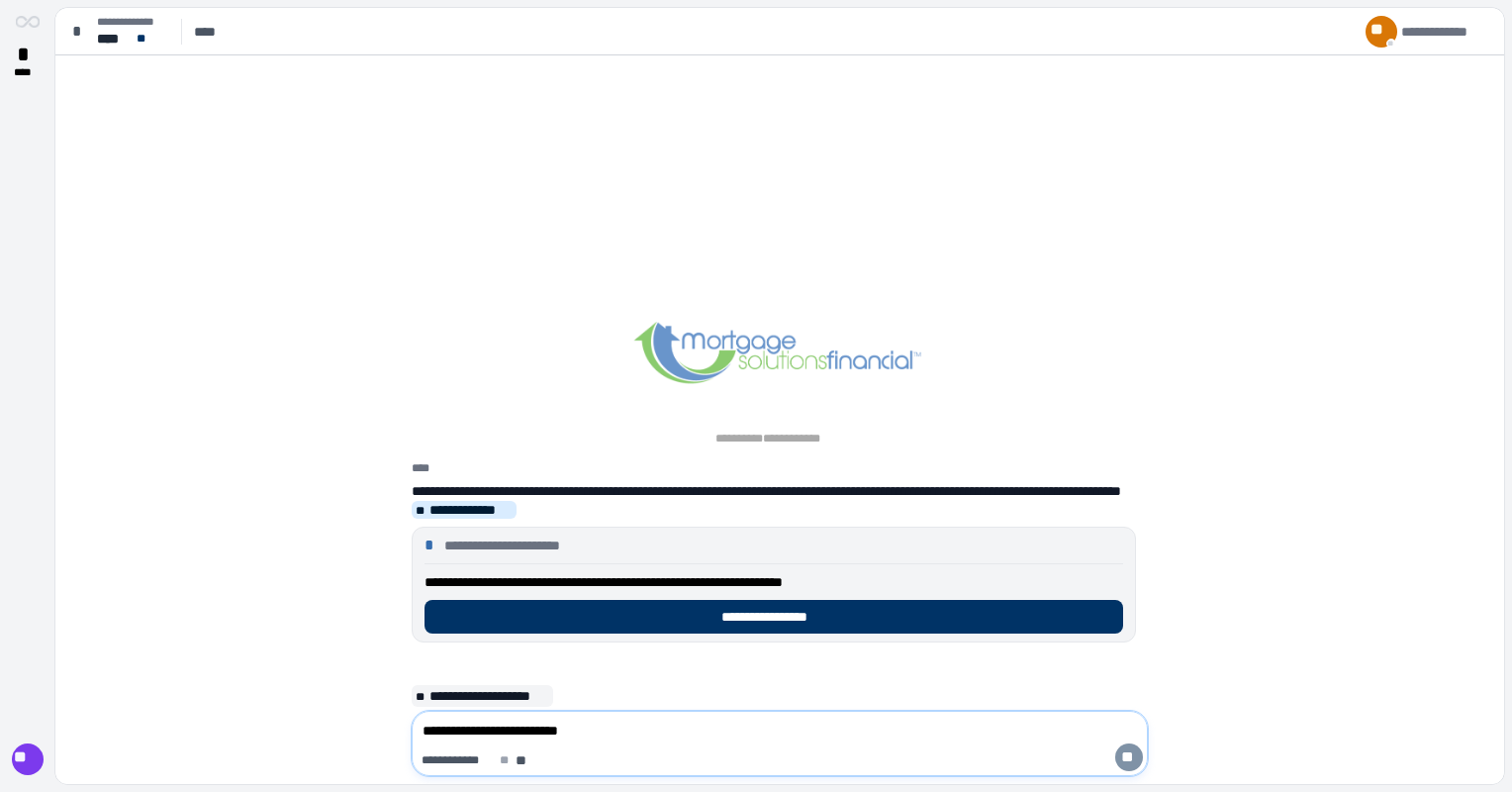 type on "**********" 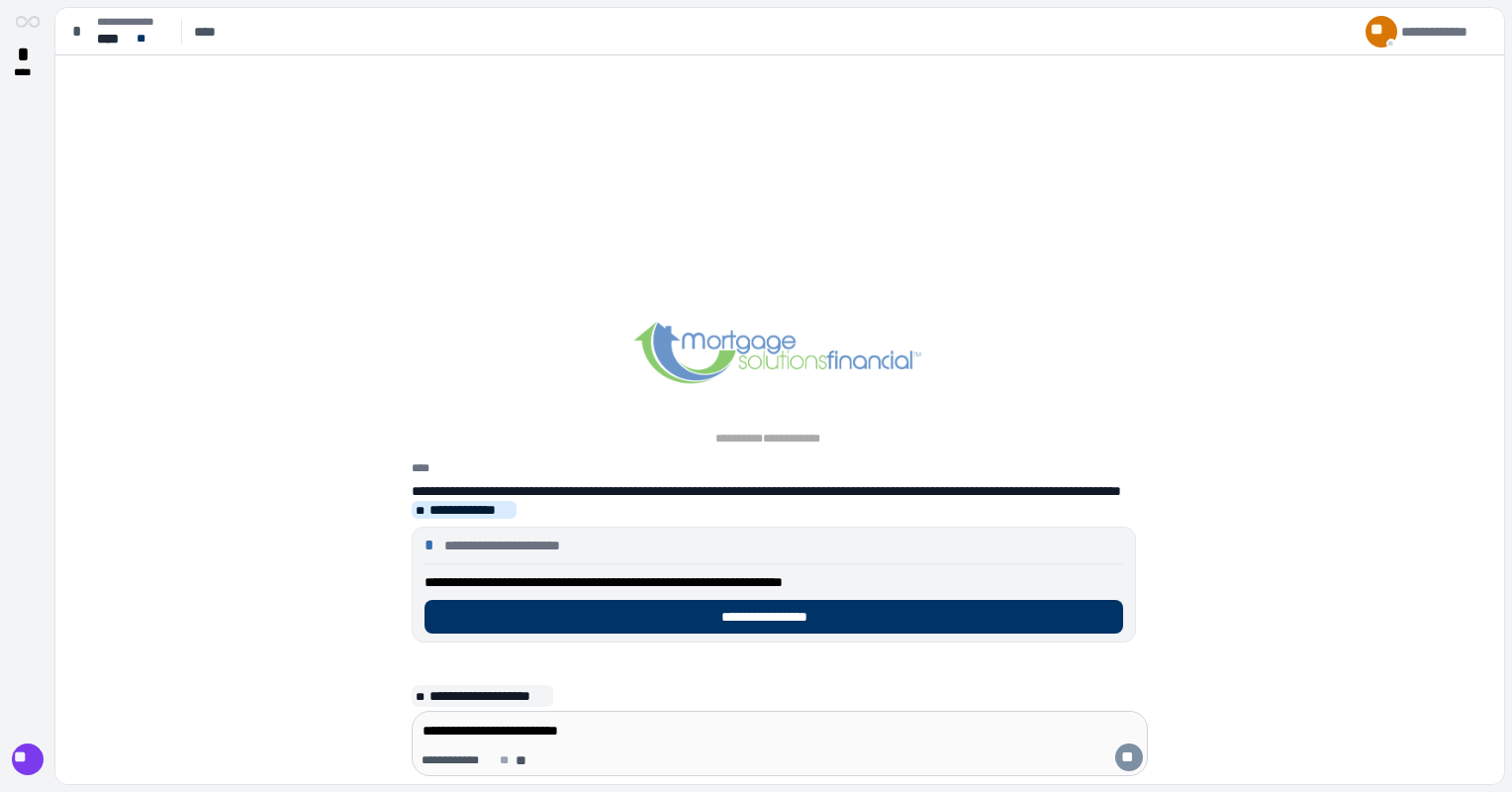 click on "**" at bounding box center [1129, 757] 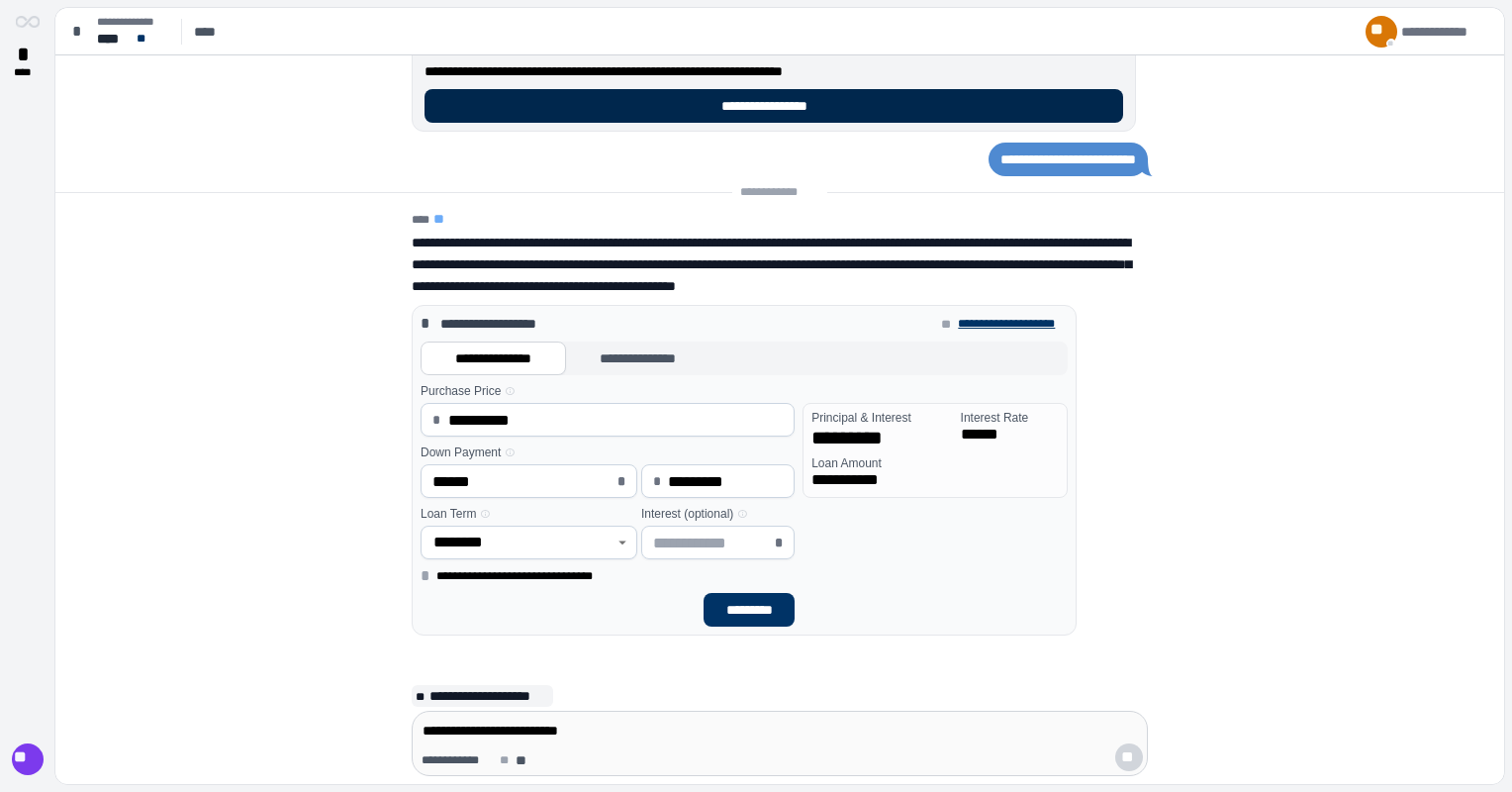 click on "**********" at bounding box center [774, 106] 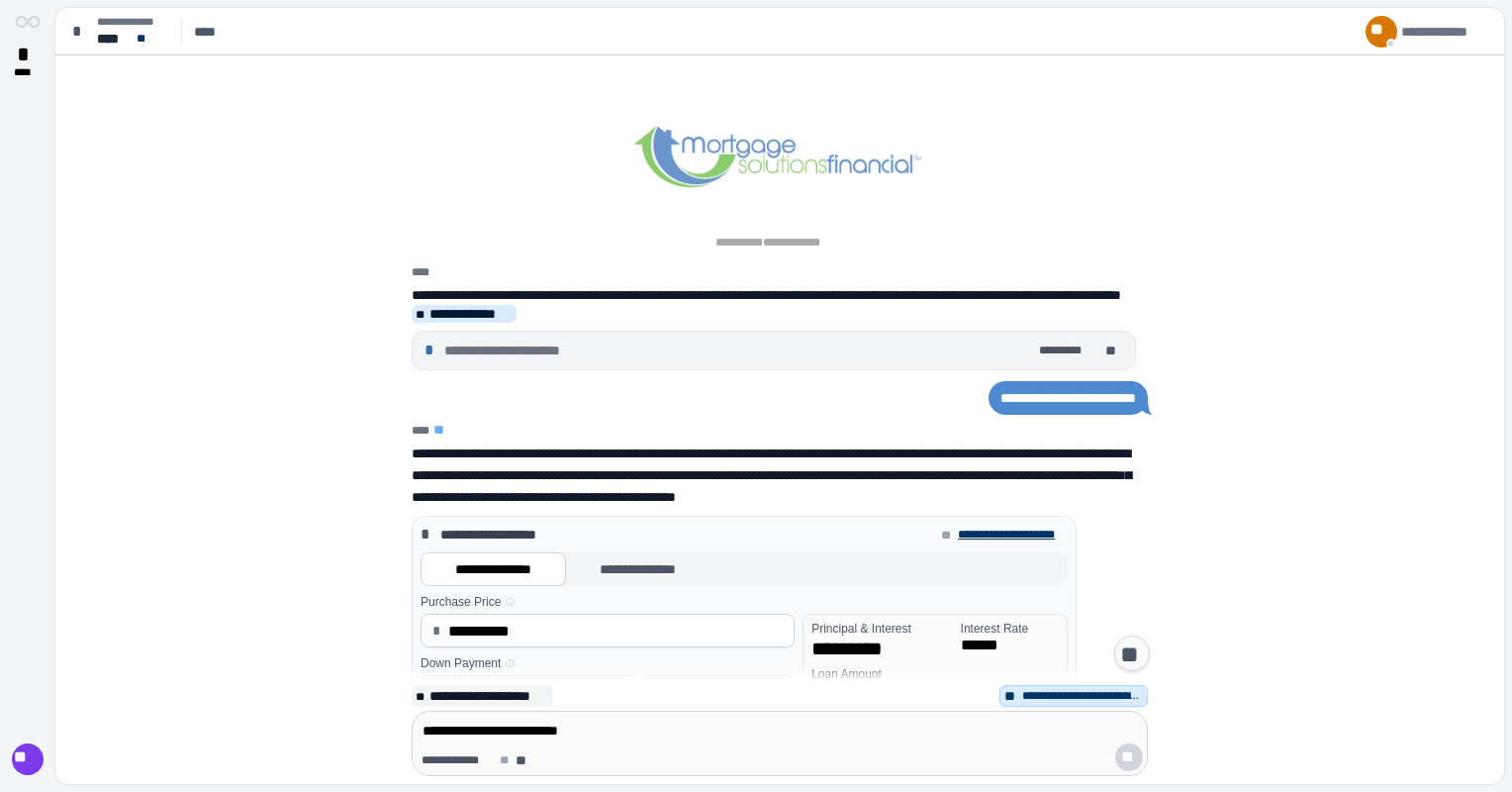 scroll, scrollTop: 0, scrollLeft: 0, axis: both 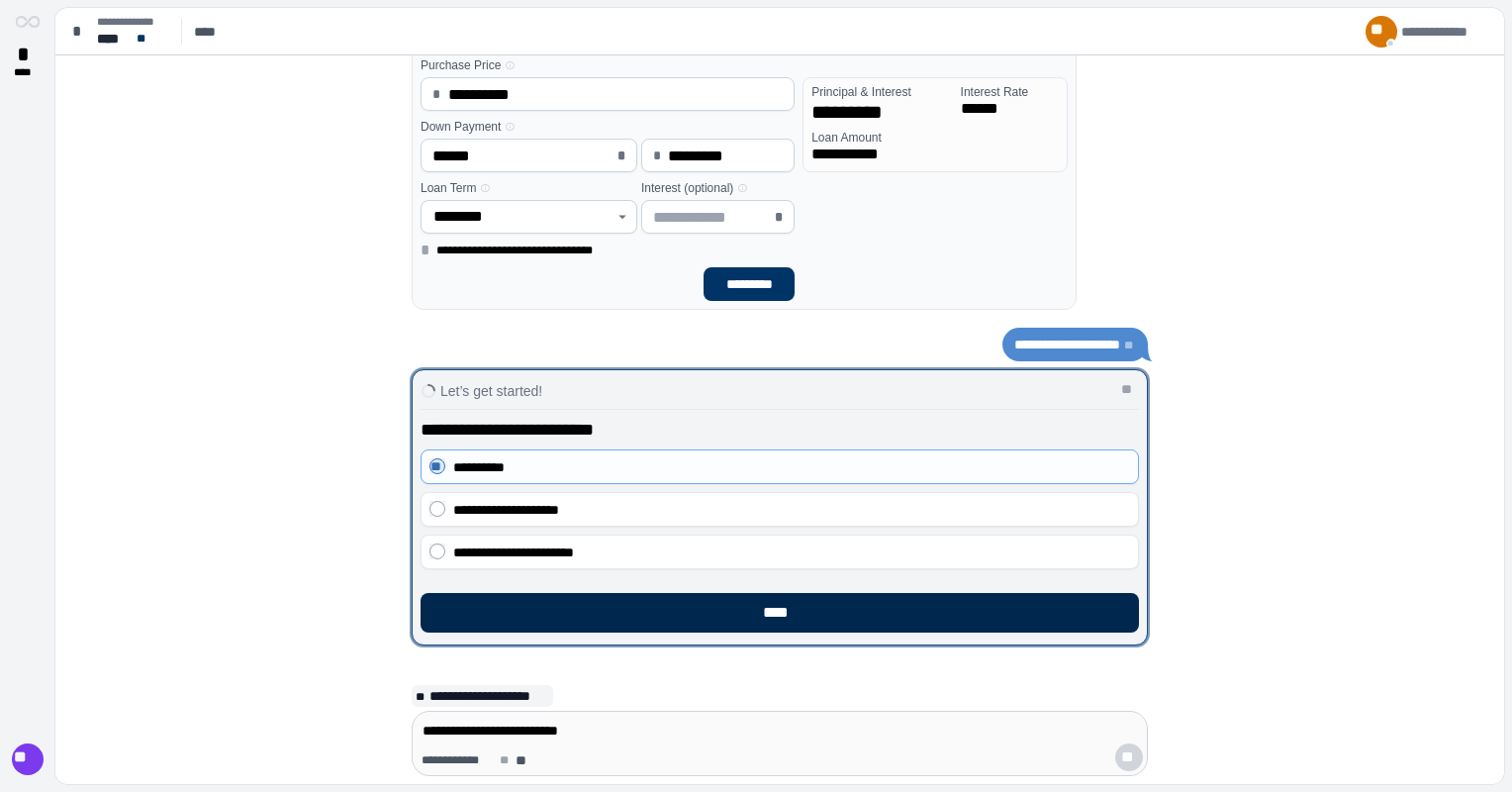click on "****" at bounding box center [780, 613] 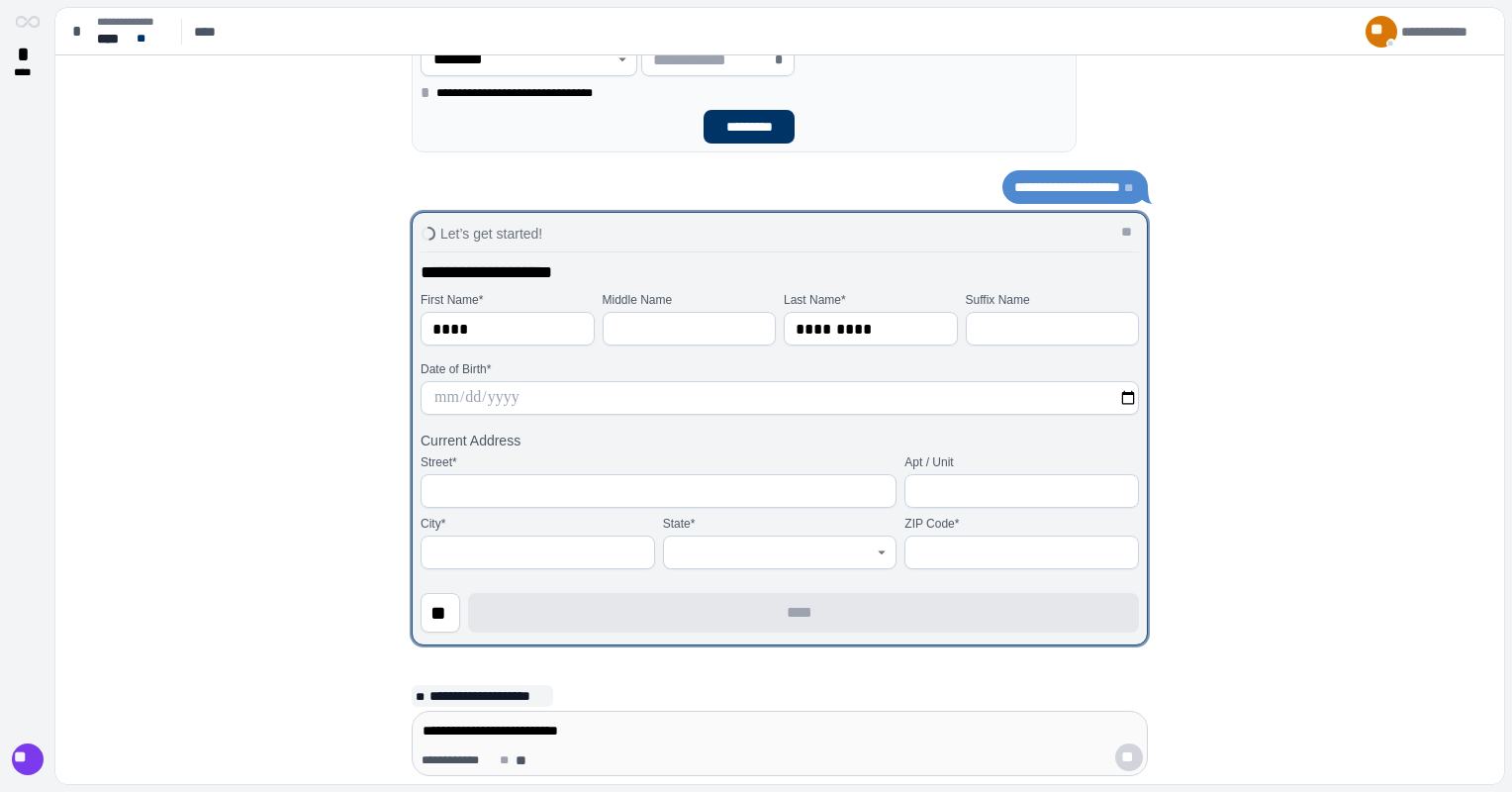 click at bounding box center [780, 398] 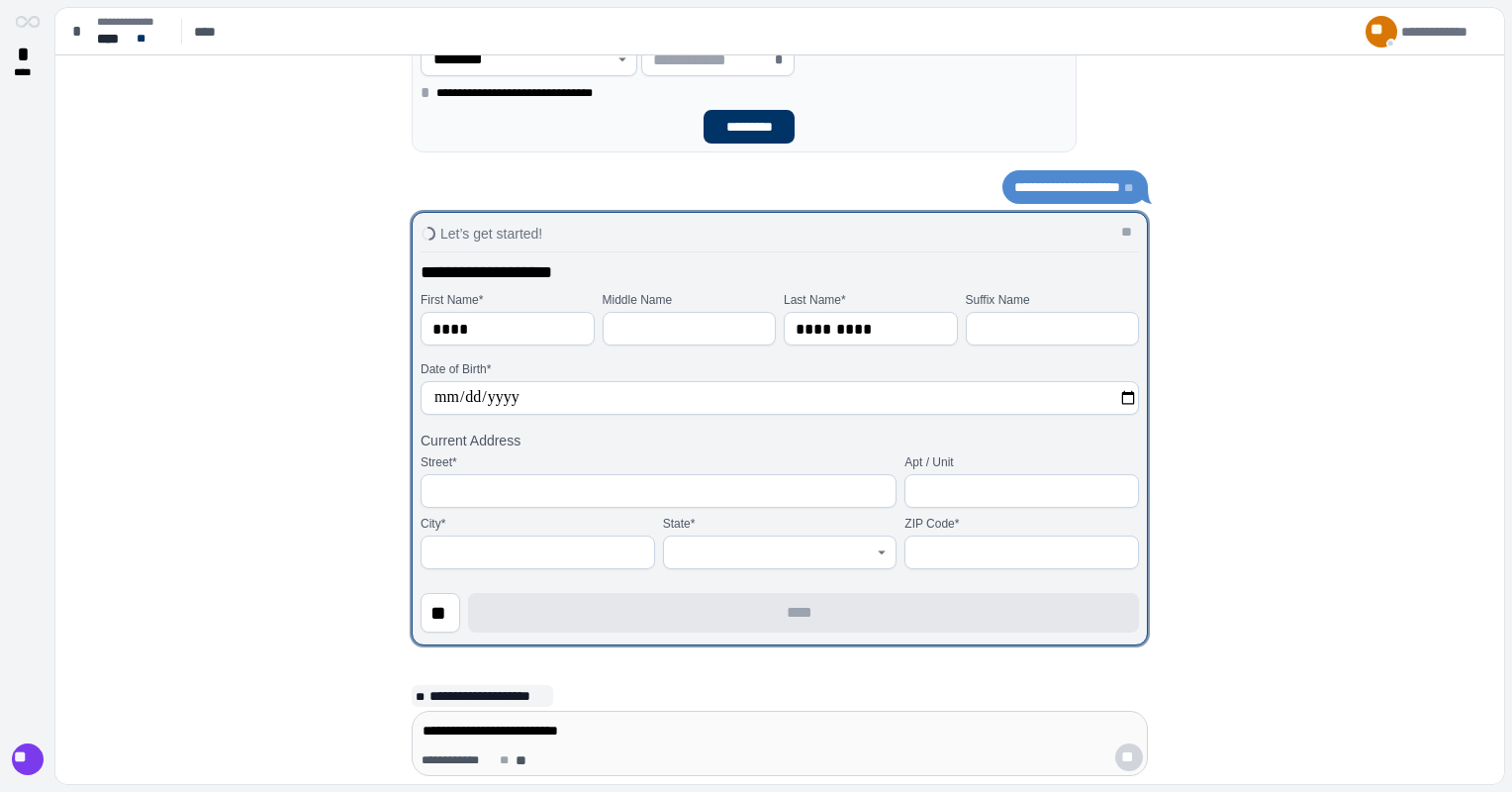 type on "**********" 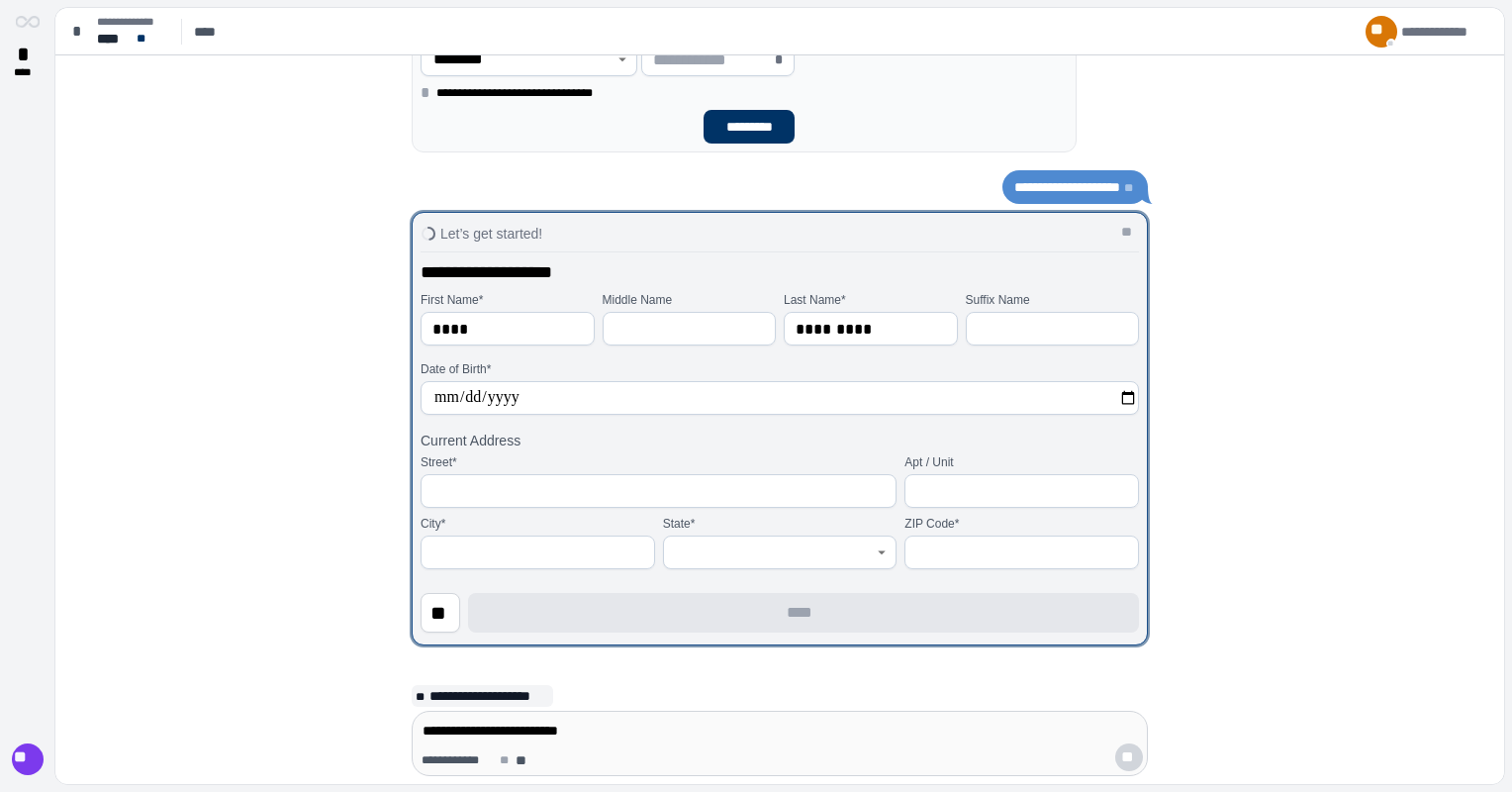 click on "Current Address" at bounding box center (780, 441) 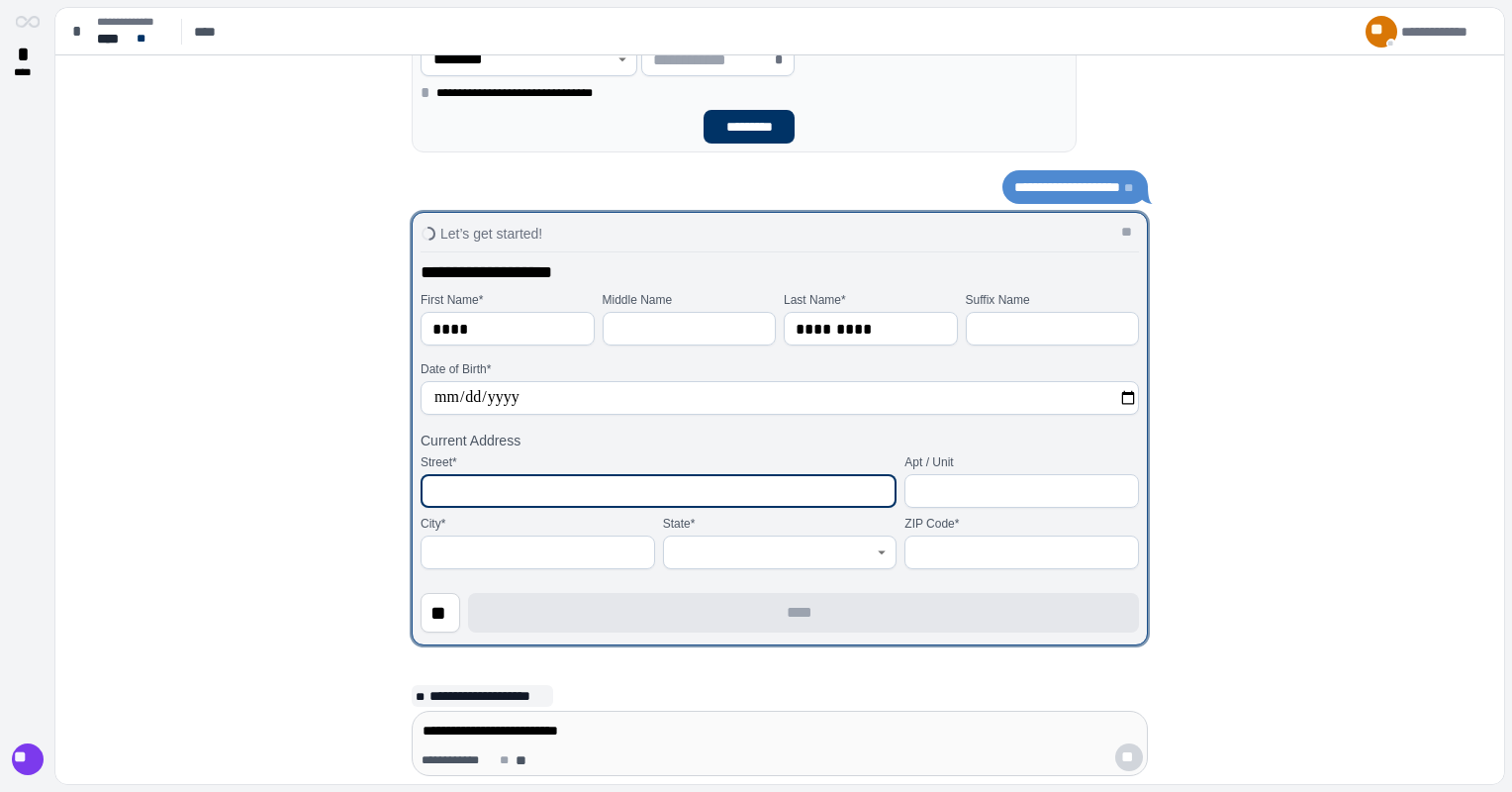click at bounding box center [658, 491] 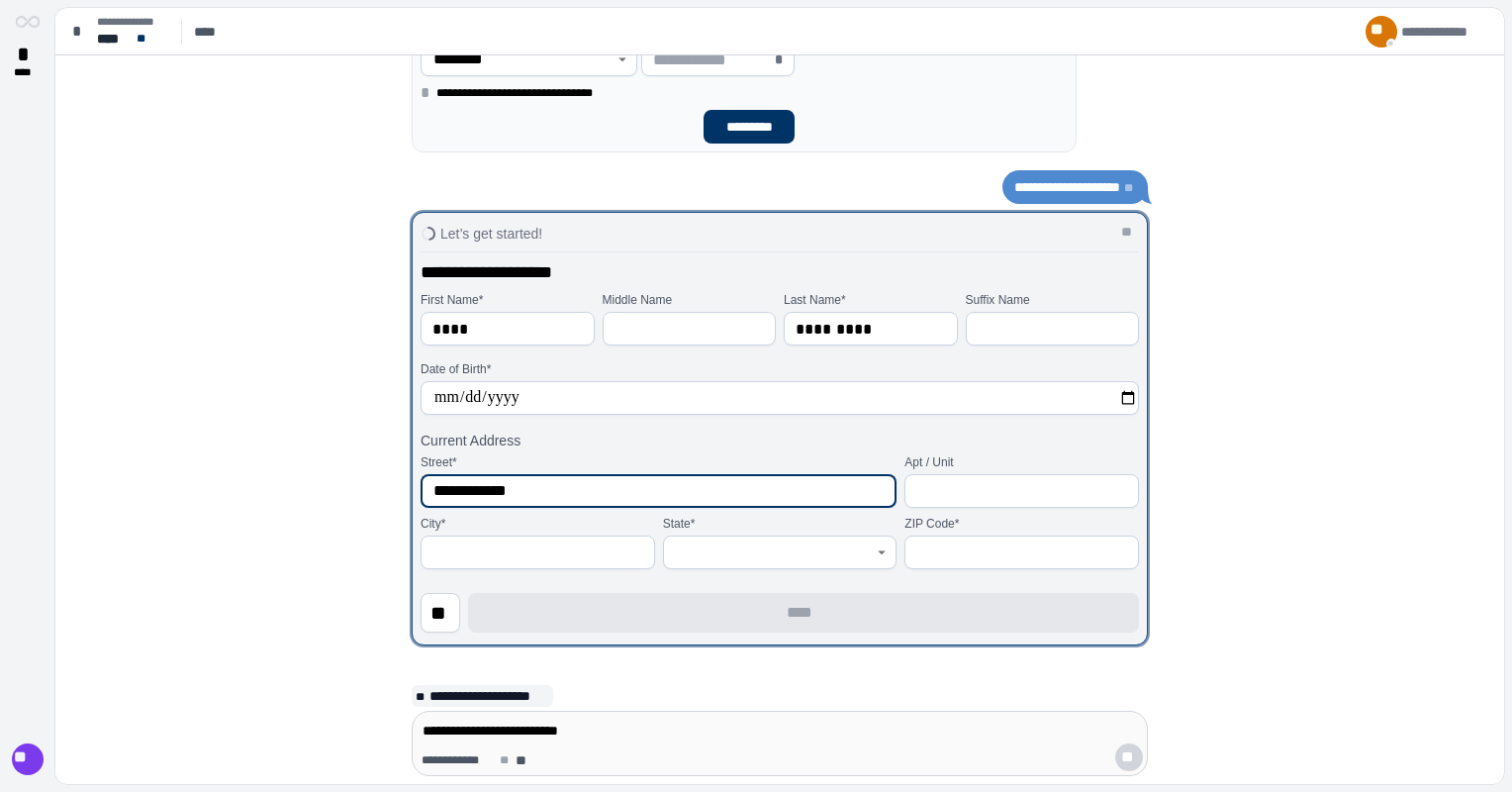 type on "**********" 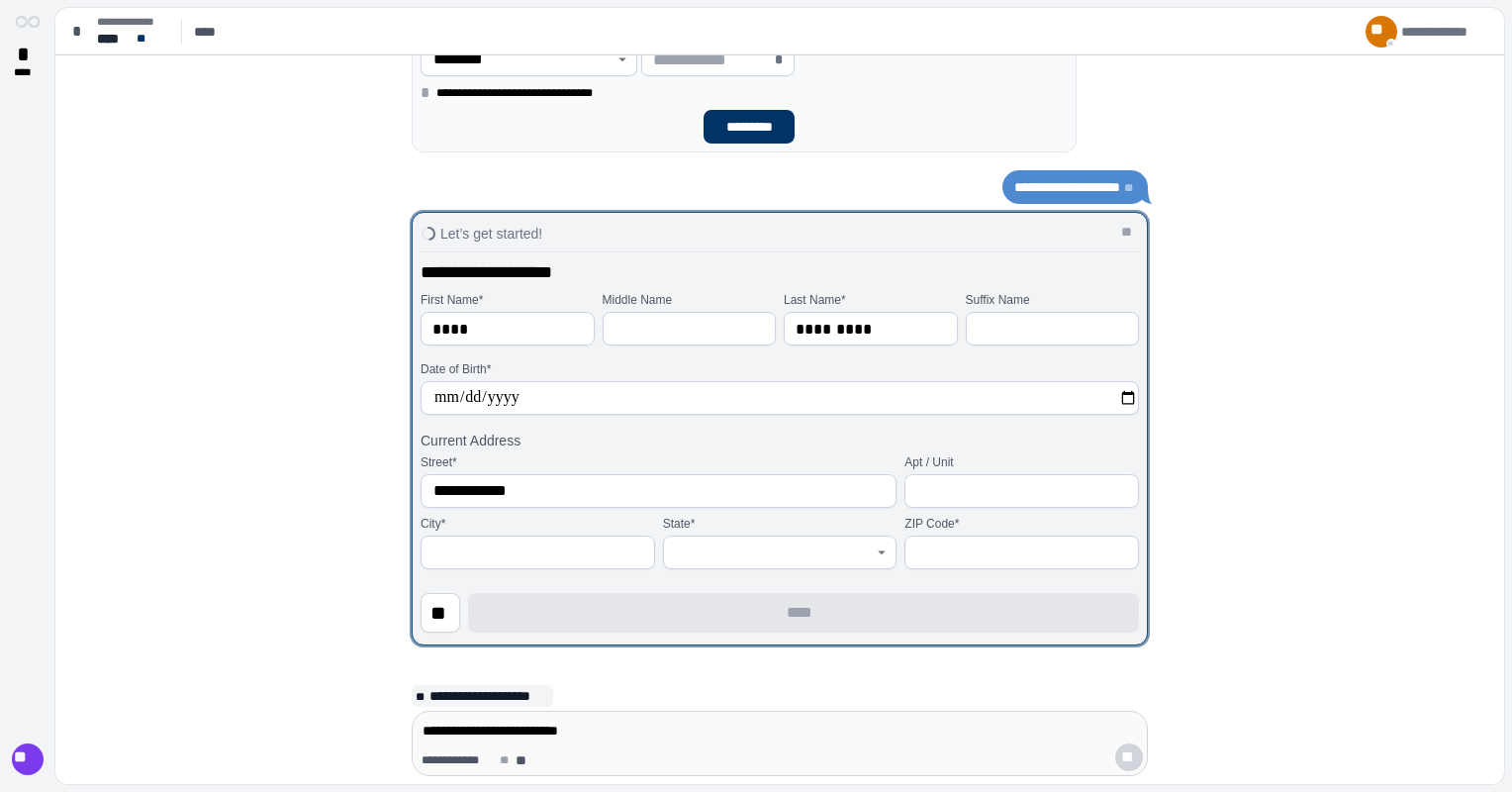 click at bounding box center (537, 552) 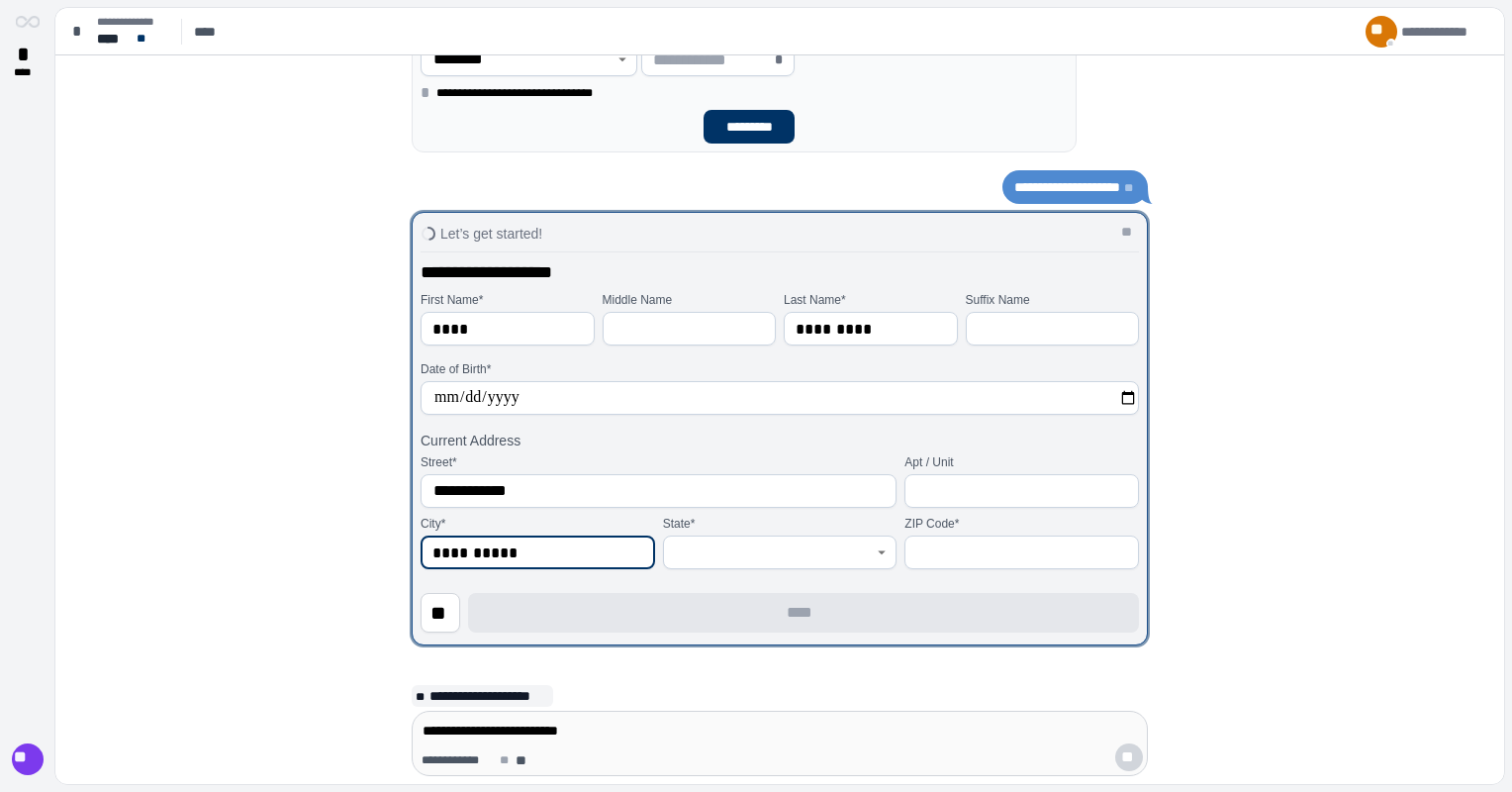 type on "**********" 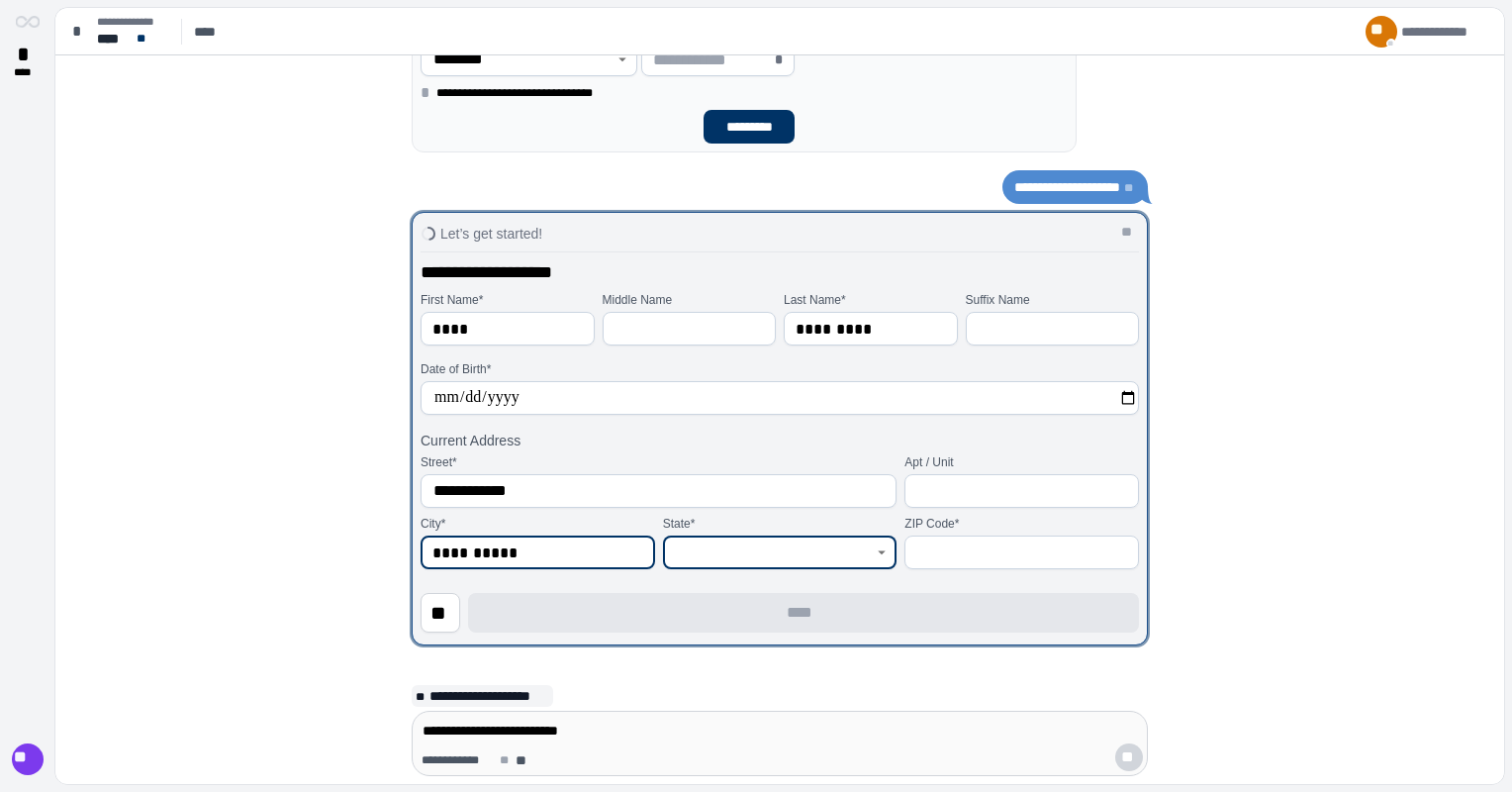 click at bounding box center (769, 552) 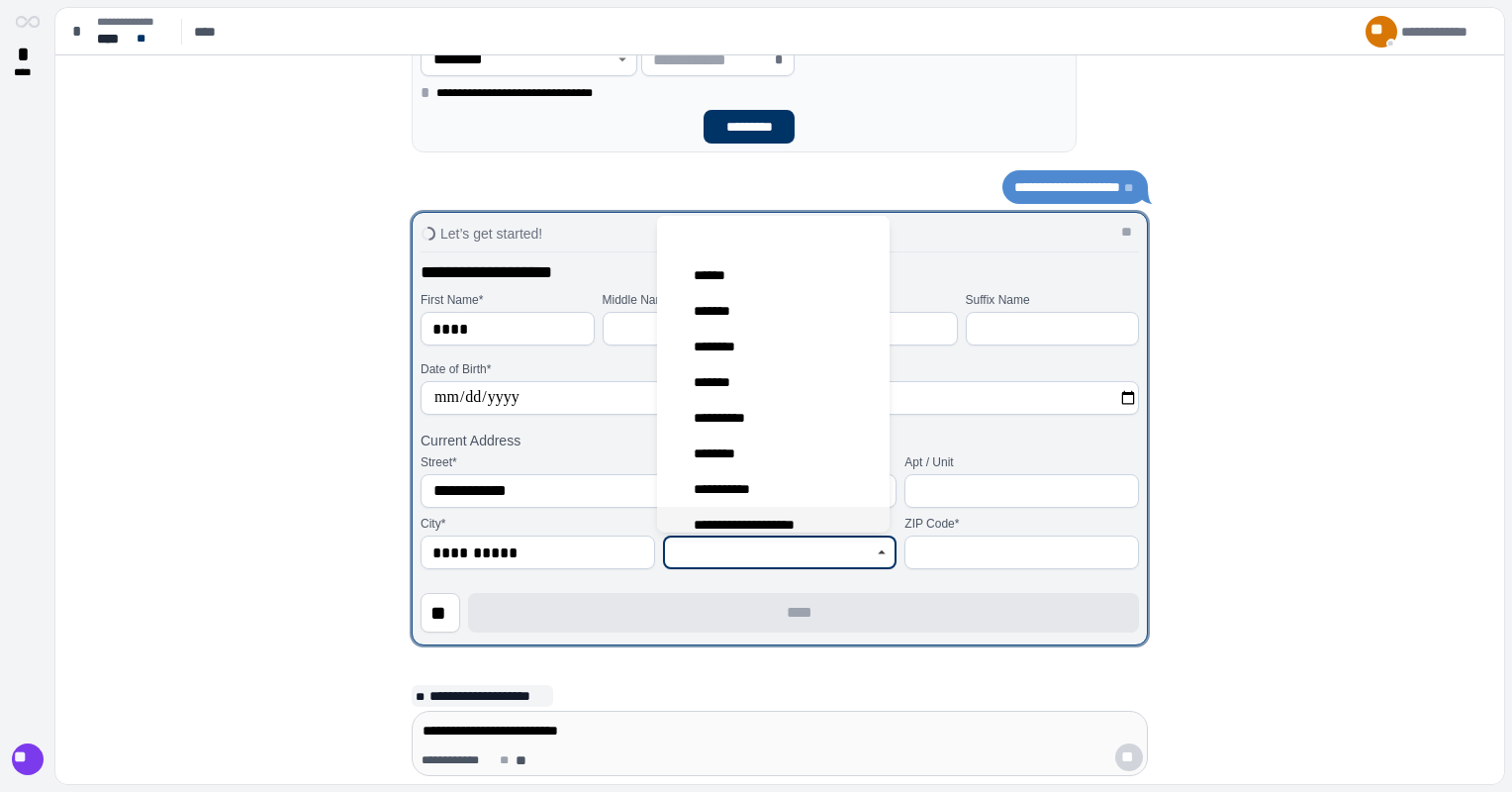 click on "**********" at bounding box center (754, 525) 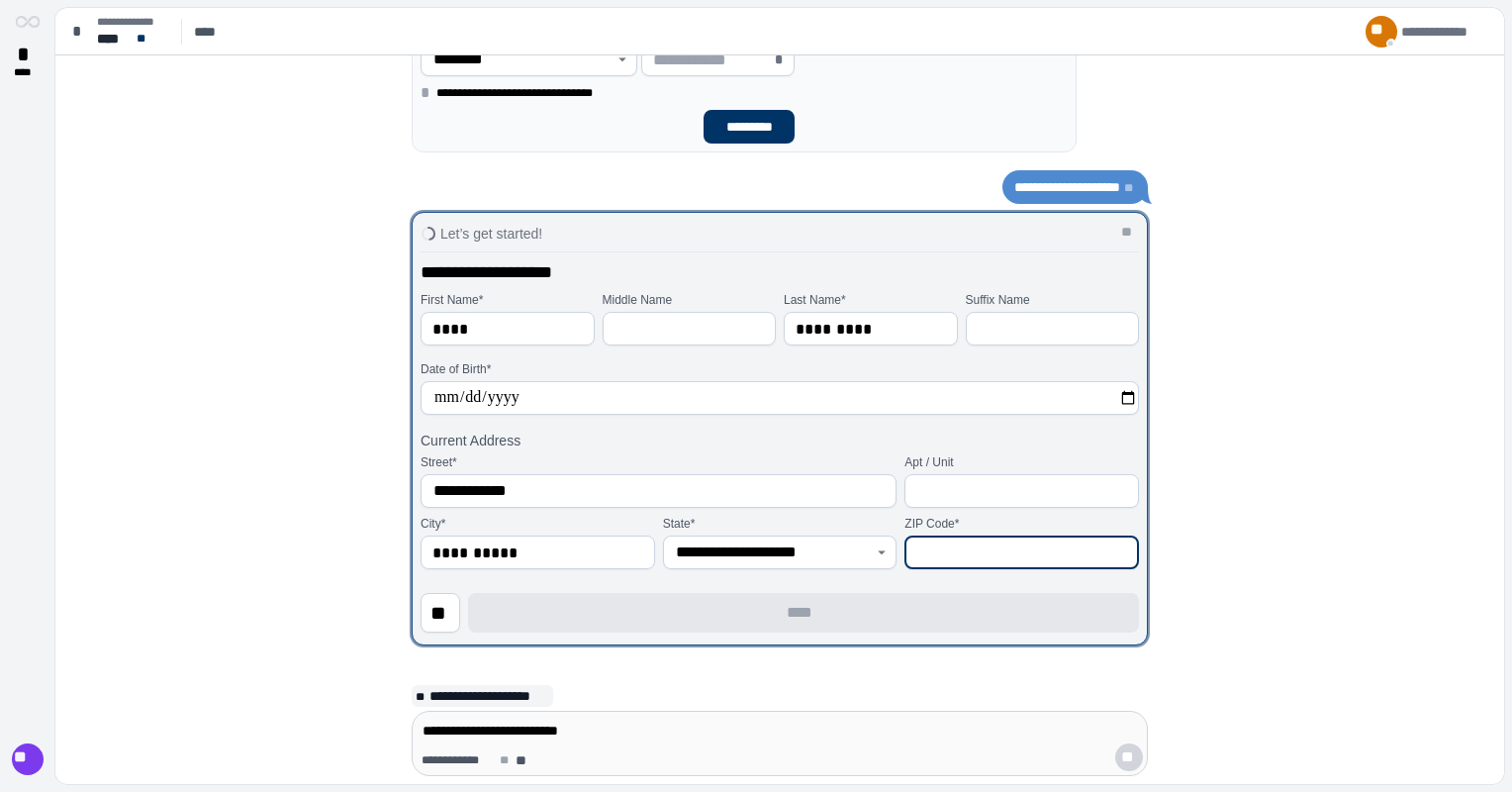 click at bounding box center [1021, 552] 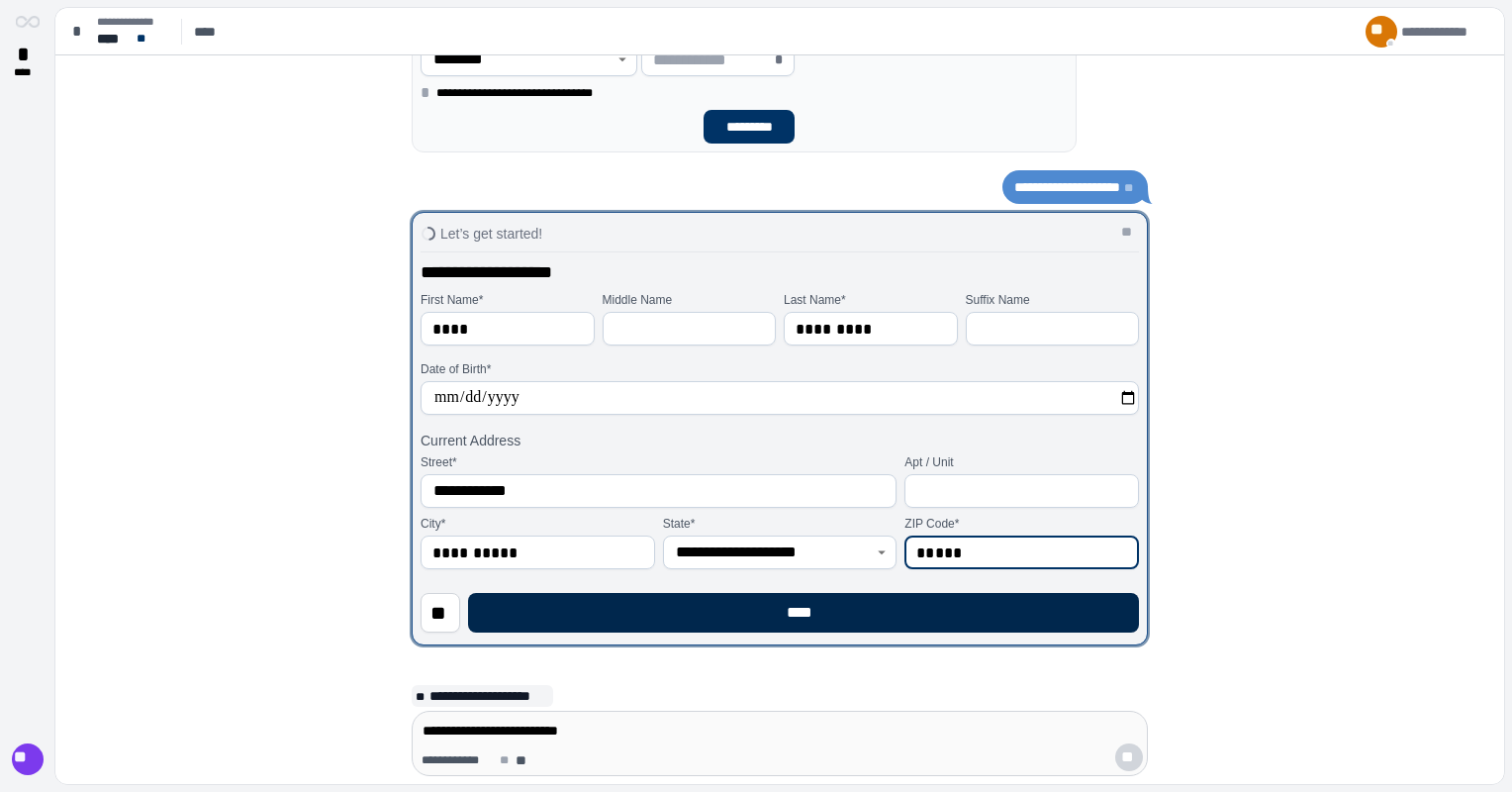 type on "*****" 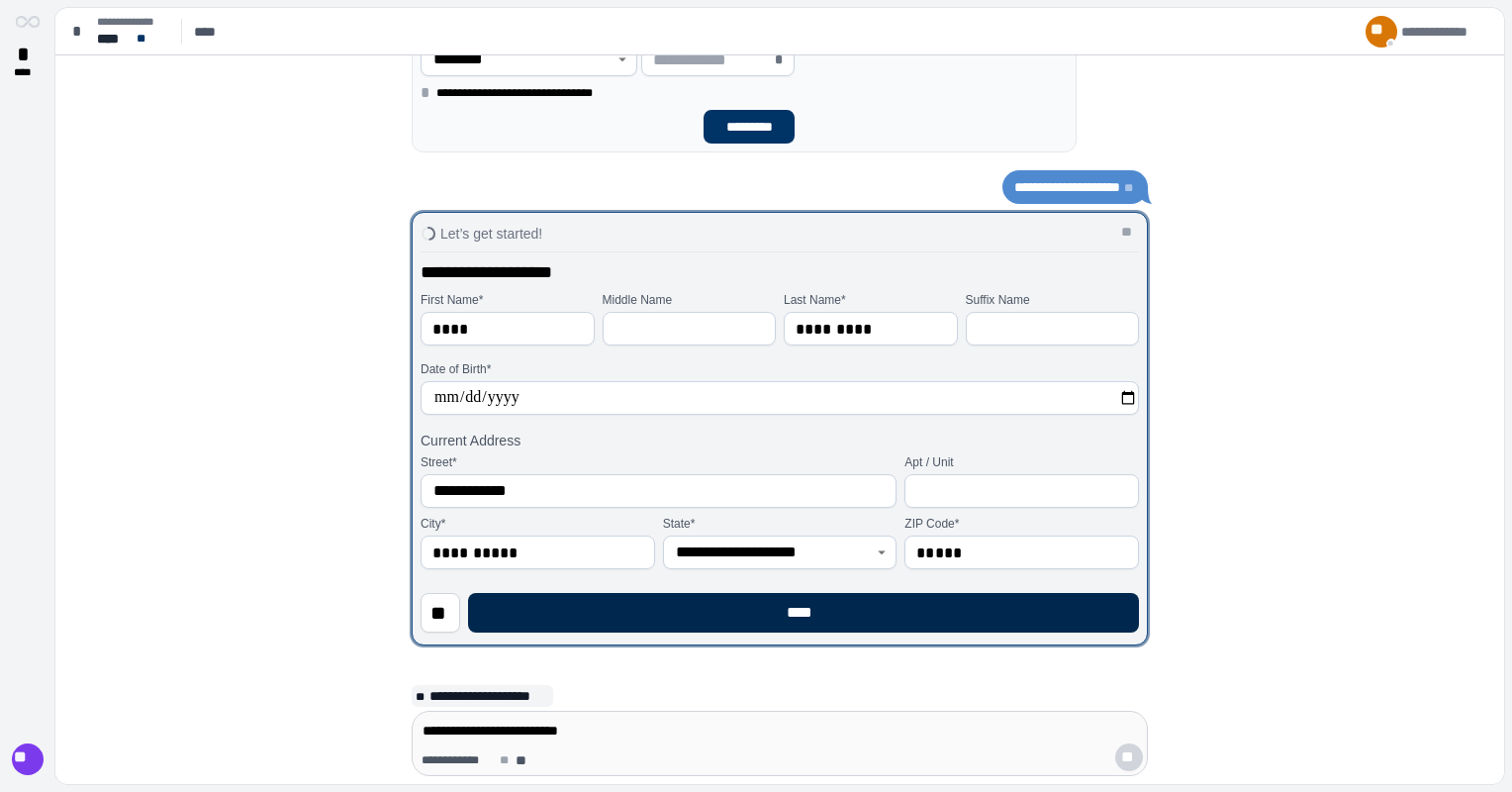 click on "****" at bounding box center (803, 613) 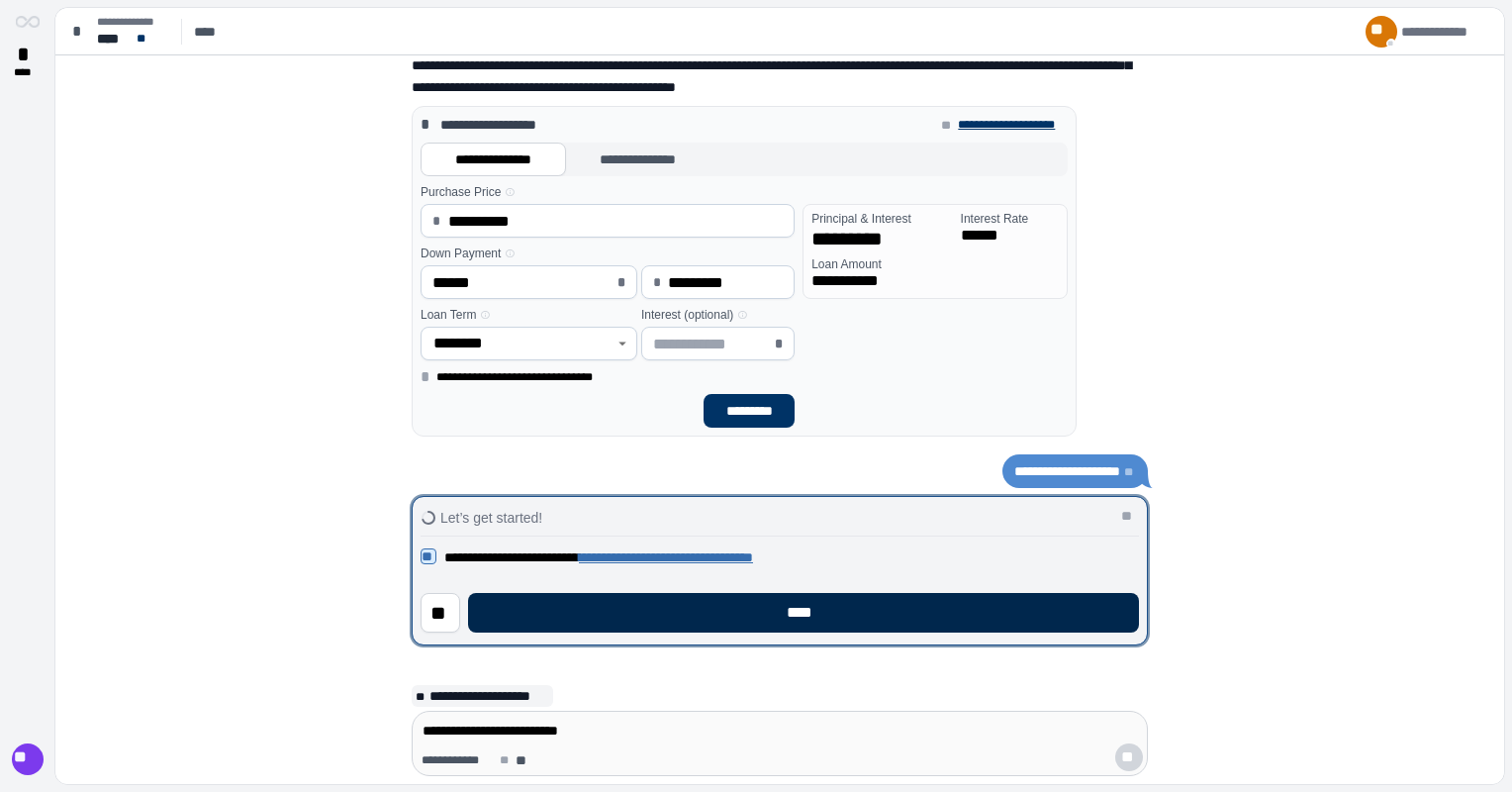 click on "****" at bounding box center (803, 613) 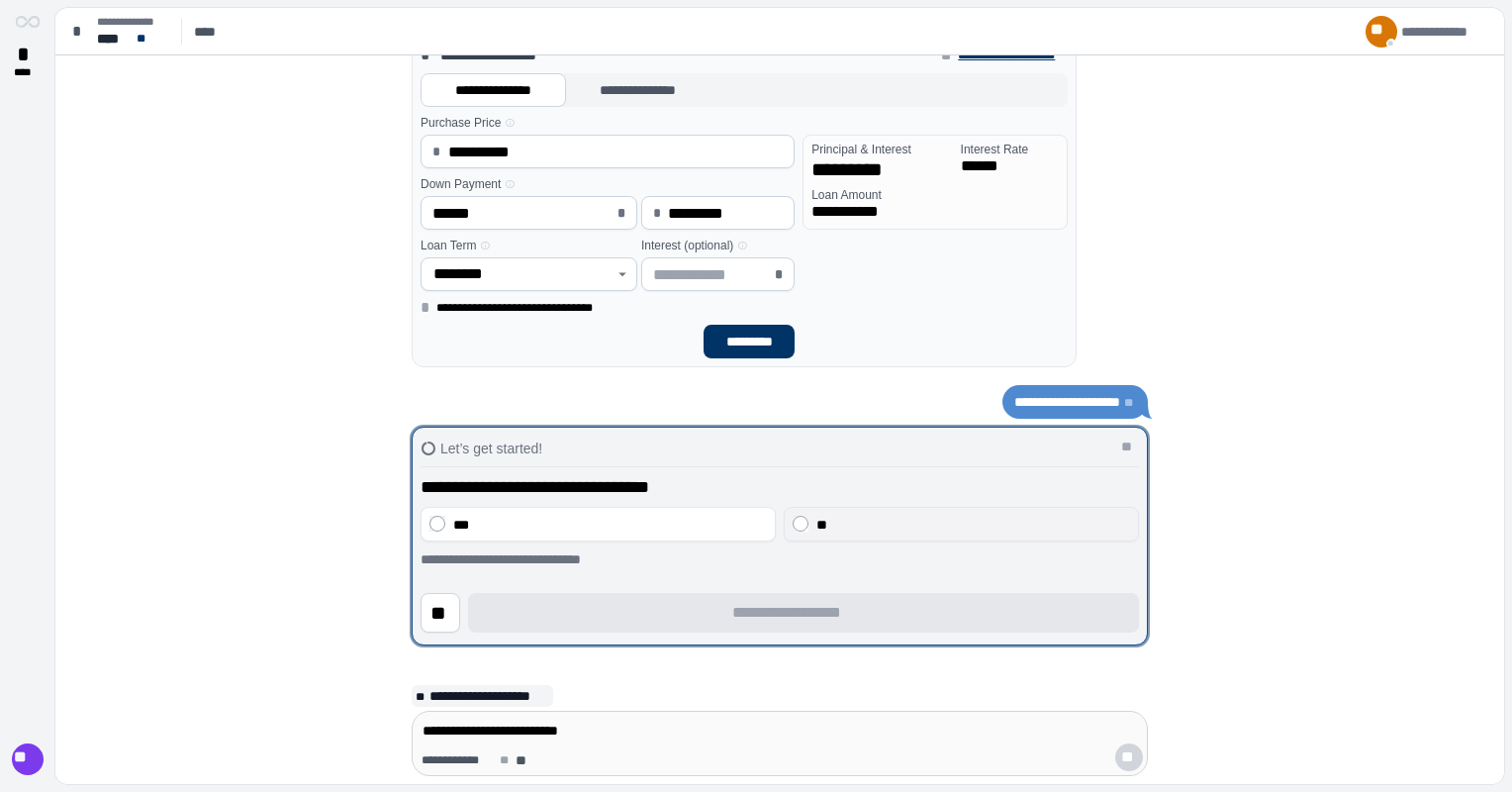 click on "**" at bounding box center [961, 524] 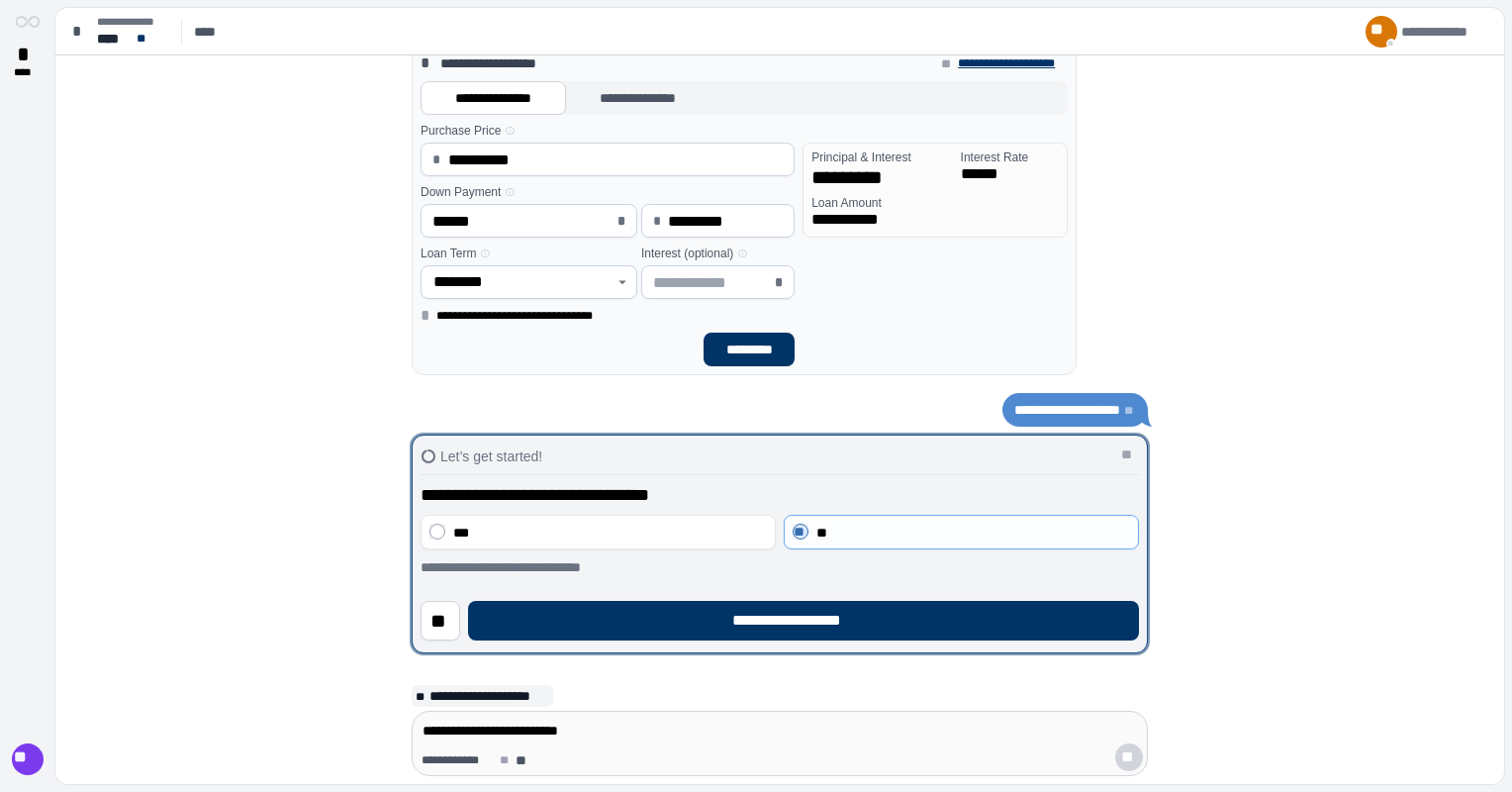 scroll, scrollTop: 0, scrollLeft: 0, axis: both 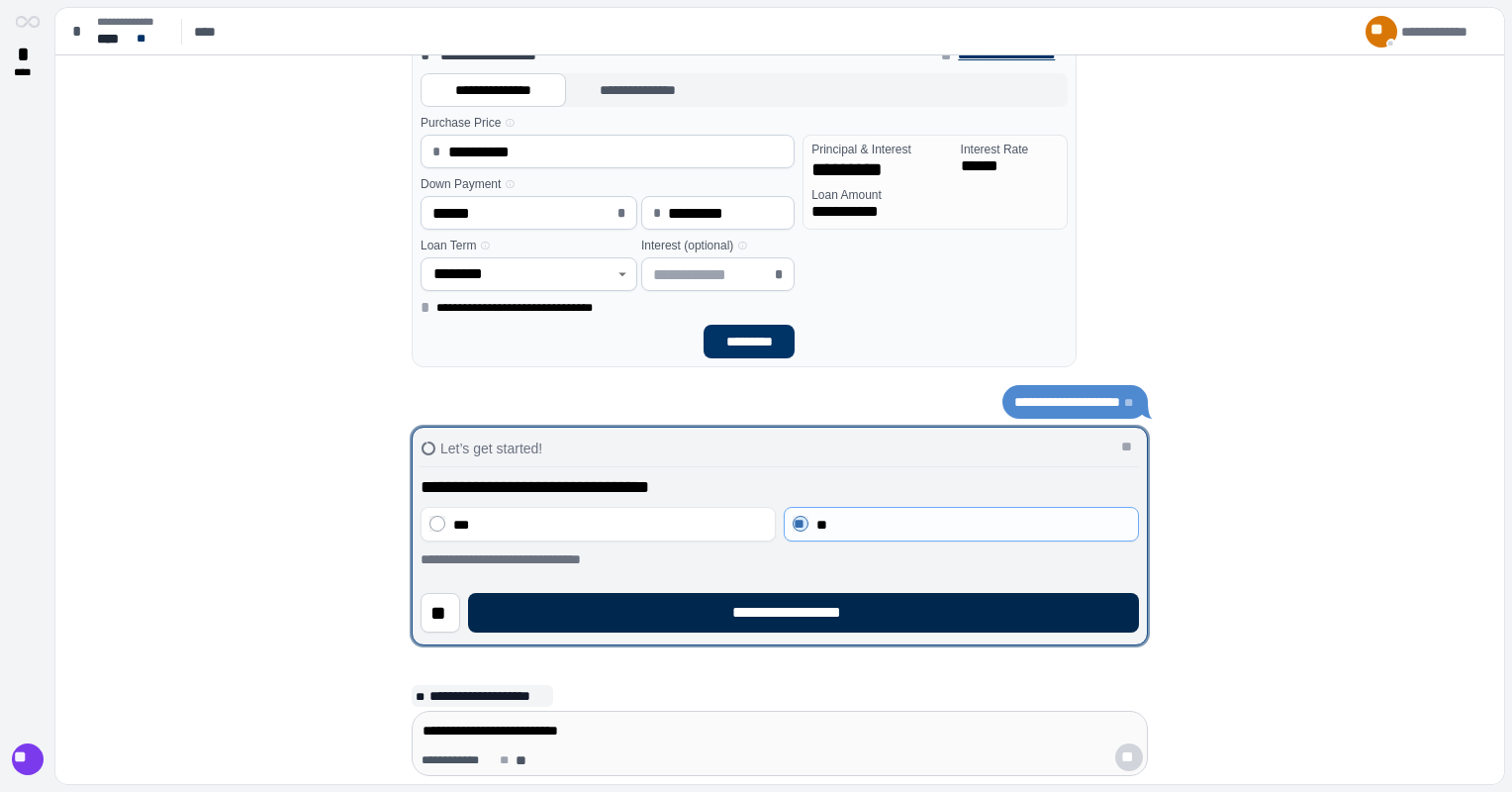 click on "**********" at bounding box center [803, 613] 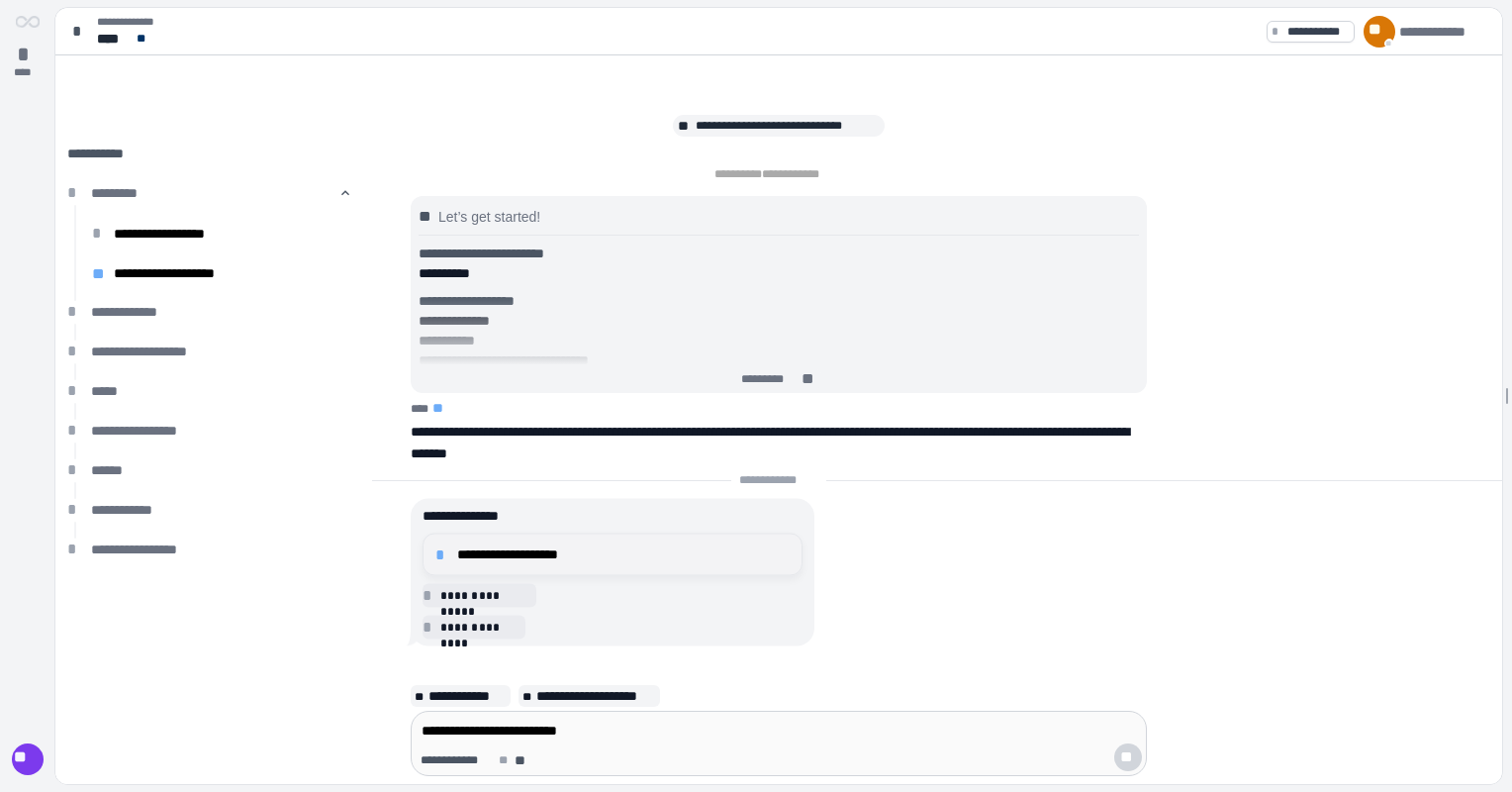 click on "*" at bounding box center (443, 554) 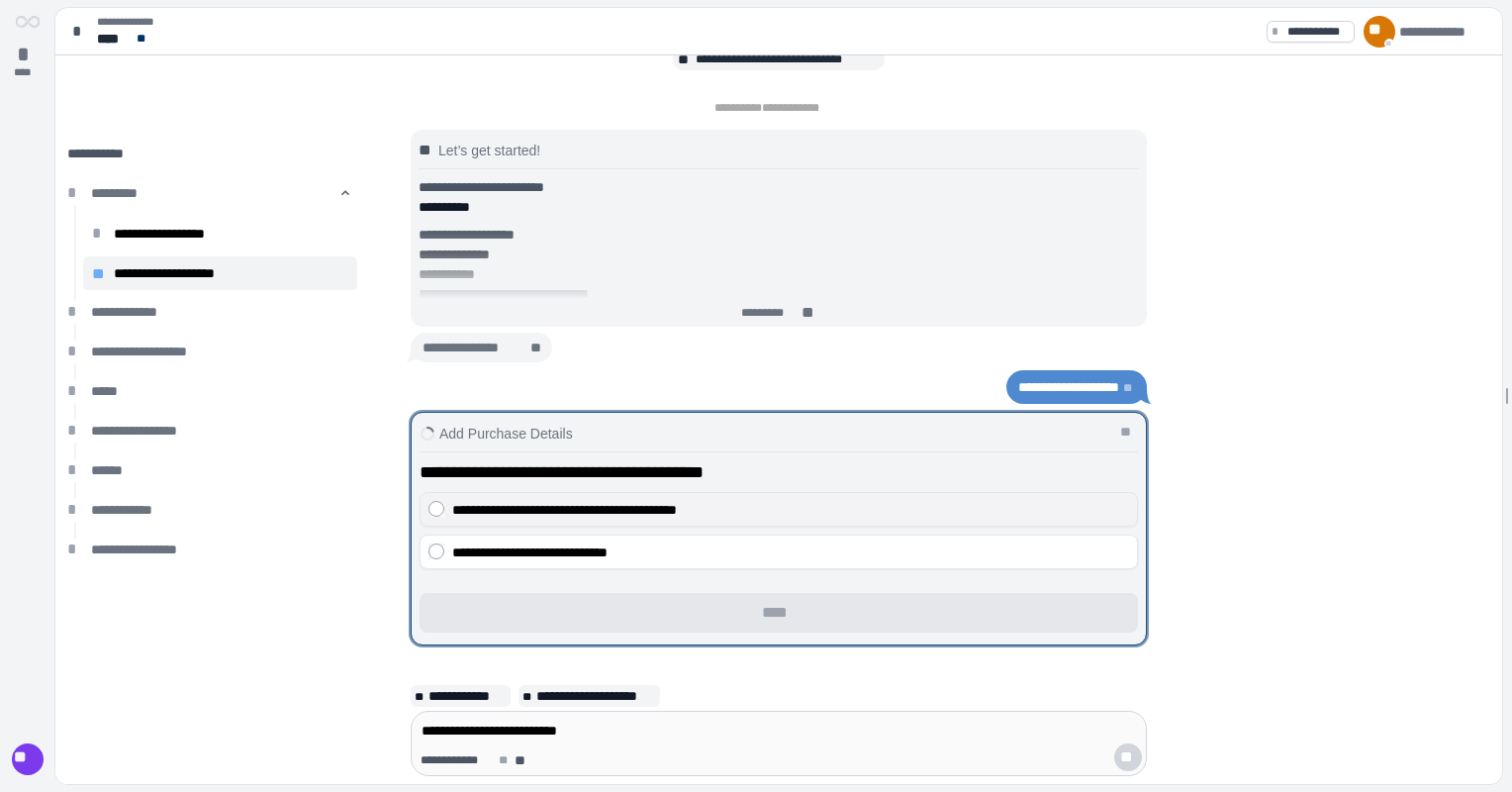 click on "**********" at bounding box center (564, 510) 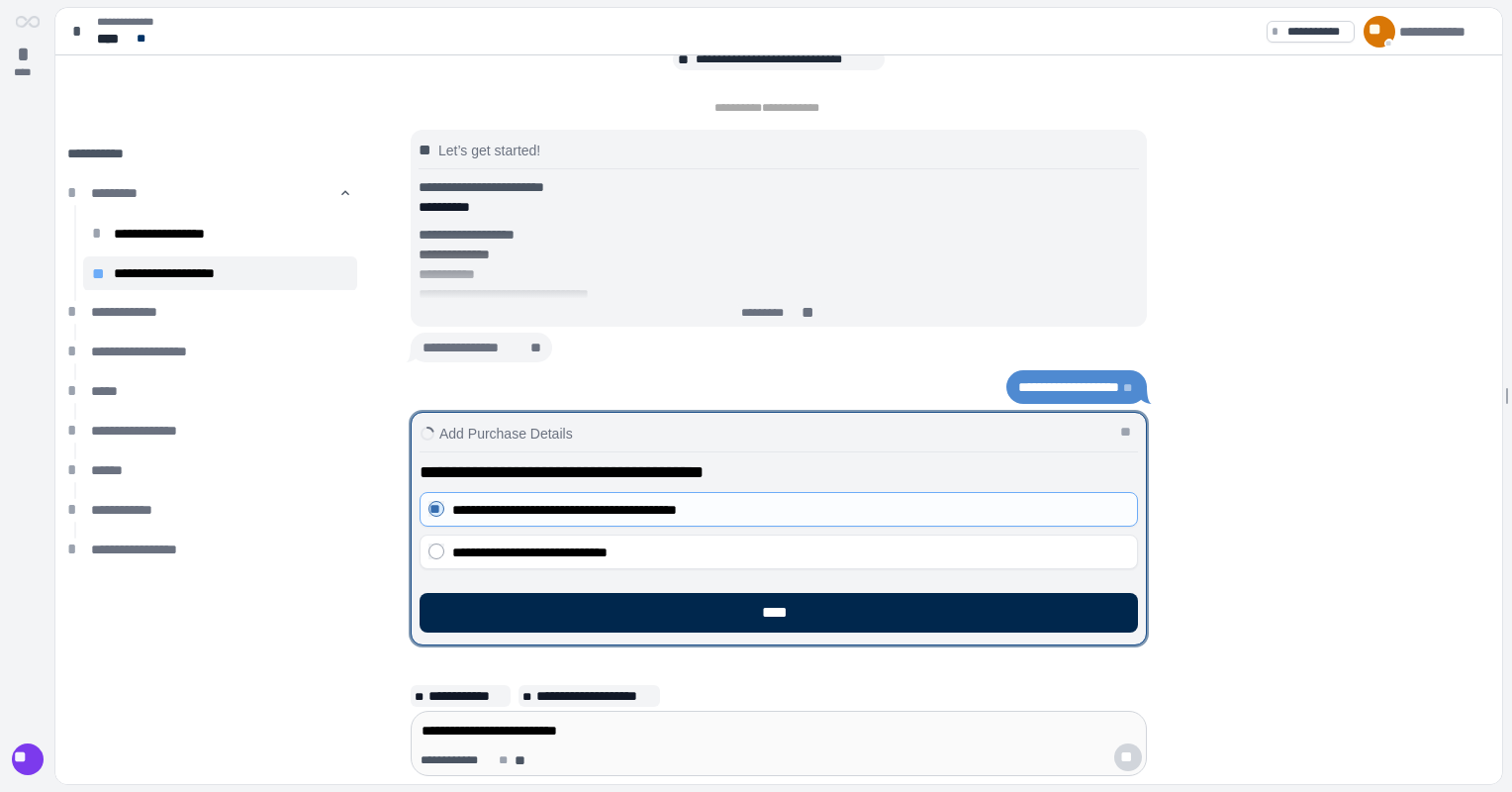 click on "****" at bounding box center [779, 613] 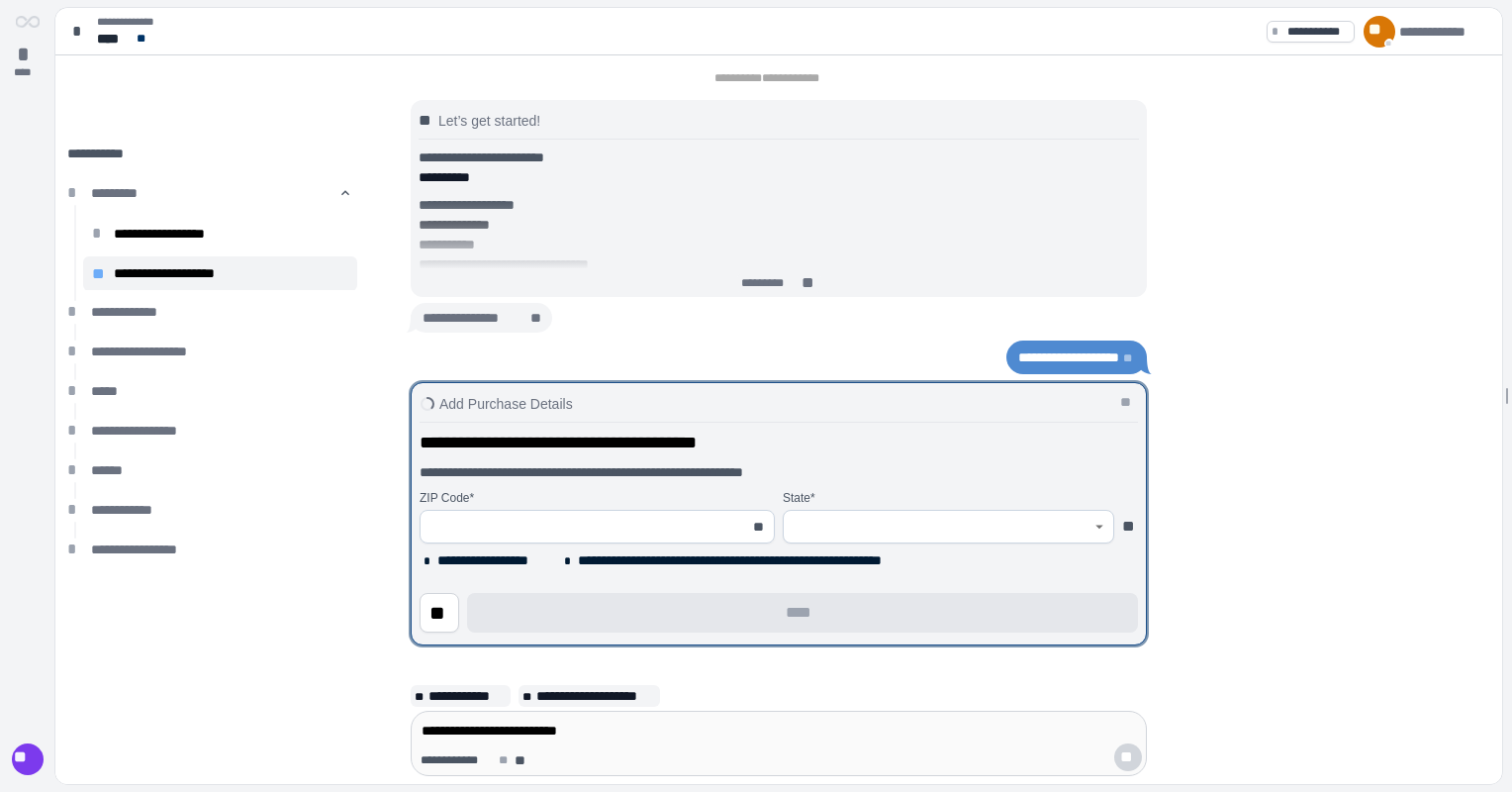 click at bounding box center (586, 527) 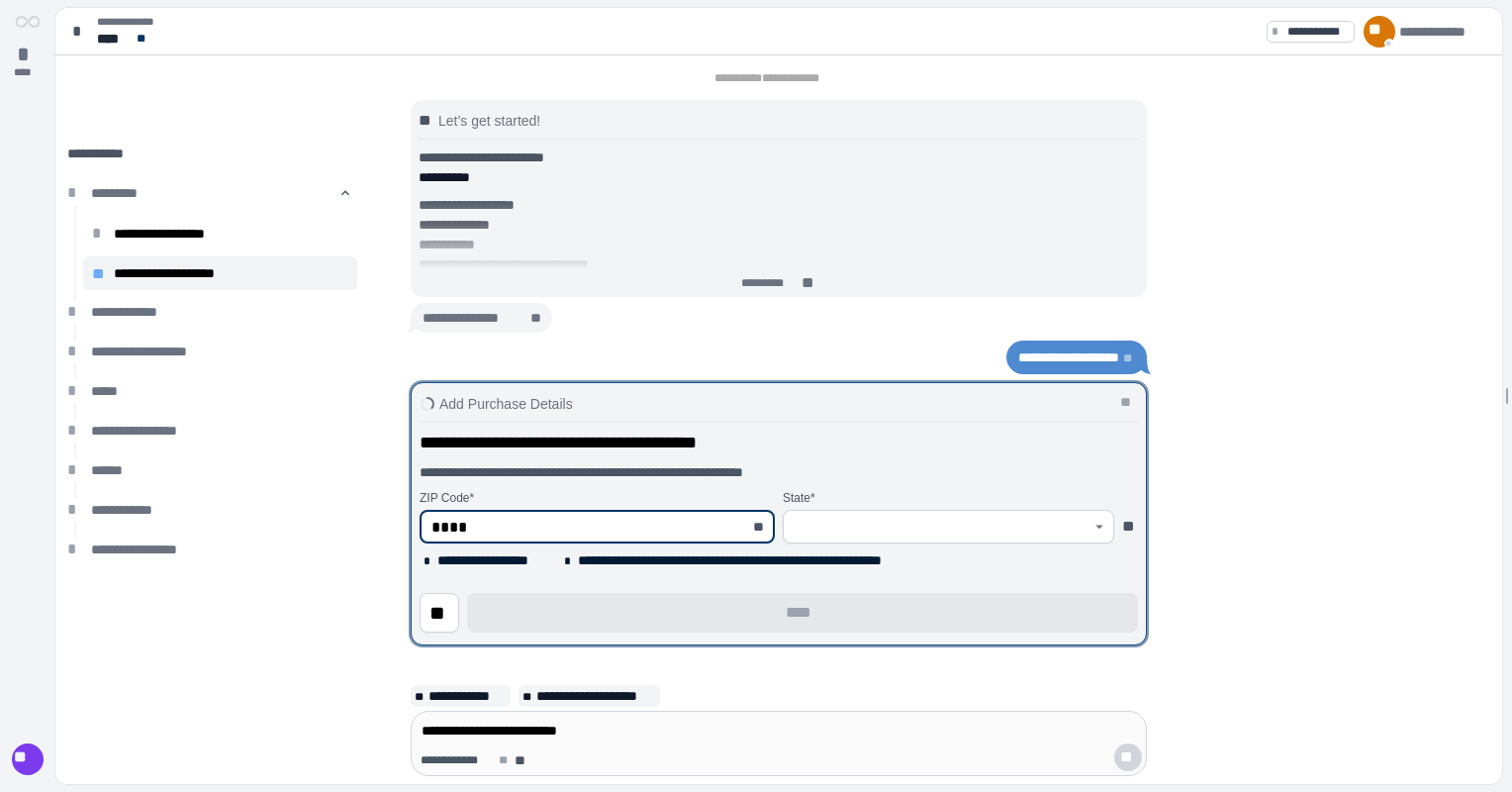 type on "*****" 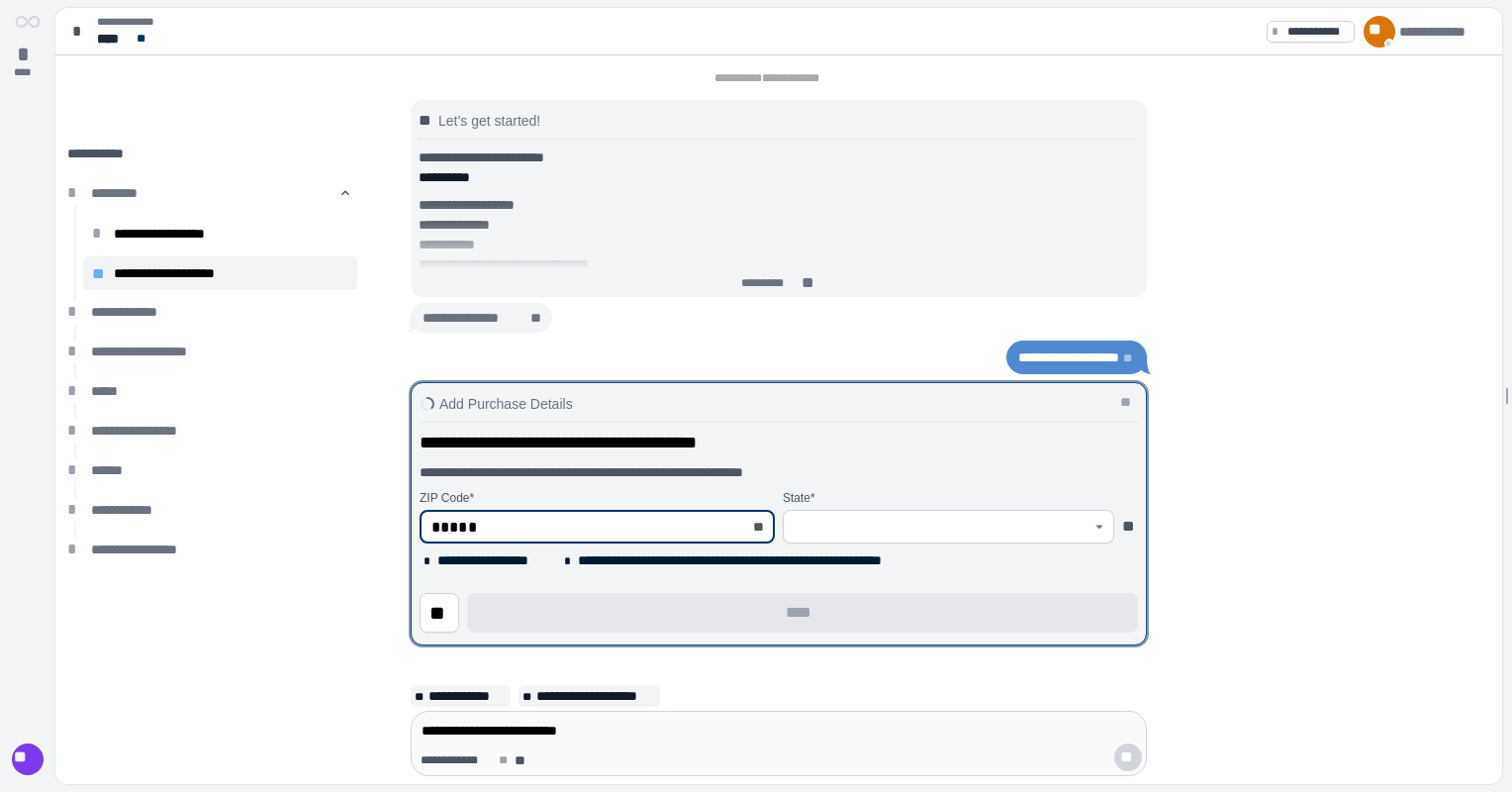 type on "**********" 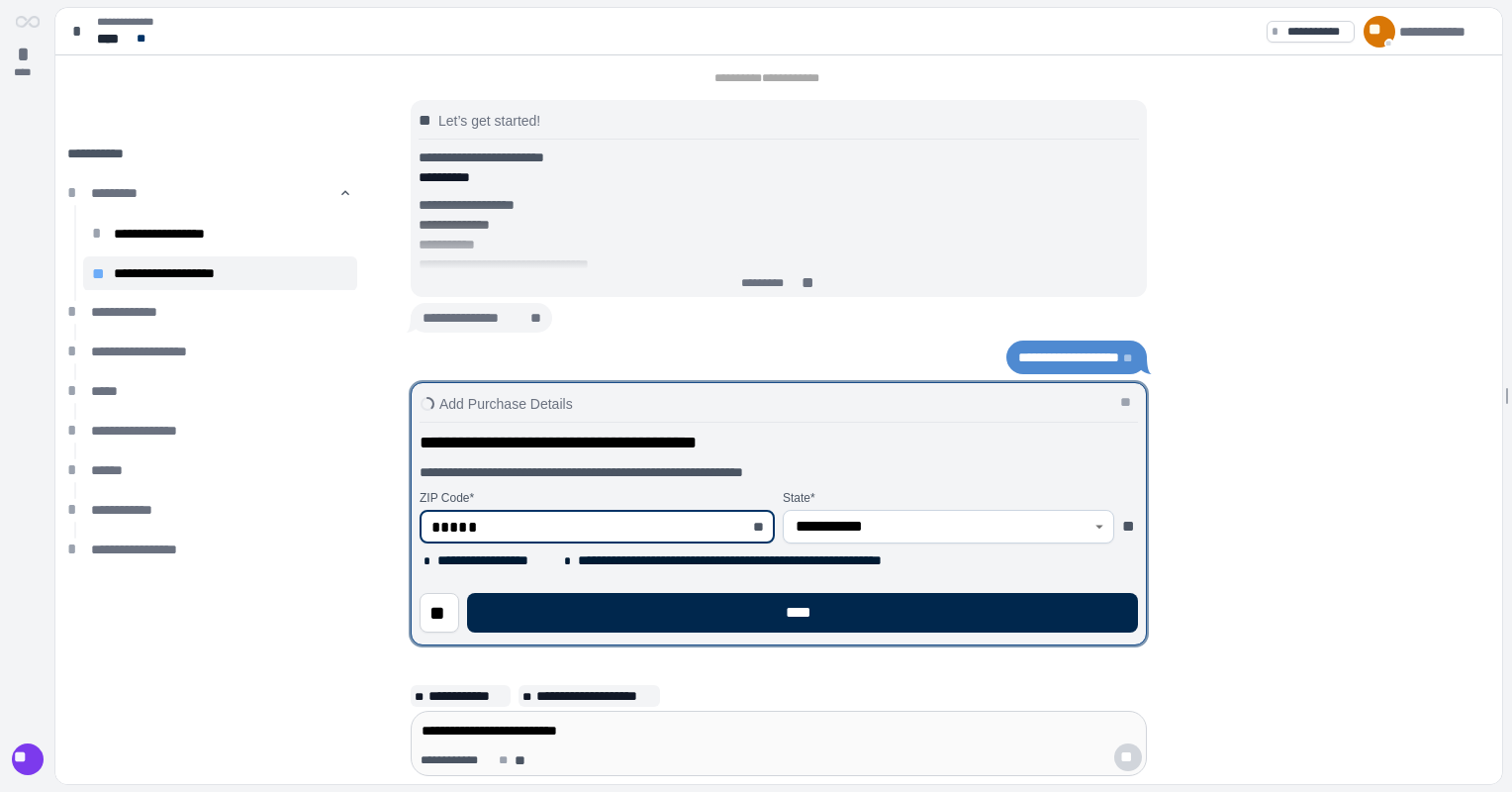 type on "*****" 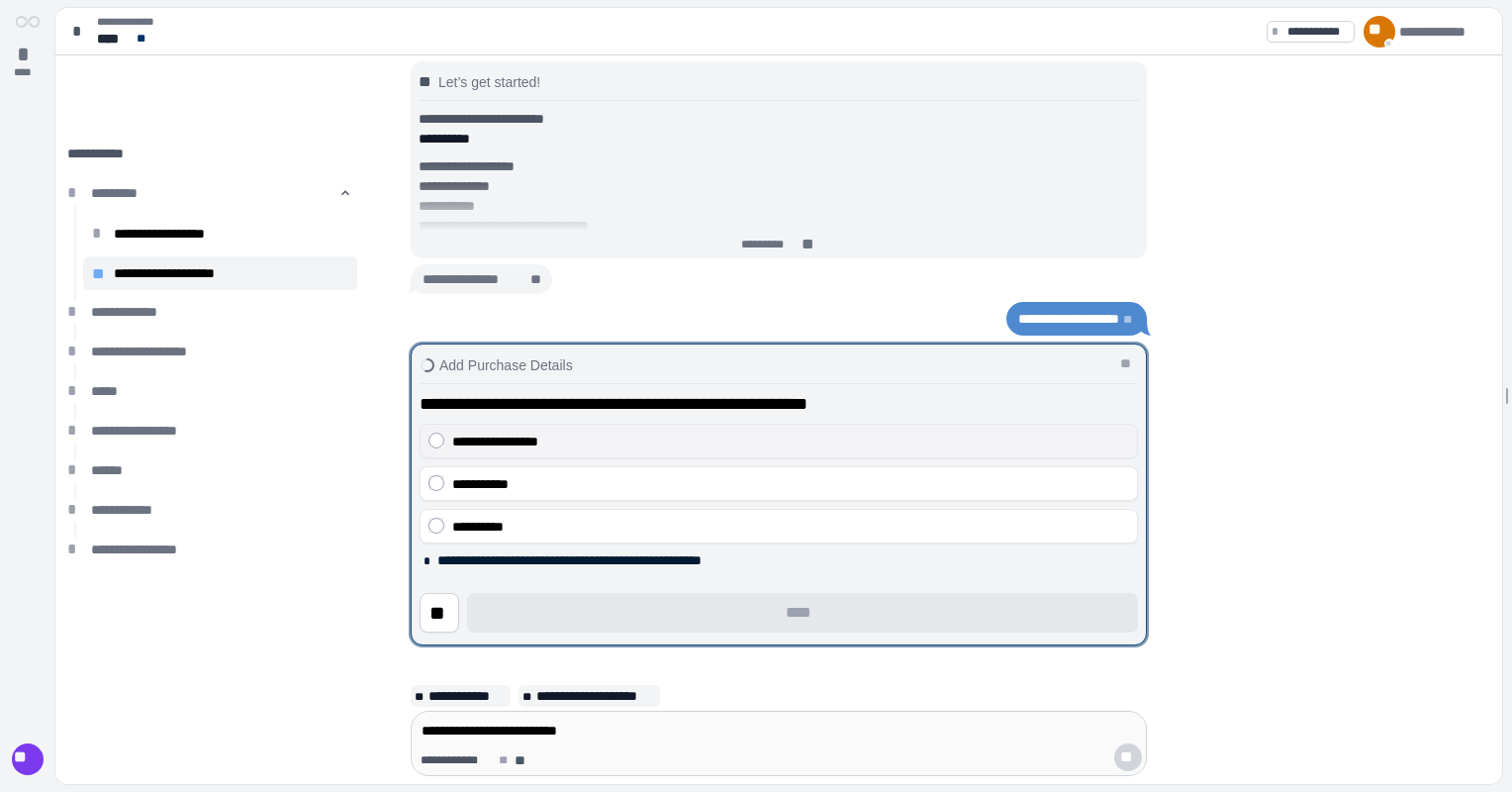 click on "**********" at bounding box center (779, 441) 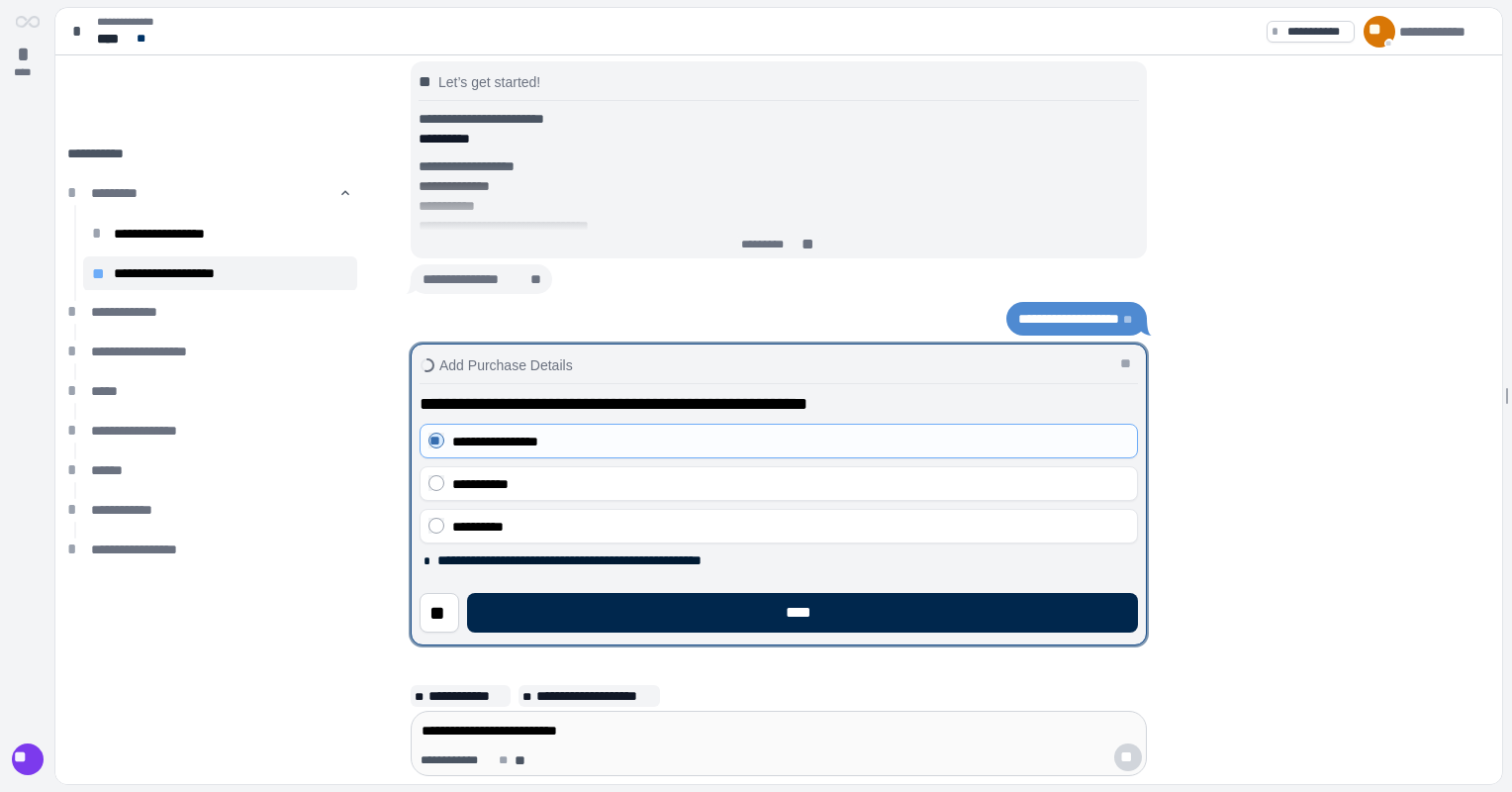 click on "****" at bounding box center (803, 613) 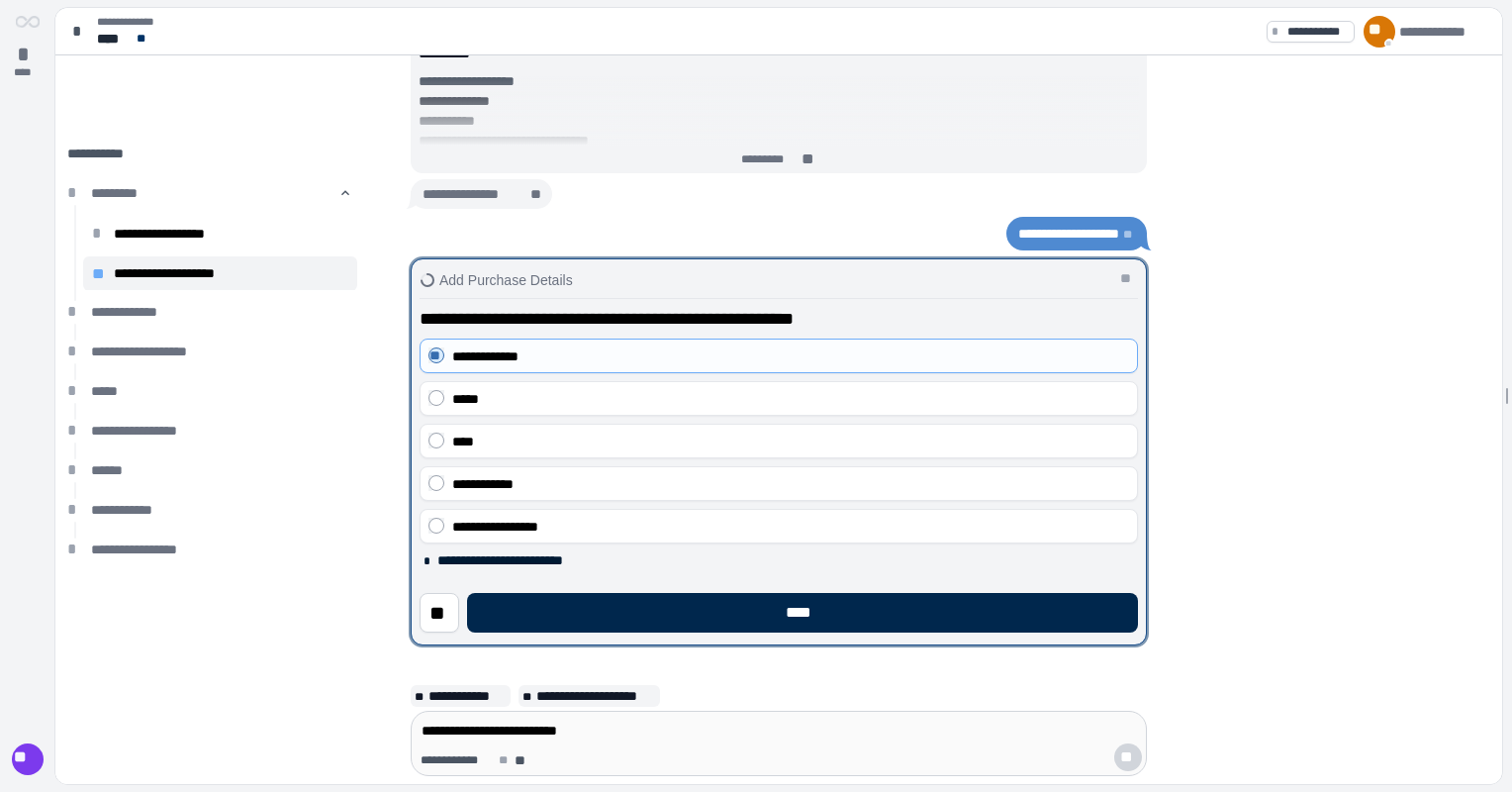 click on "****" at bounding box center [803, 613] 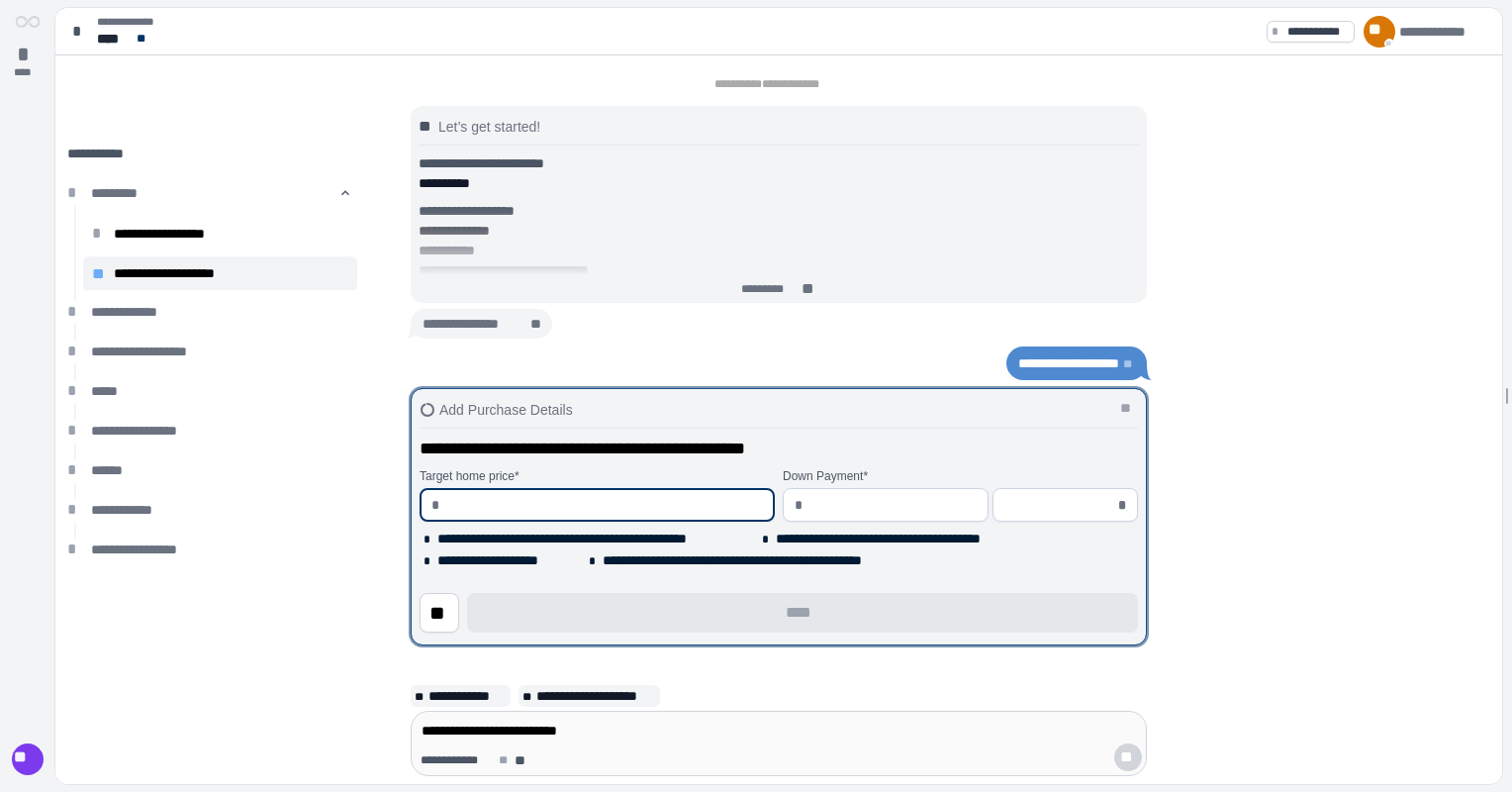 click at bounding box center (605, 505) 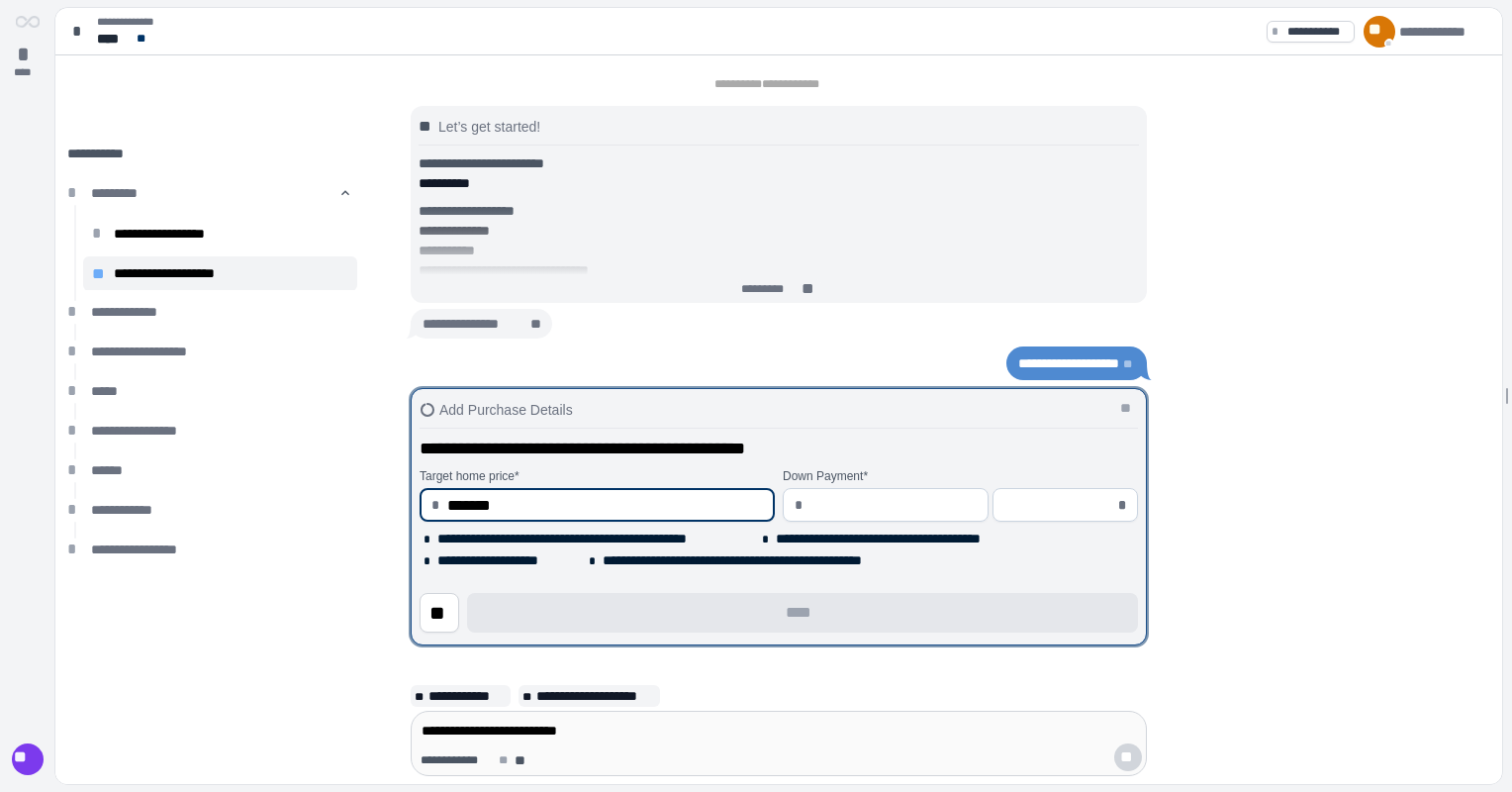 type on "**********" 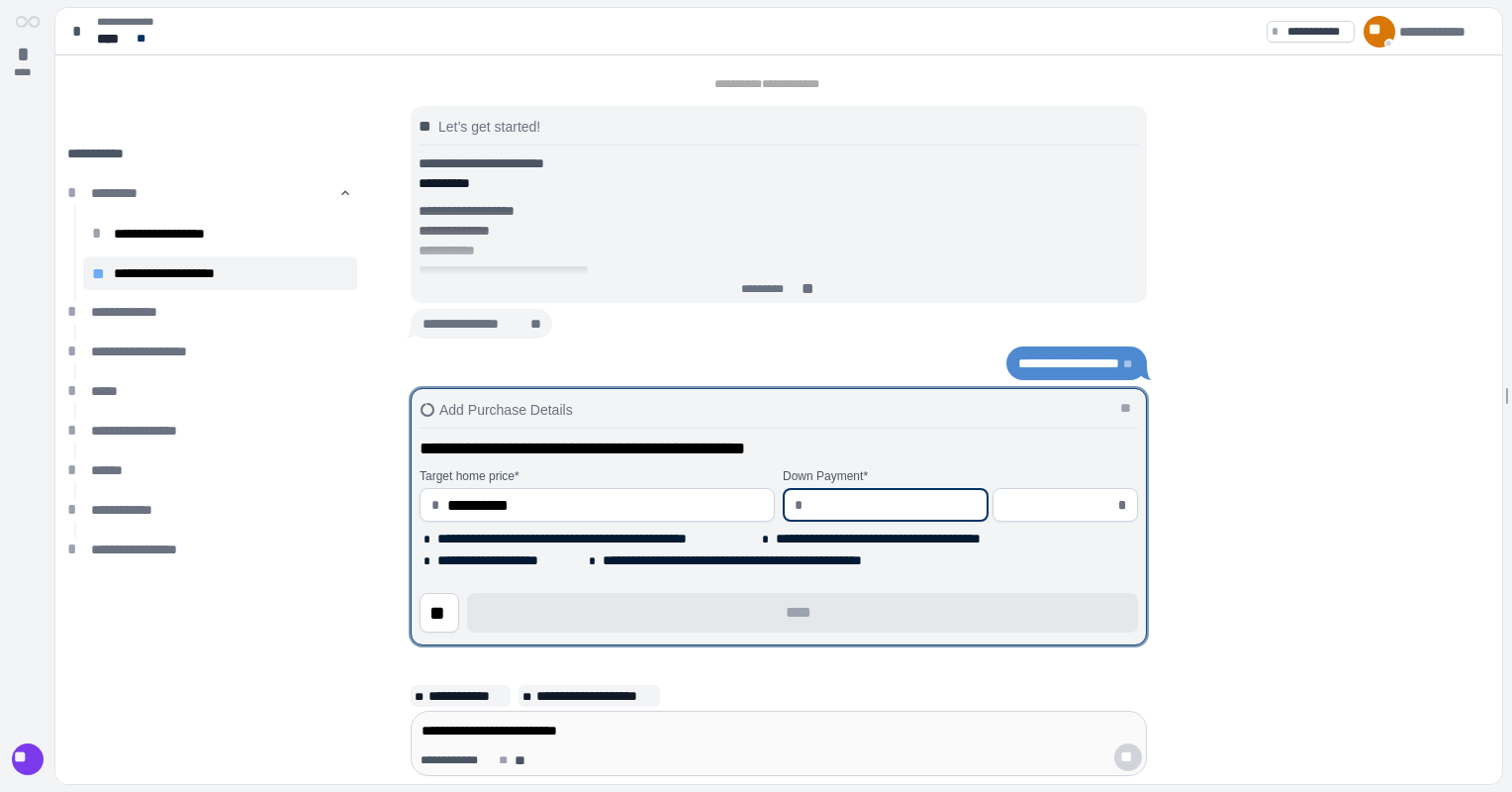 click at bounding box center (894, 505) 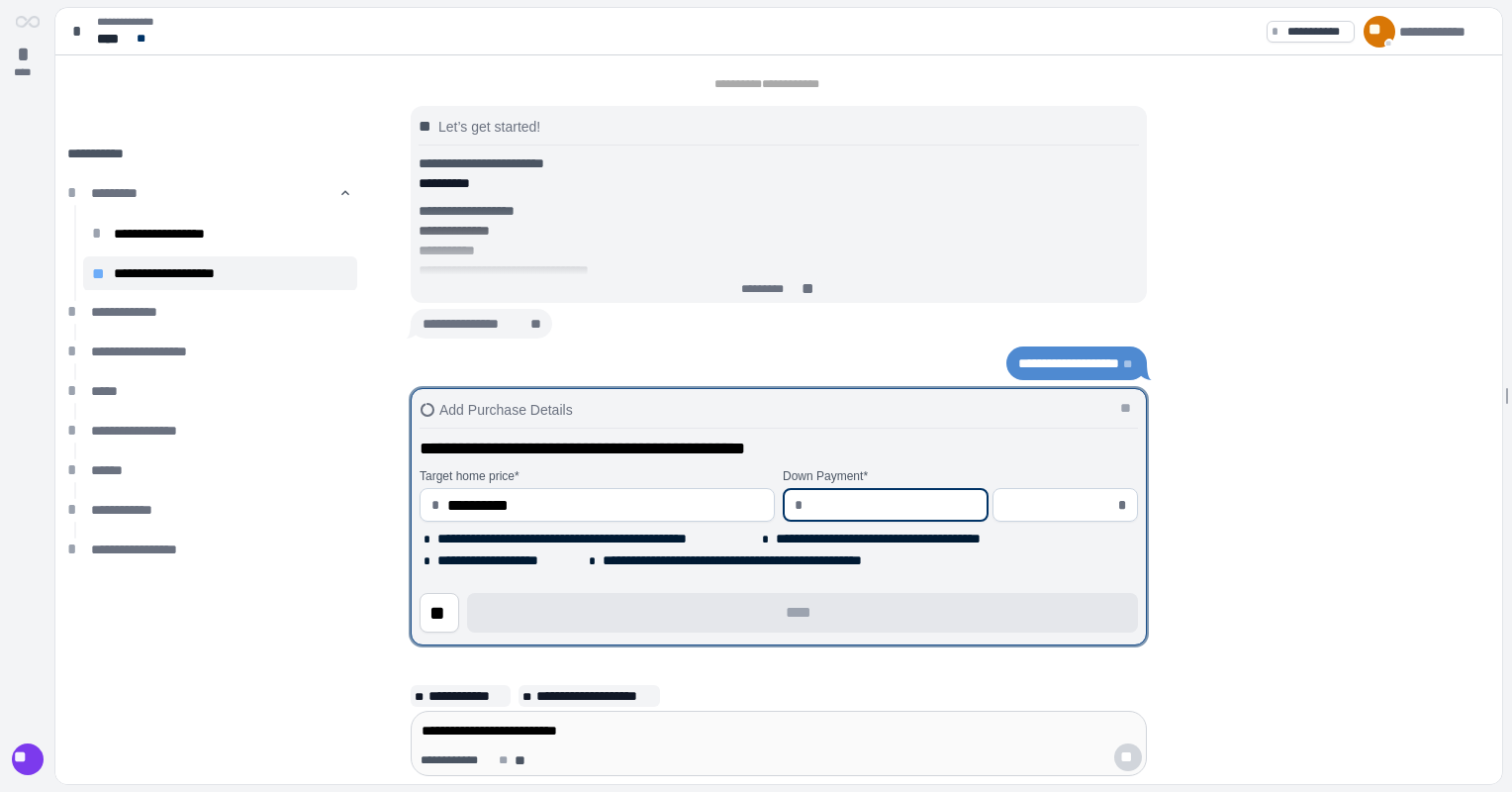 type on "*" 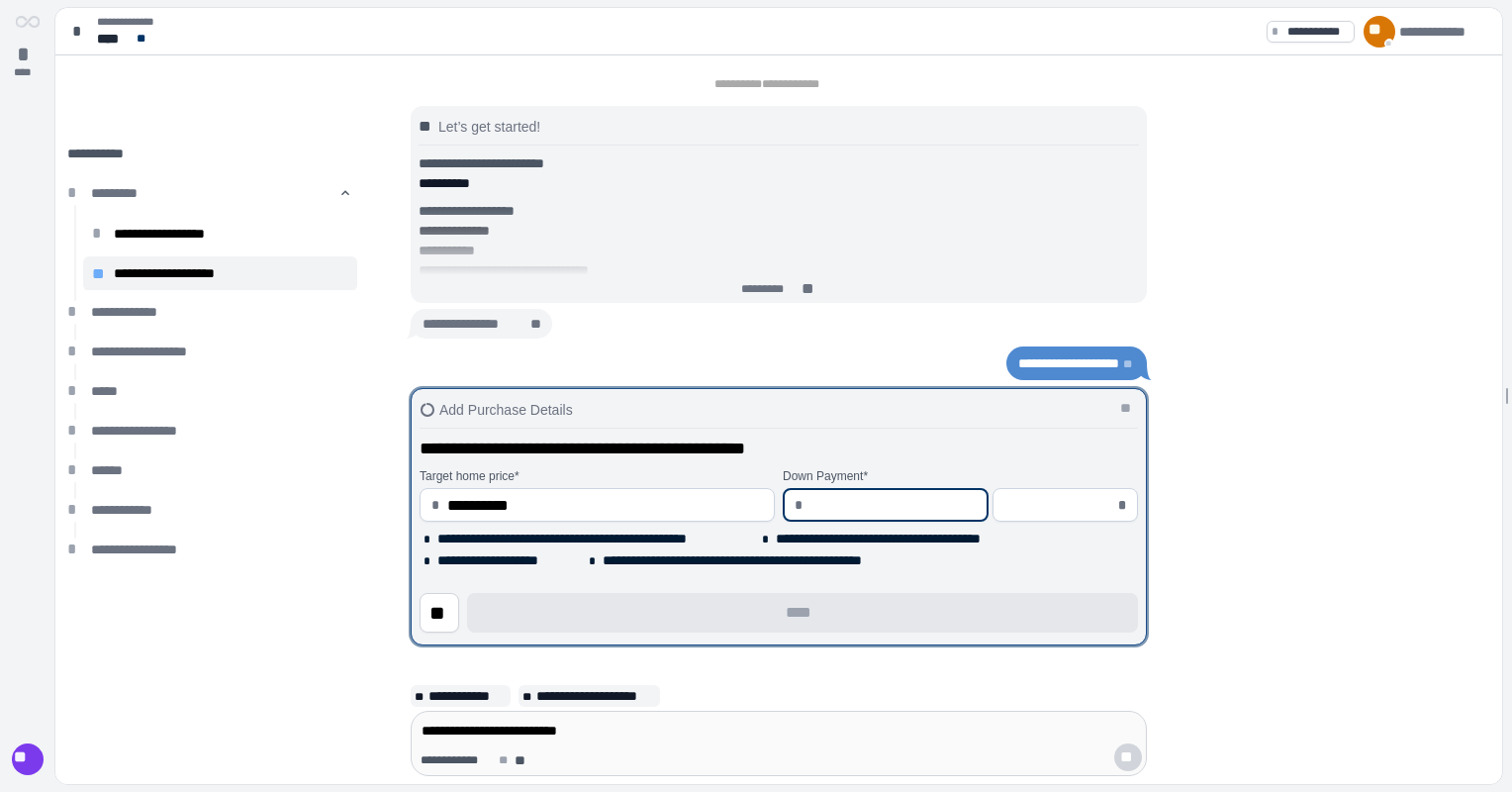type on "*****" 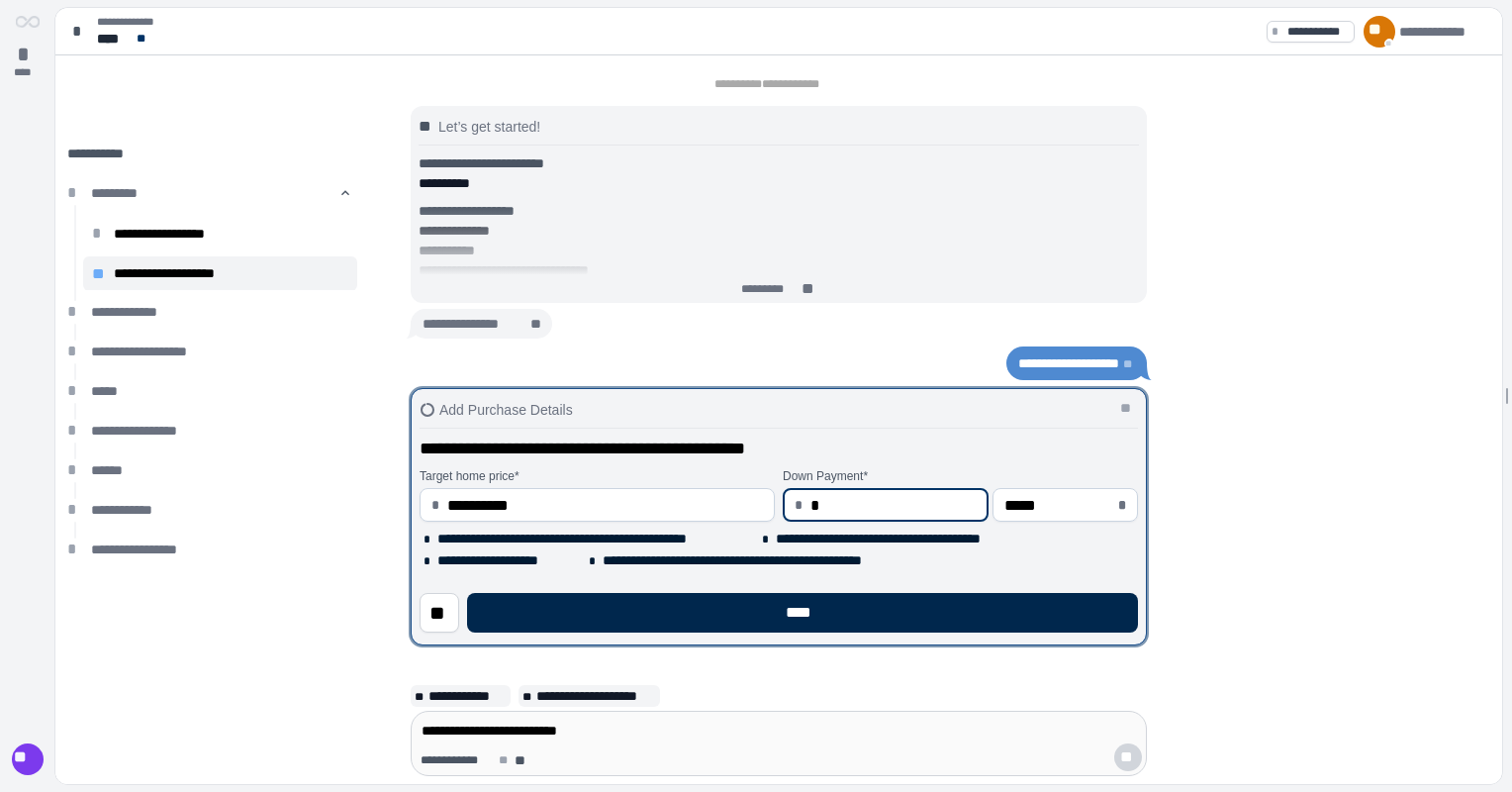 type on "****" 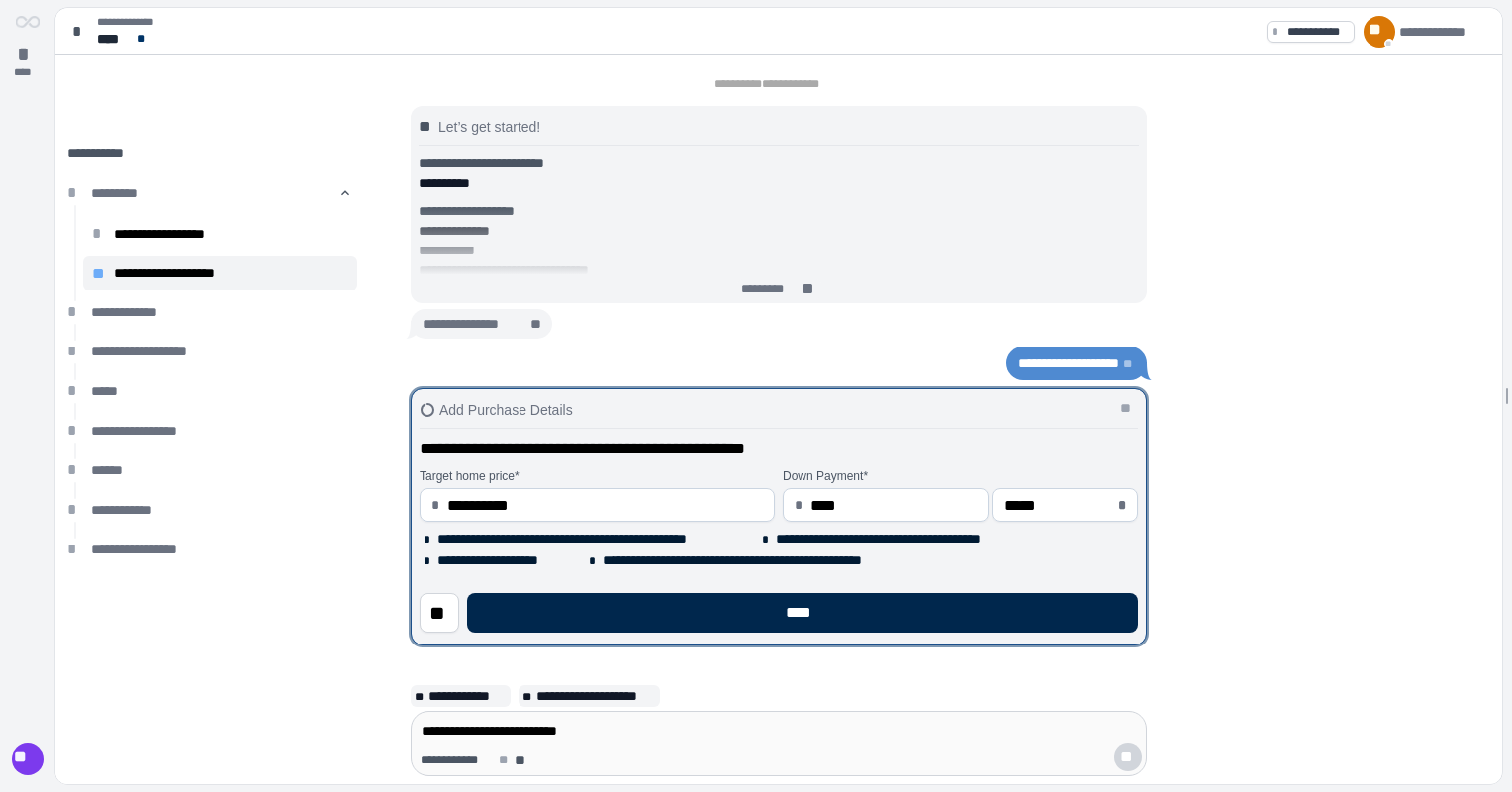 click on "****" at bounding box center (803, 613) 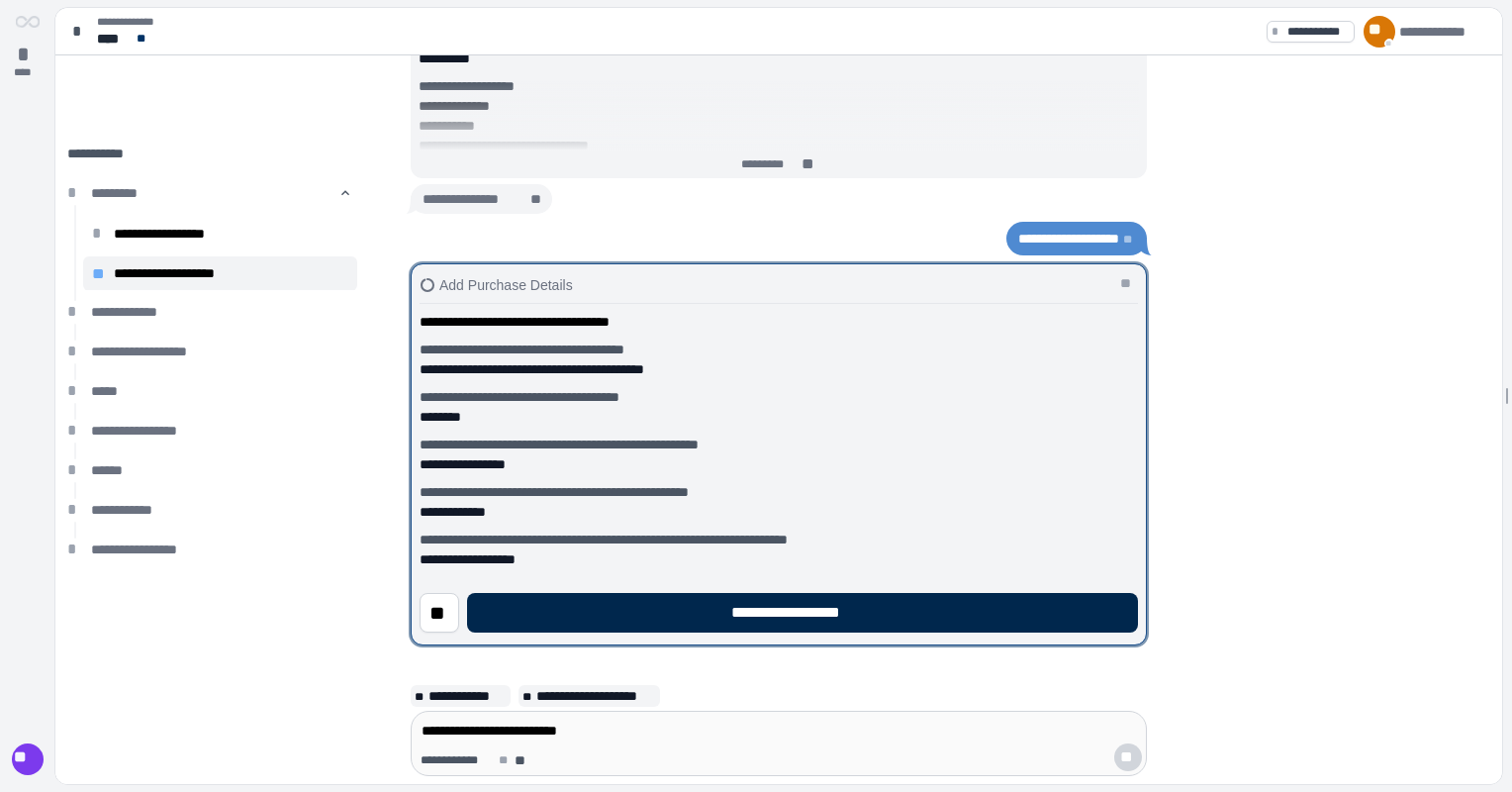 click on "**********" at bounding box center [803, 613] 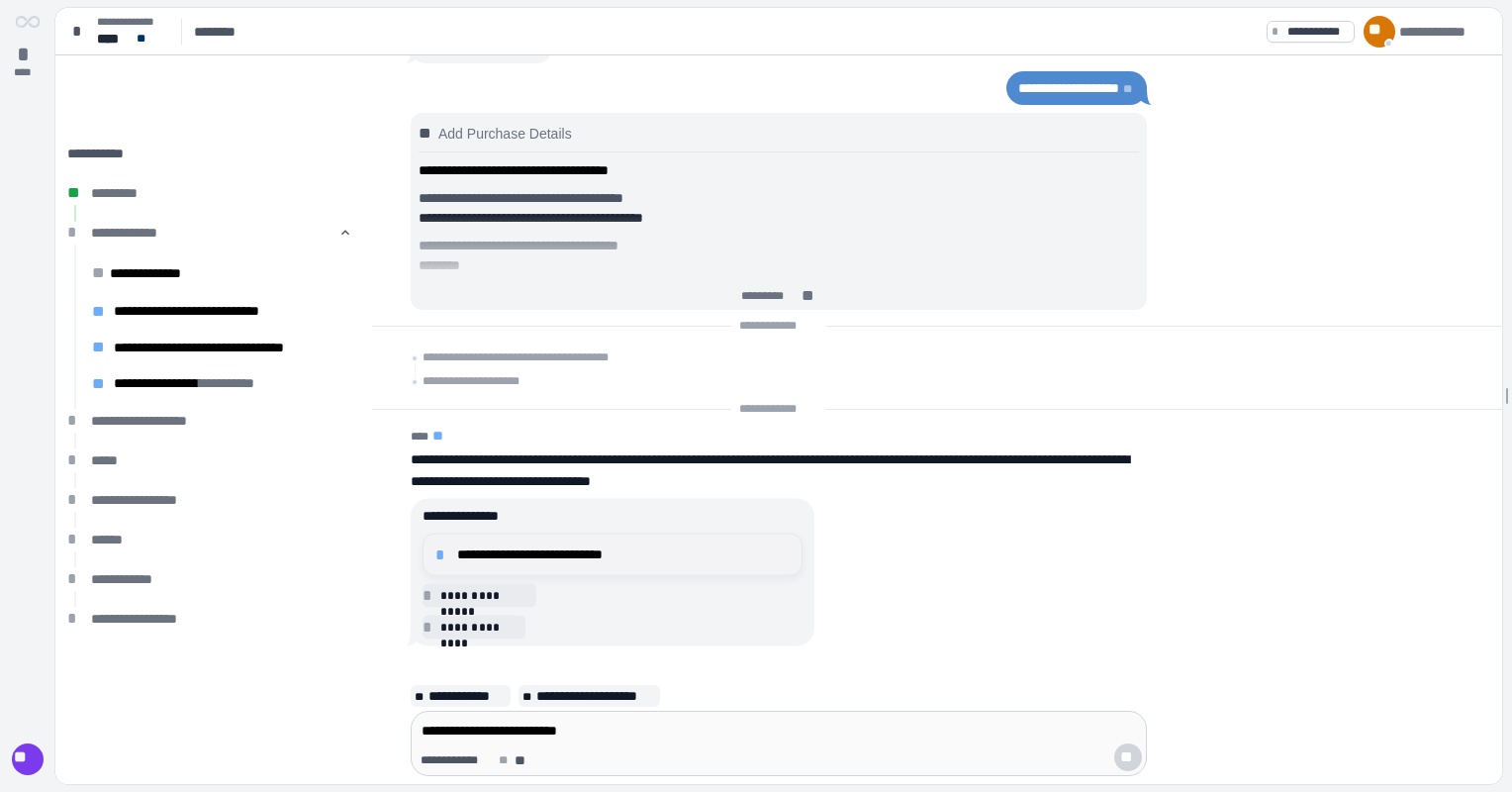 click on "**********" at bounding box center (623, 554) 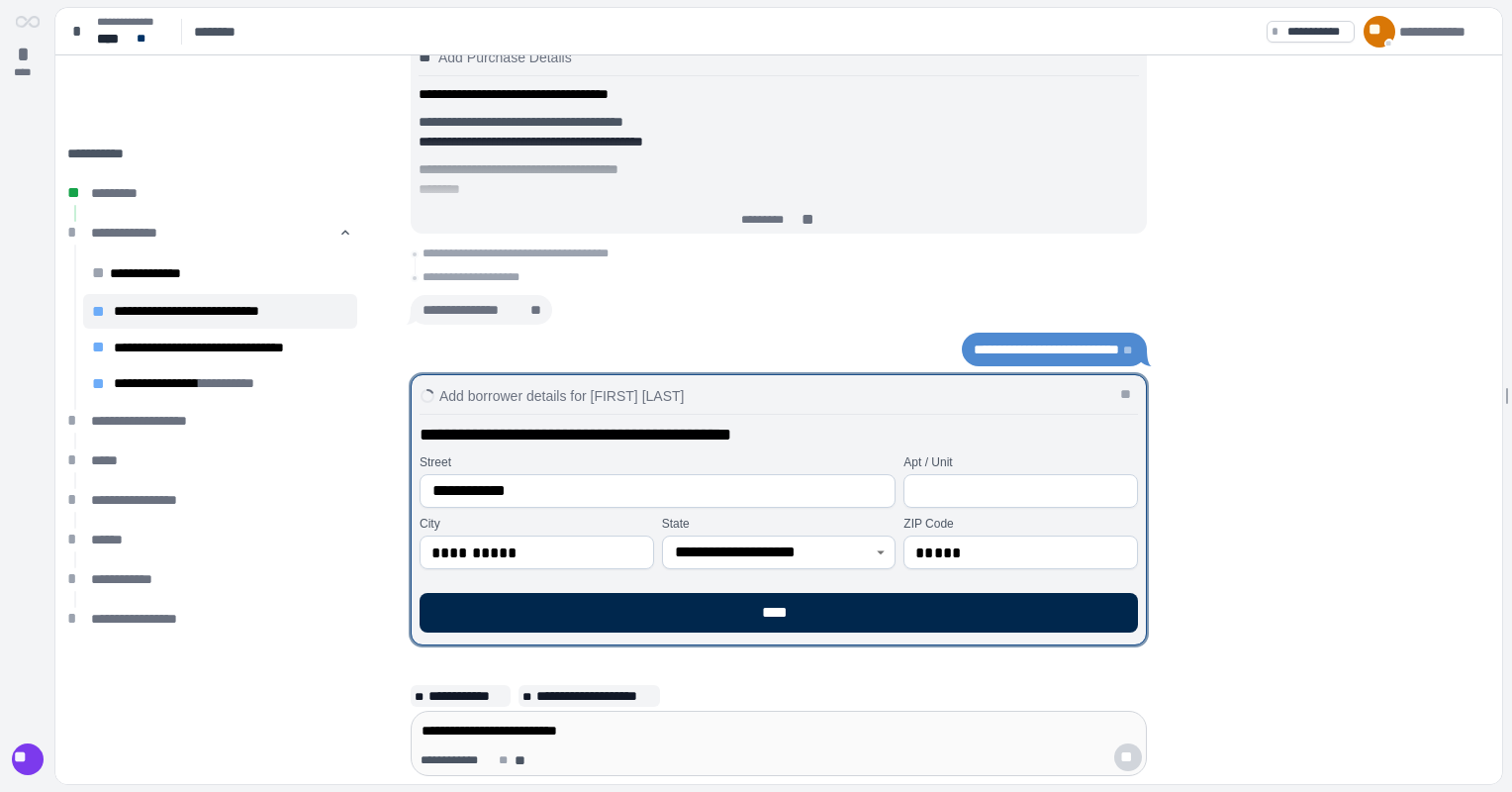 click on "****" at bounding box center (779, 613) 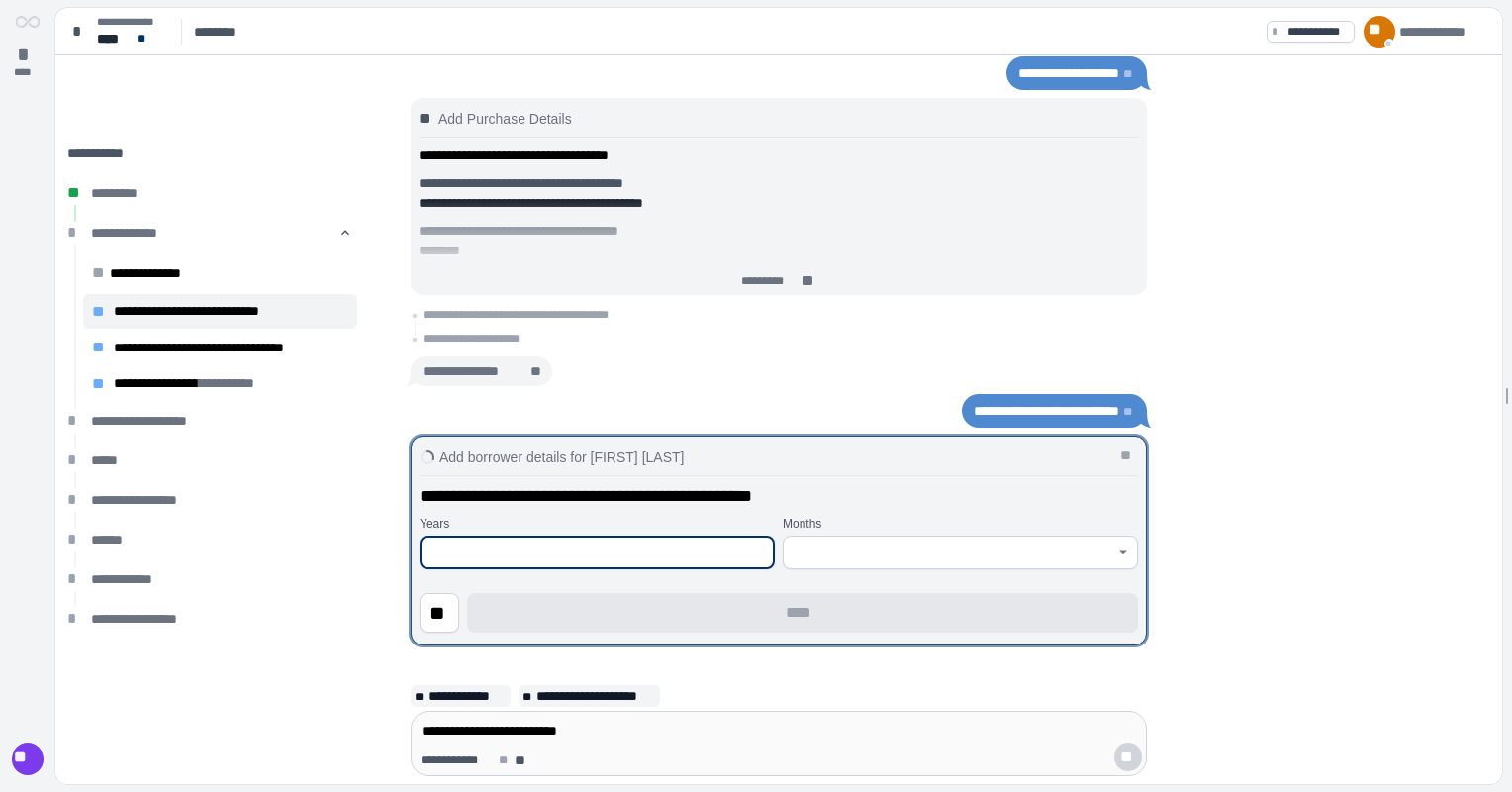 click at bounding box center (597, 552) 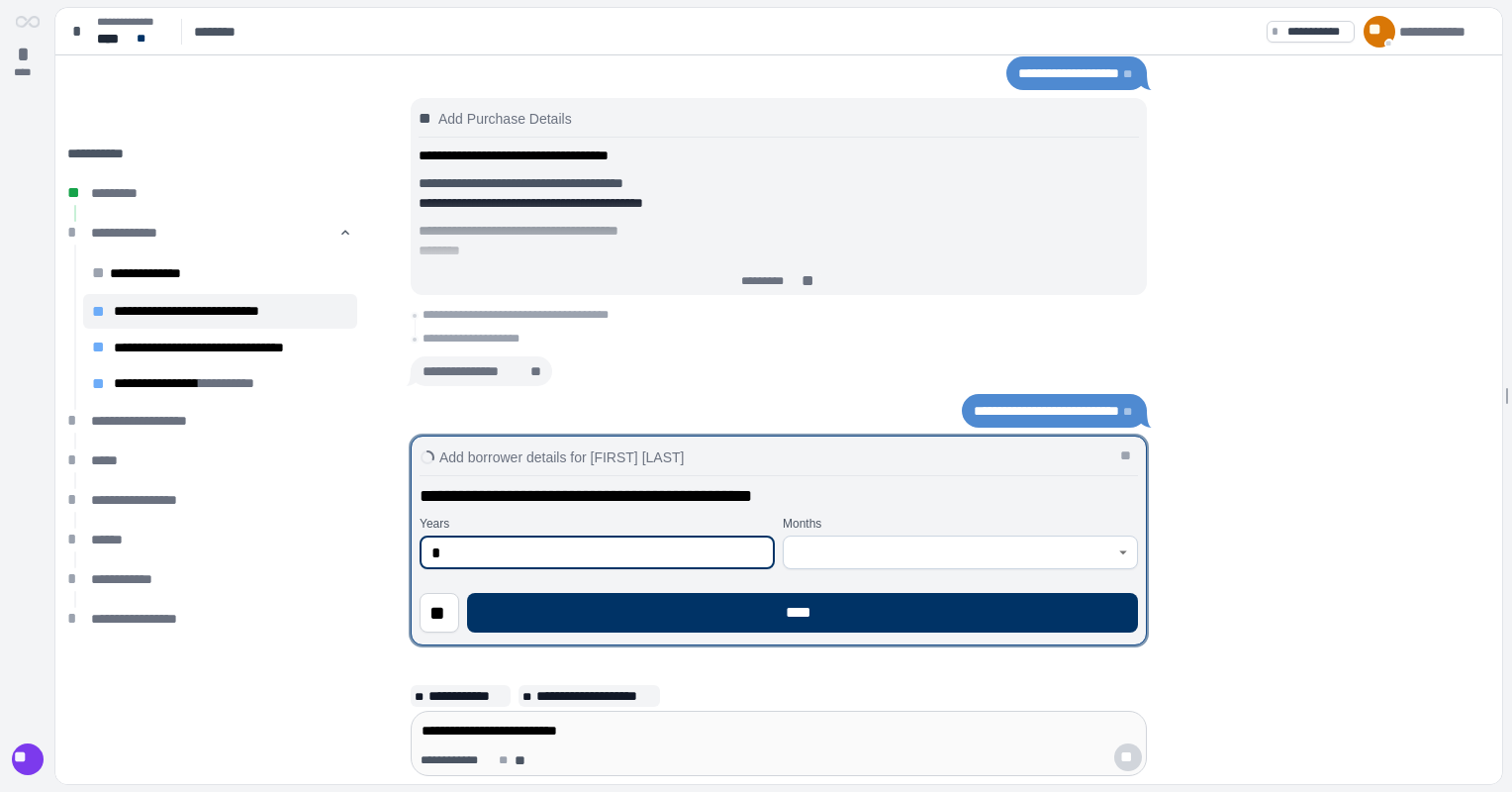 type on "*" 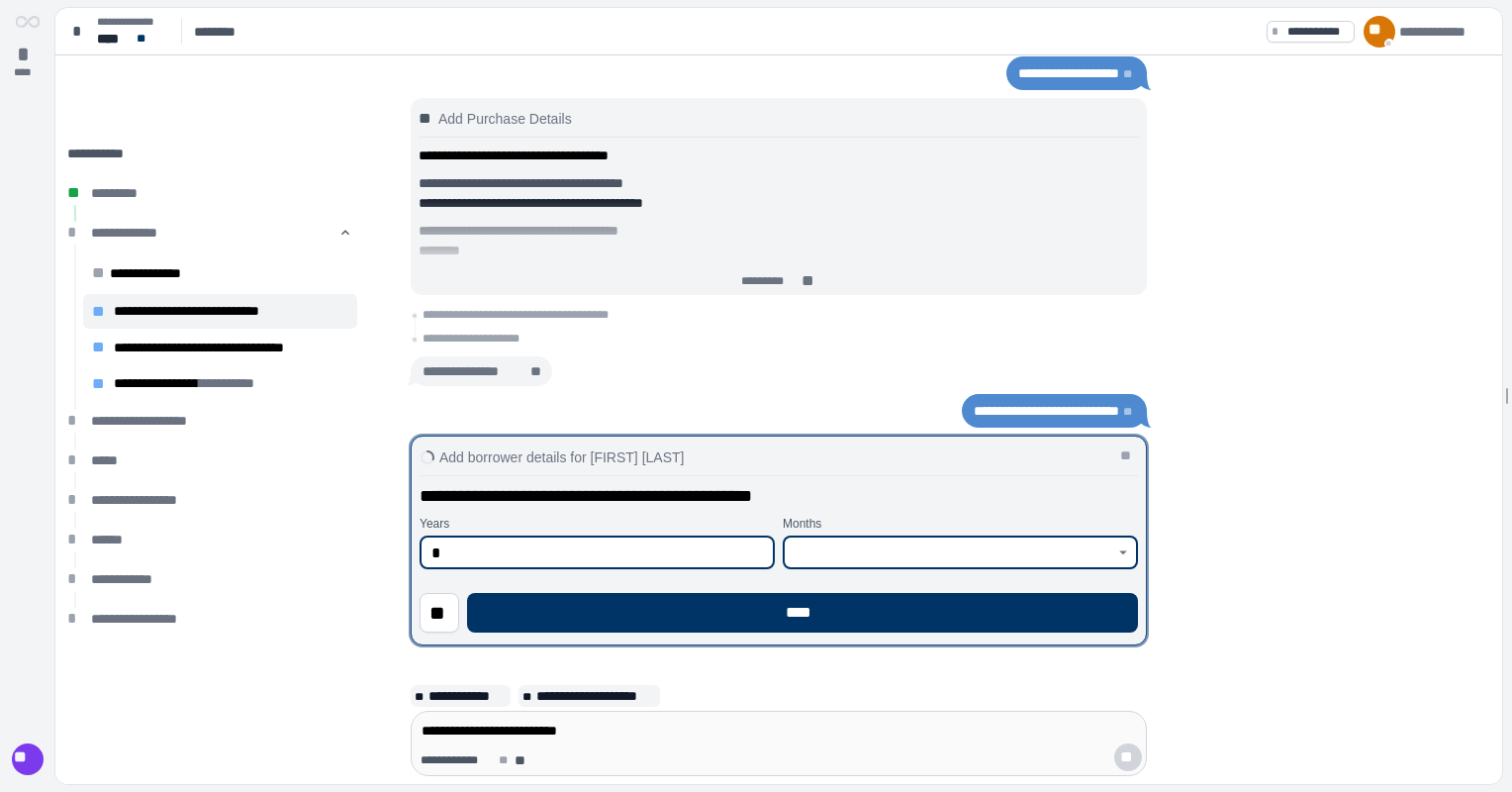 click at bounding box center [949, 552] 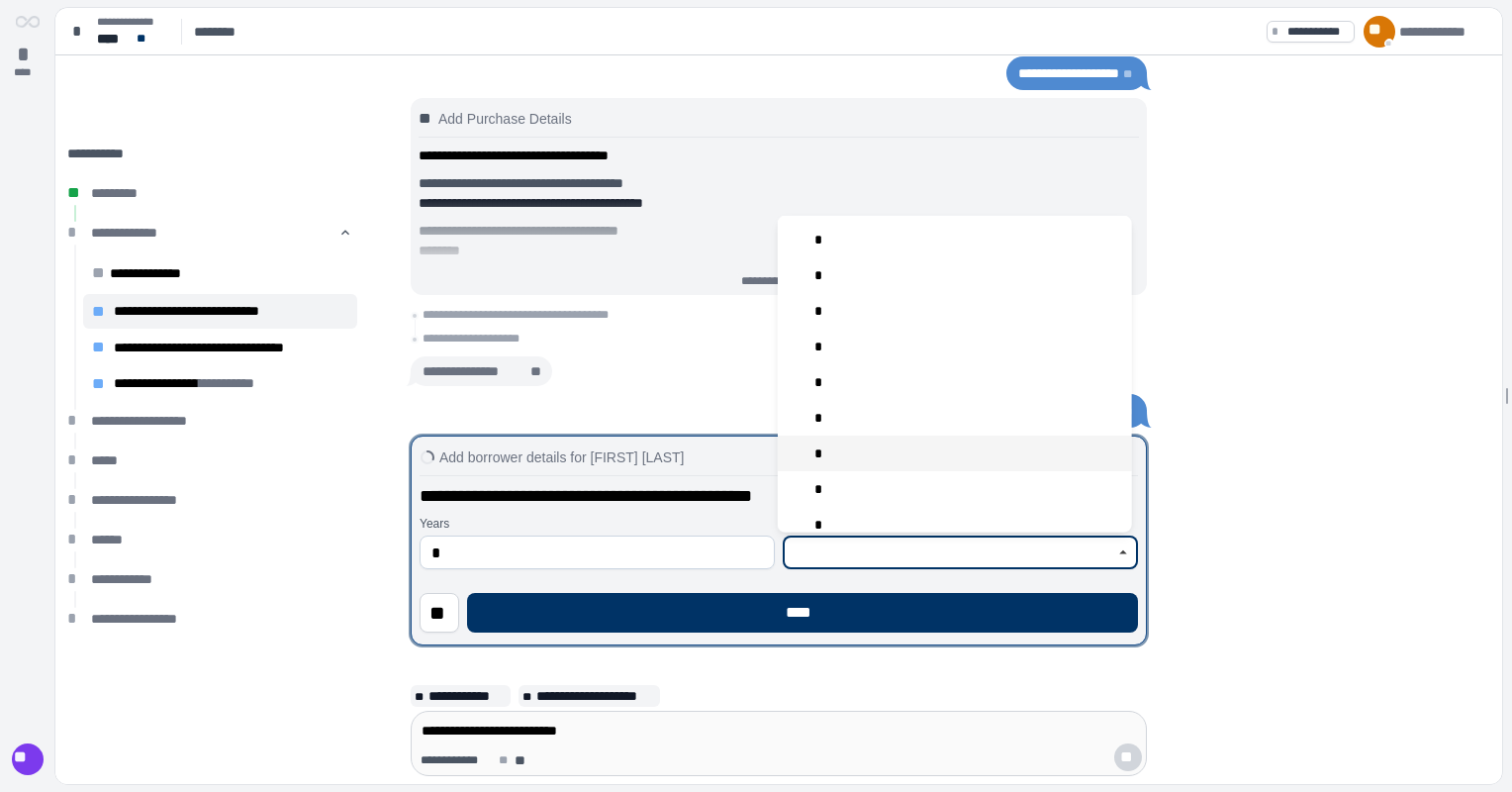 click on "*" at bounding box center (955, 453) 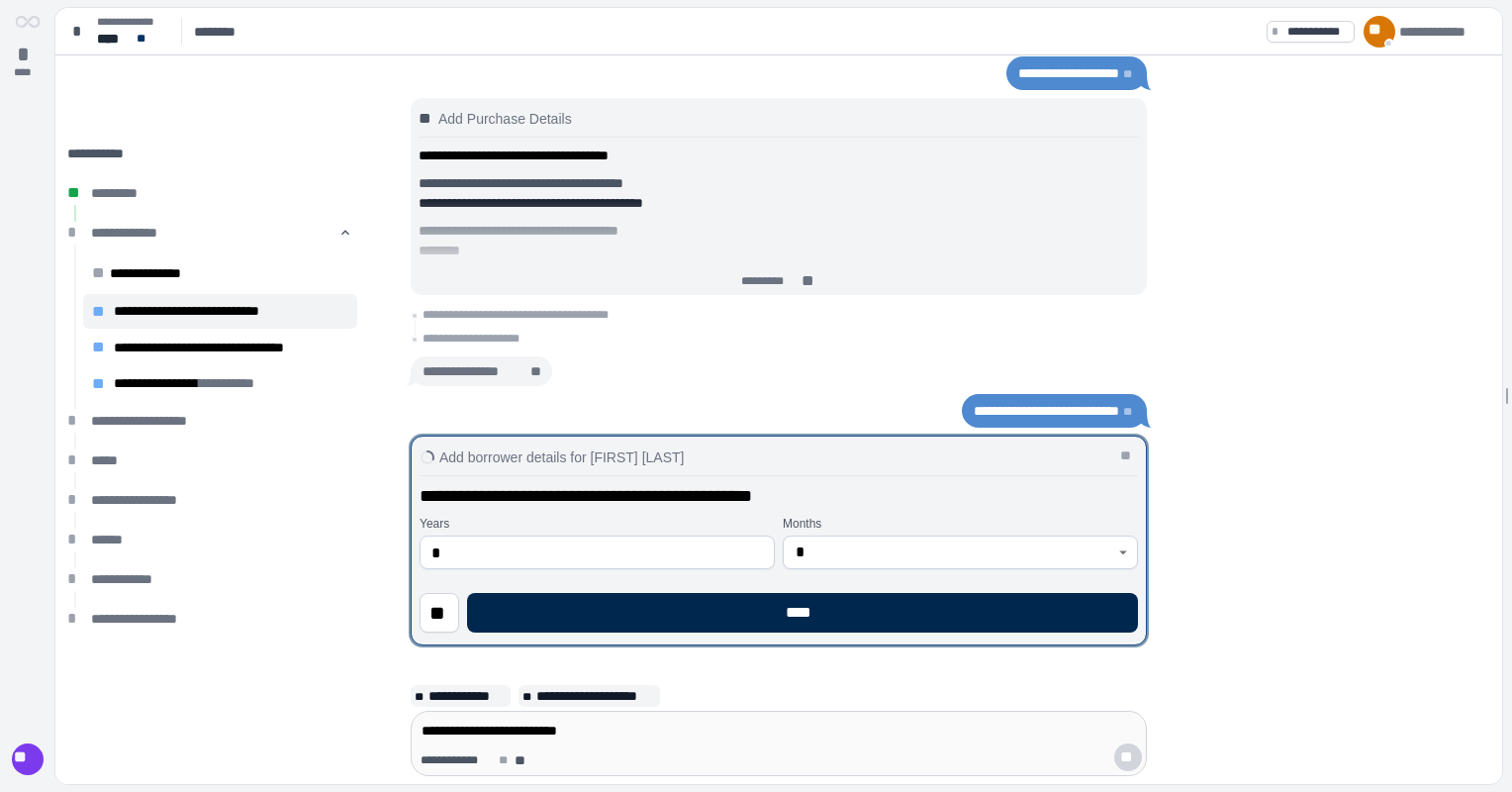 click on "****" at bounding box center [803, 613] 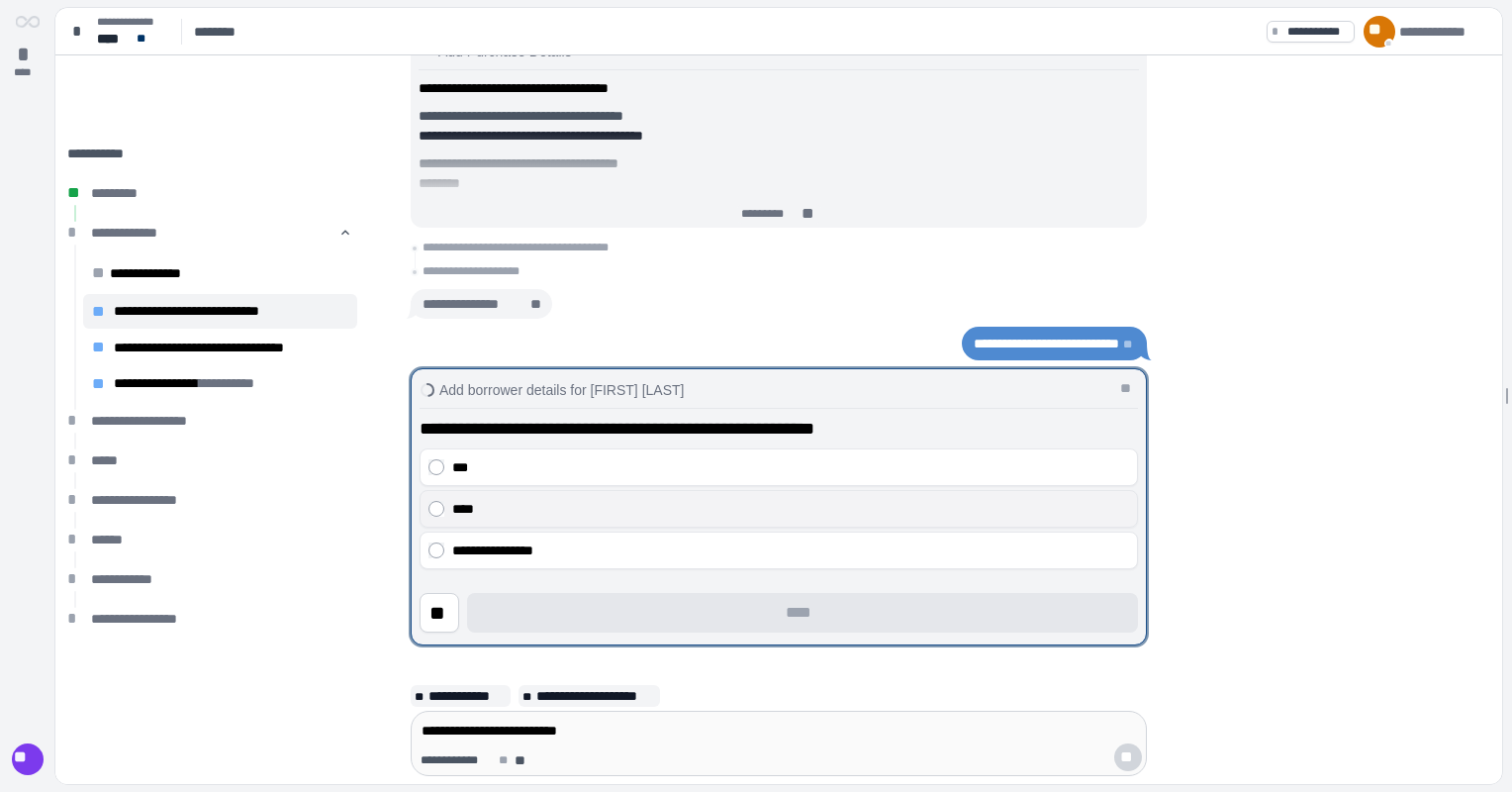 click on "****" at bounding box center (791, 509) 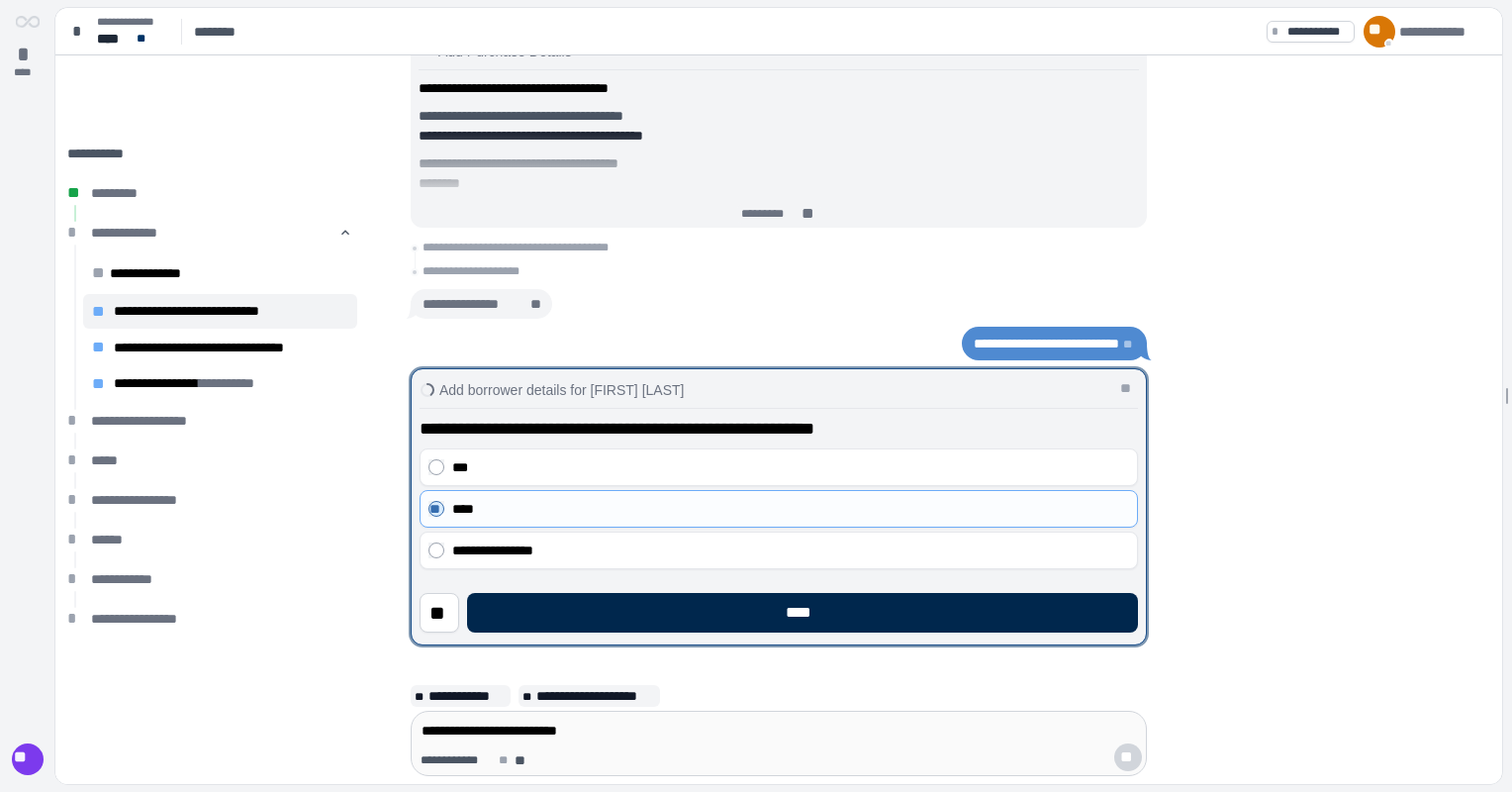 click on "****" at bounding box center [803, 613] 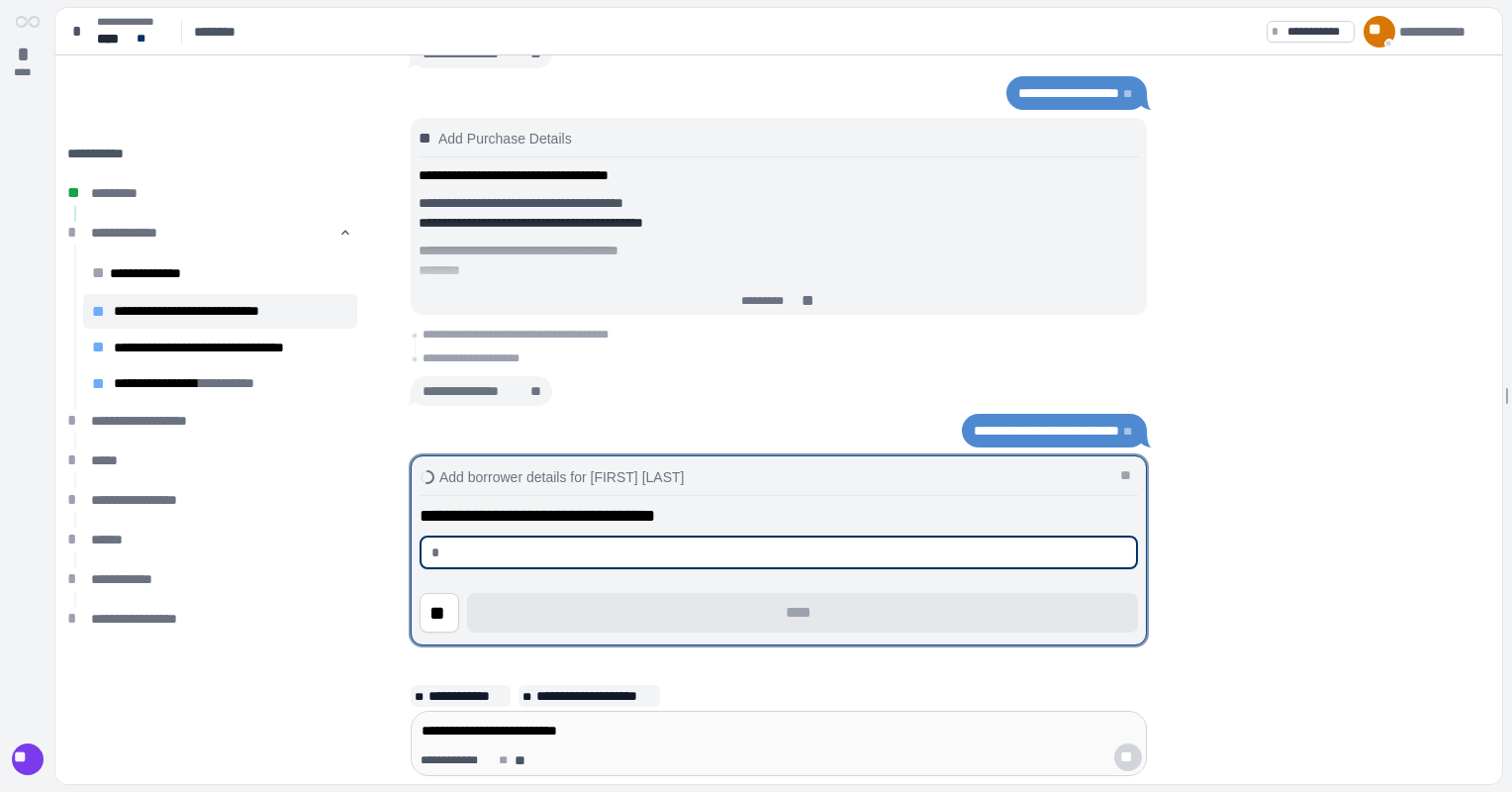 click at bounding box center [787, 552] 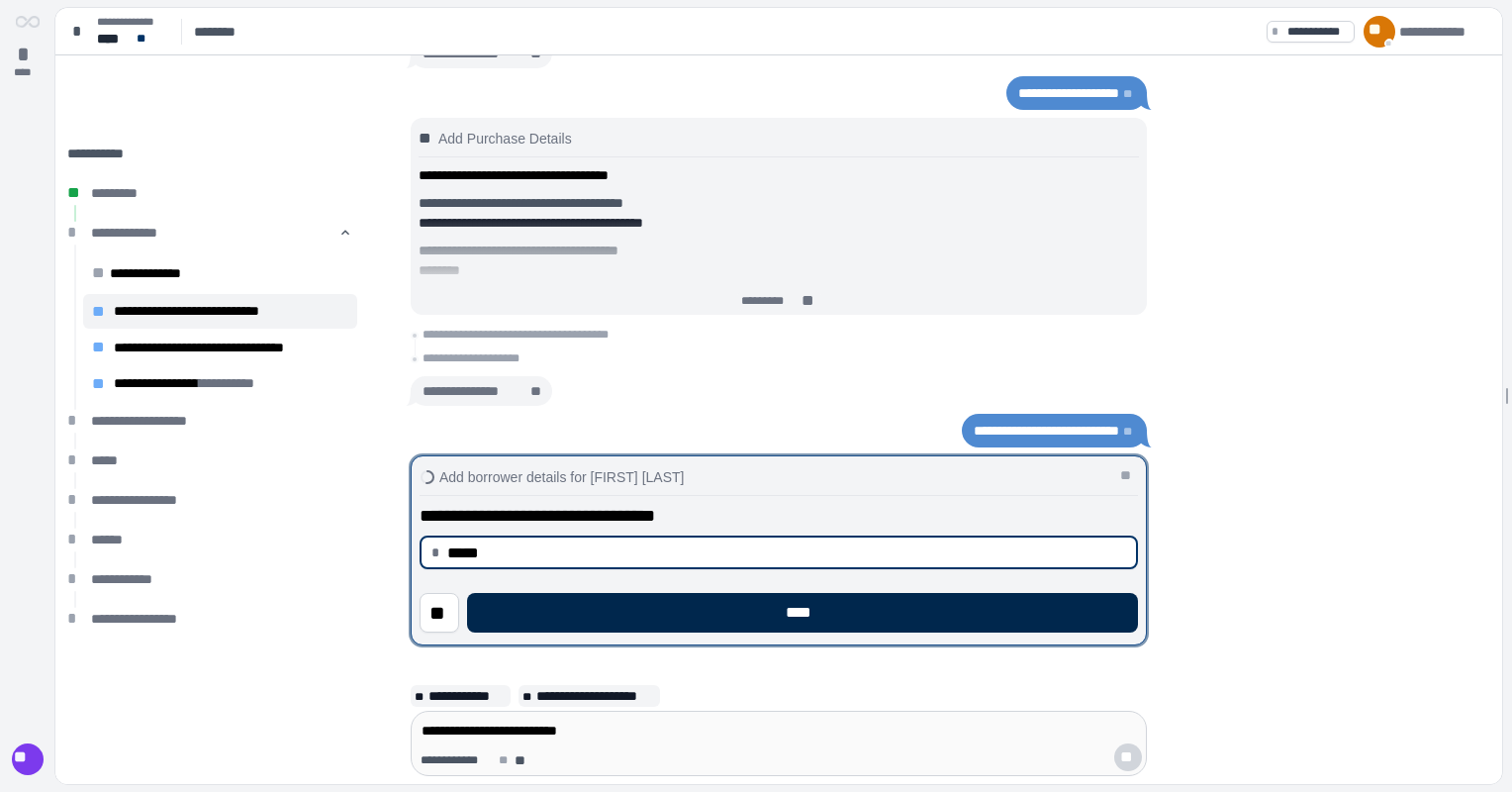 type on "********" 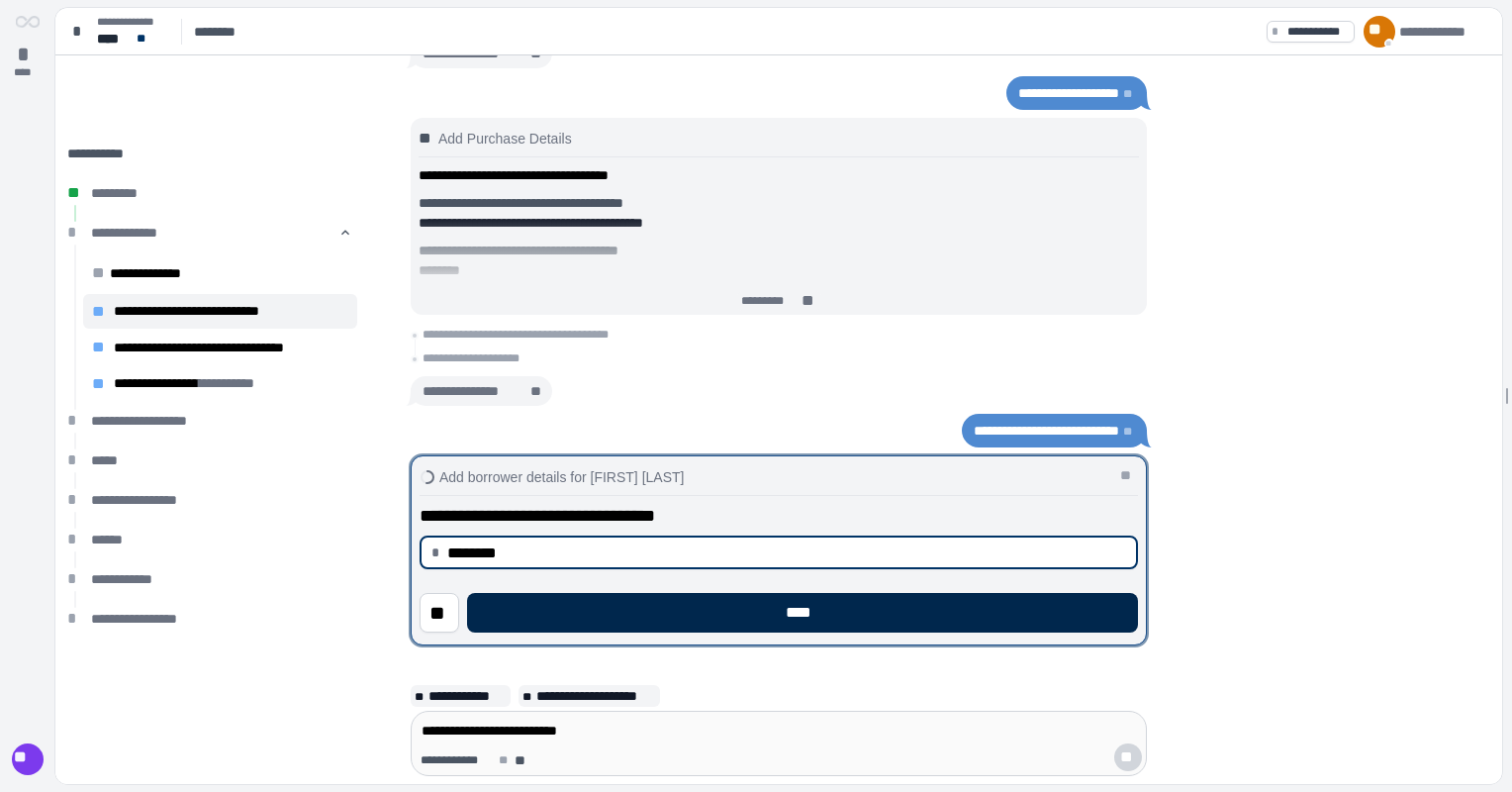 click on "****" at bounding box center (803, 613) 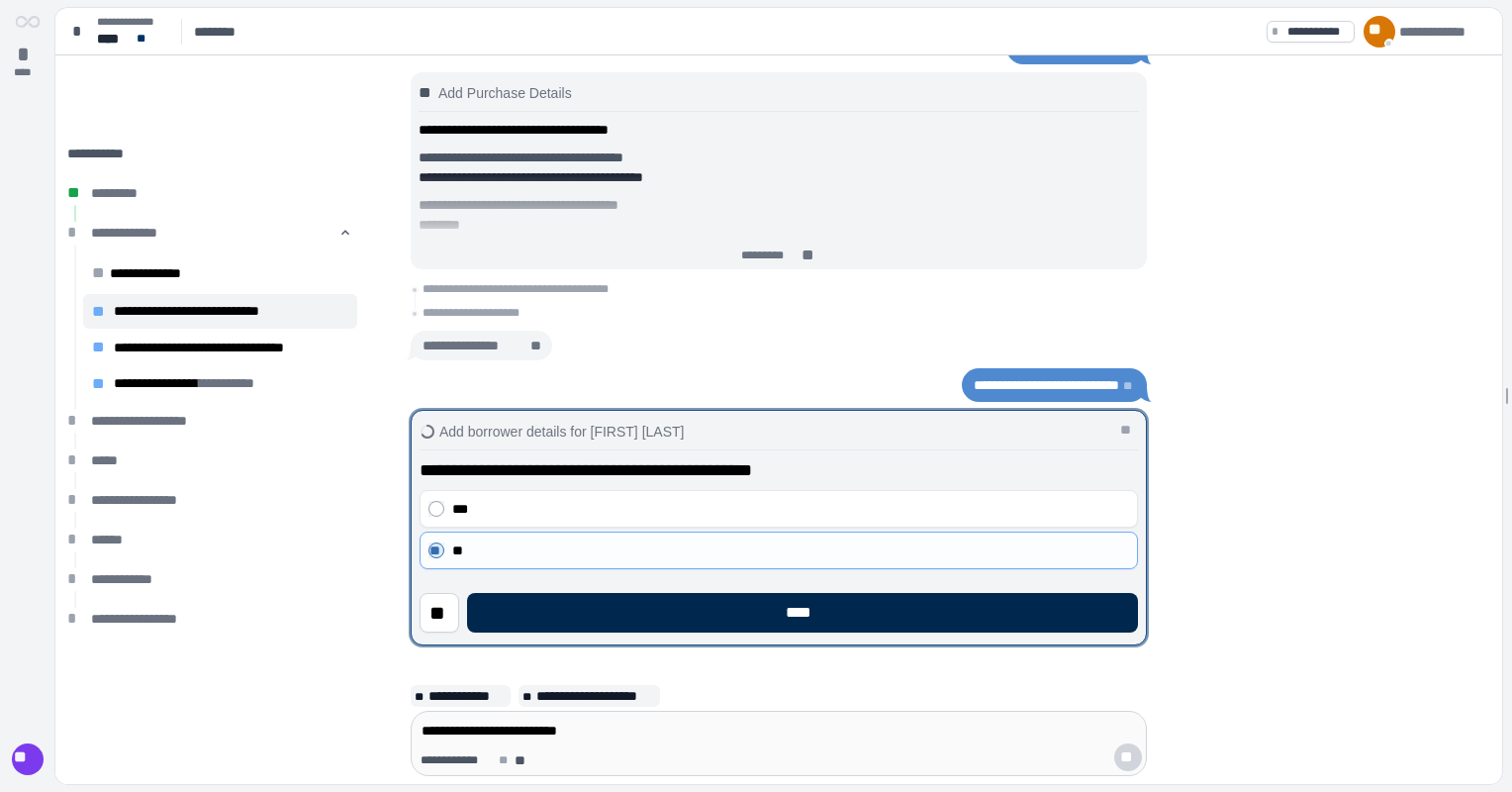 click on "****" at bounding box center [803, 613] 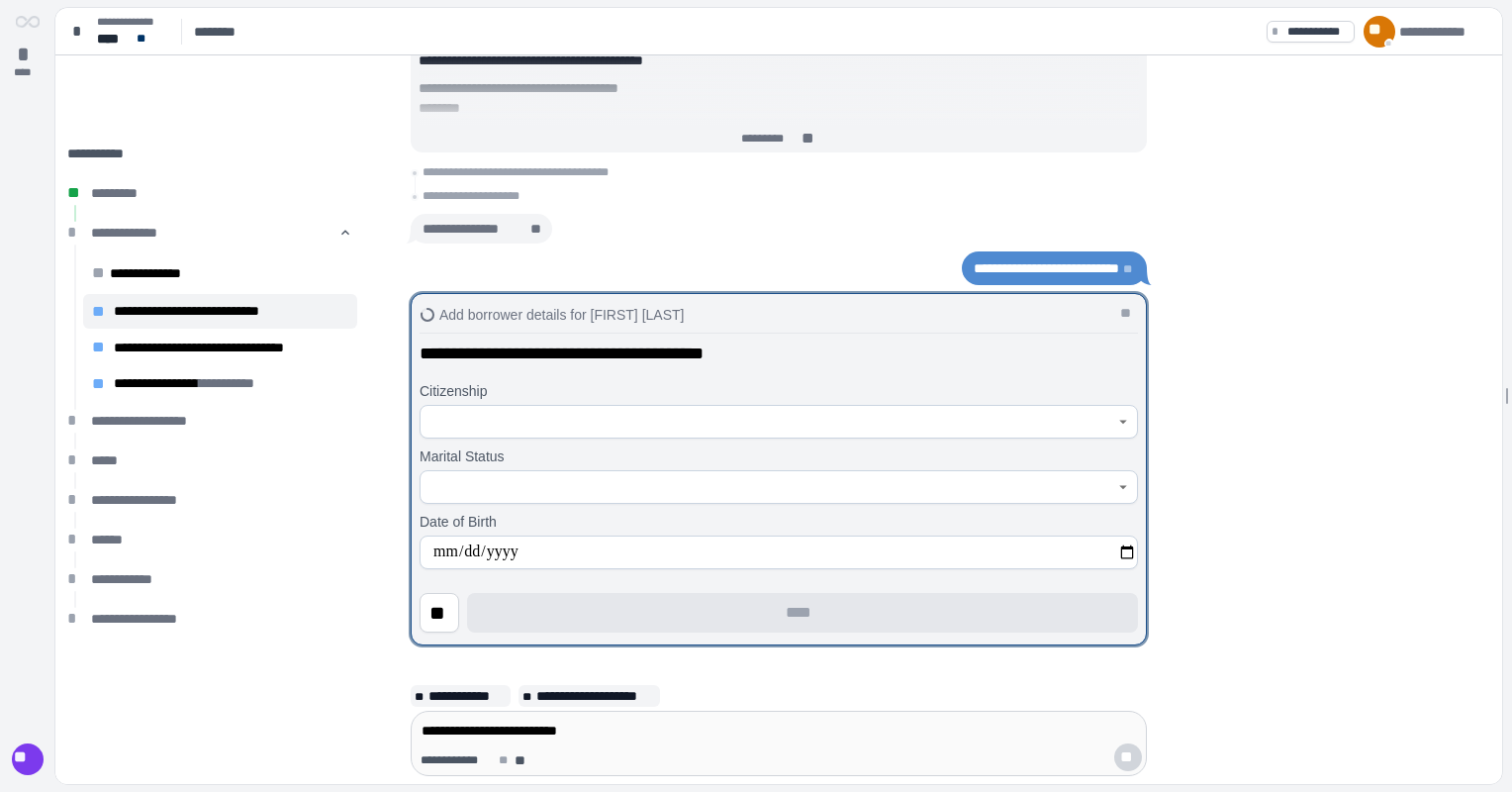 click at bounding box center (768, 422) 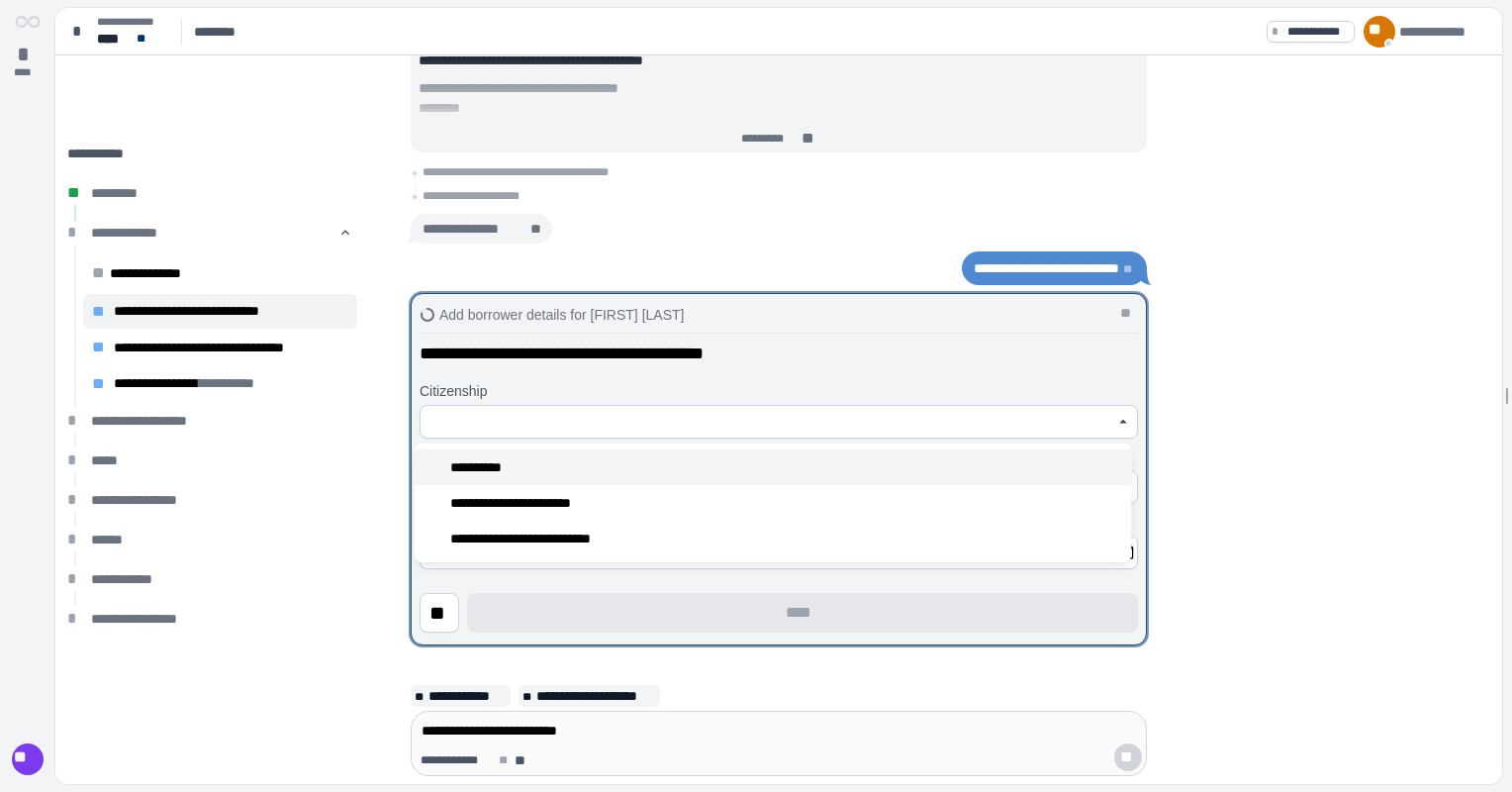 click on "**********" at bounding box center (772, 467) 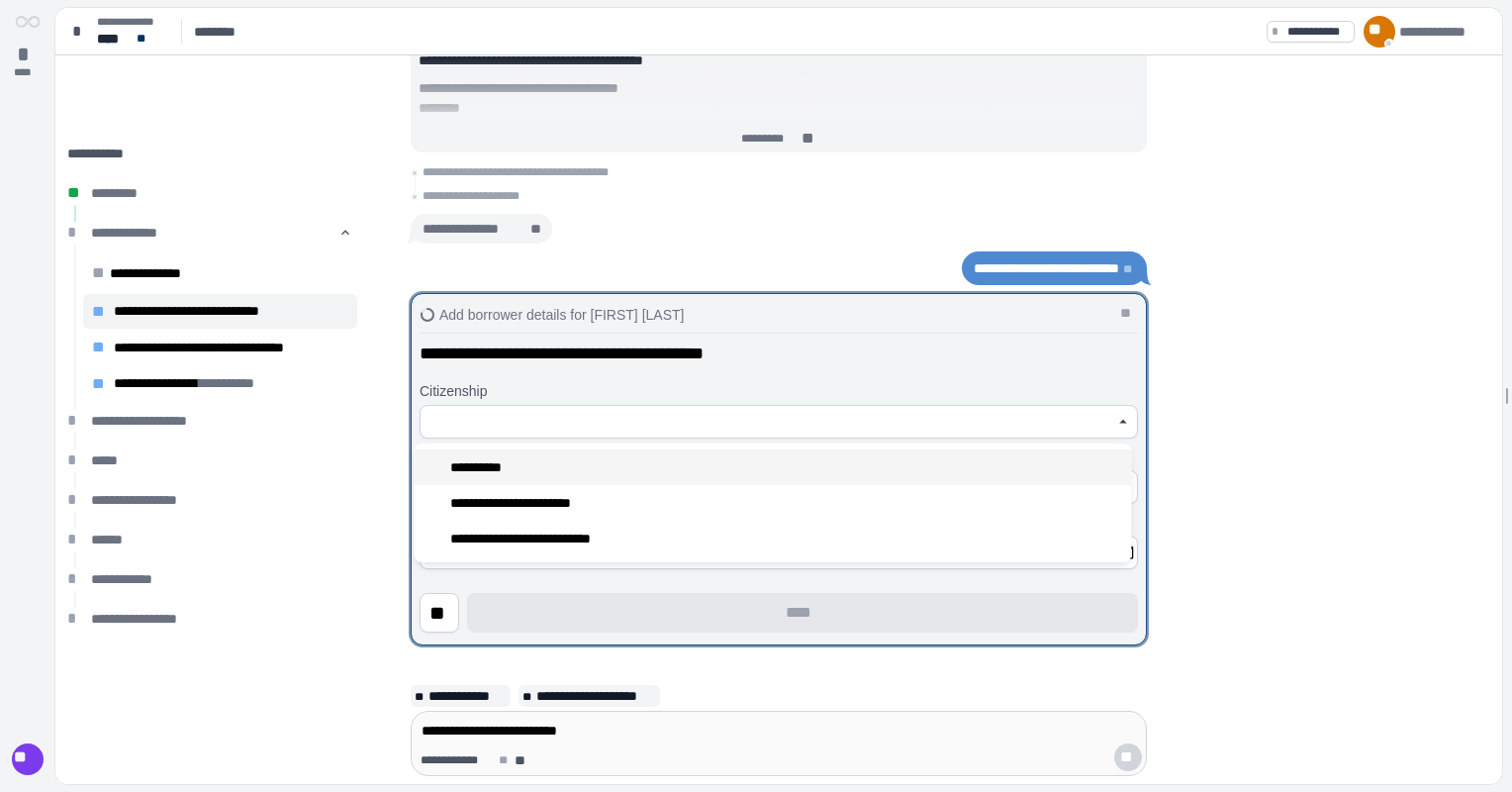 type on "**********" 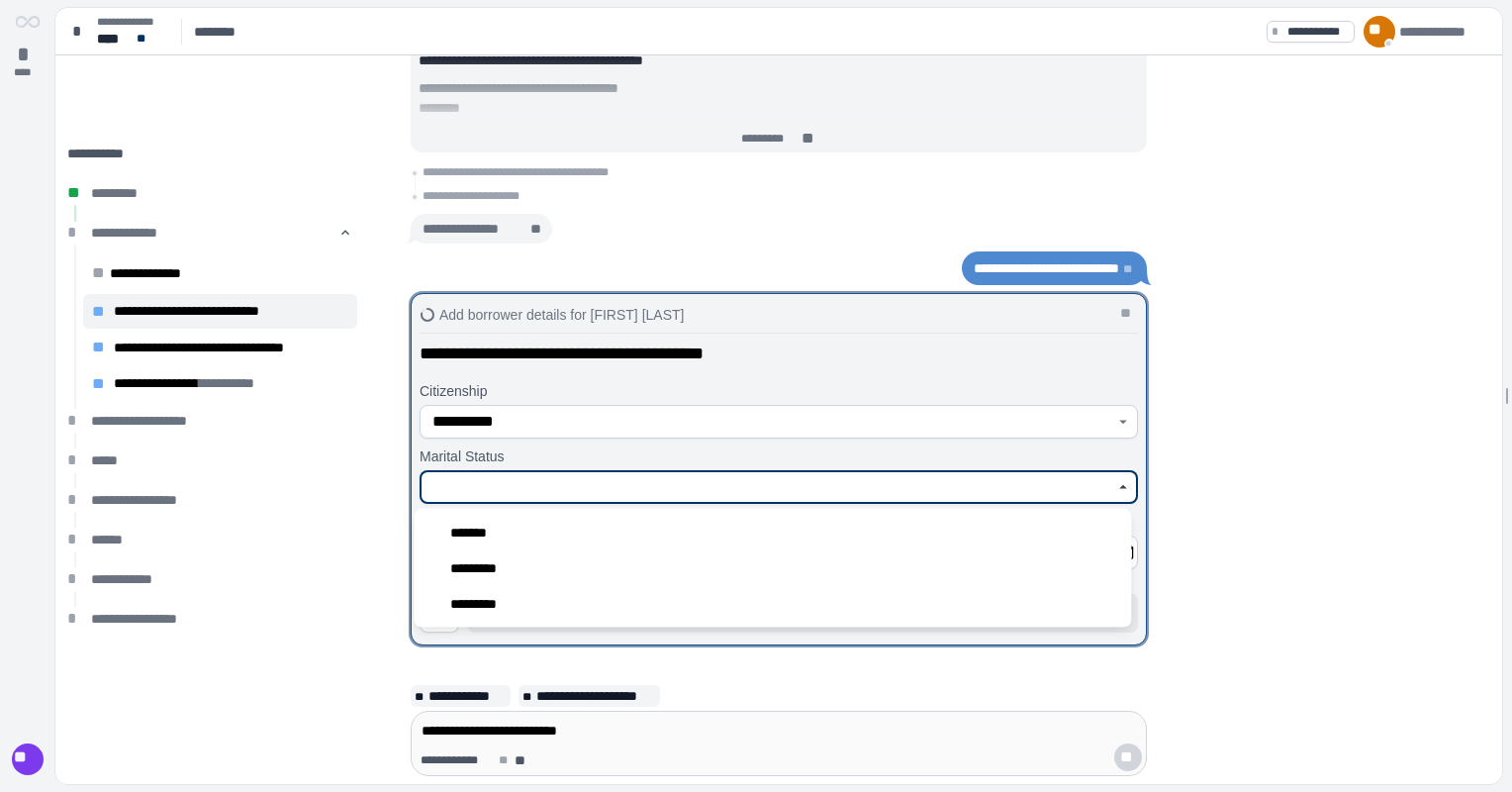 click at bounding box center [768, 487] 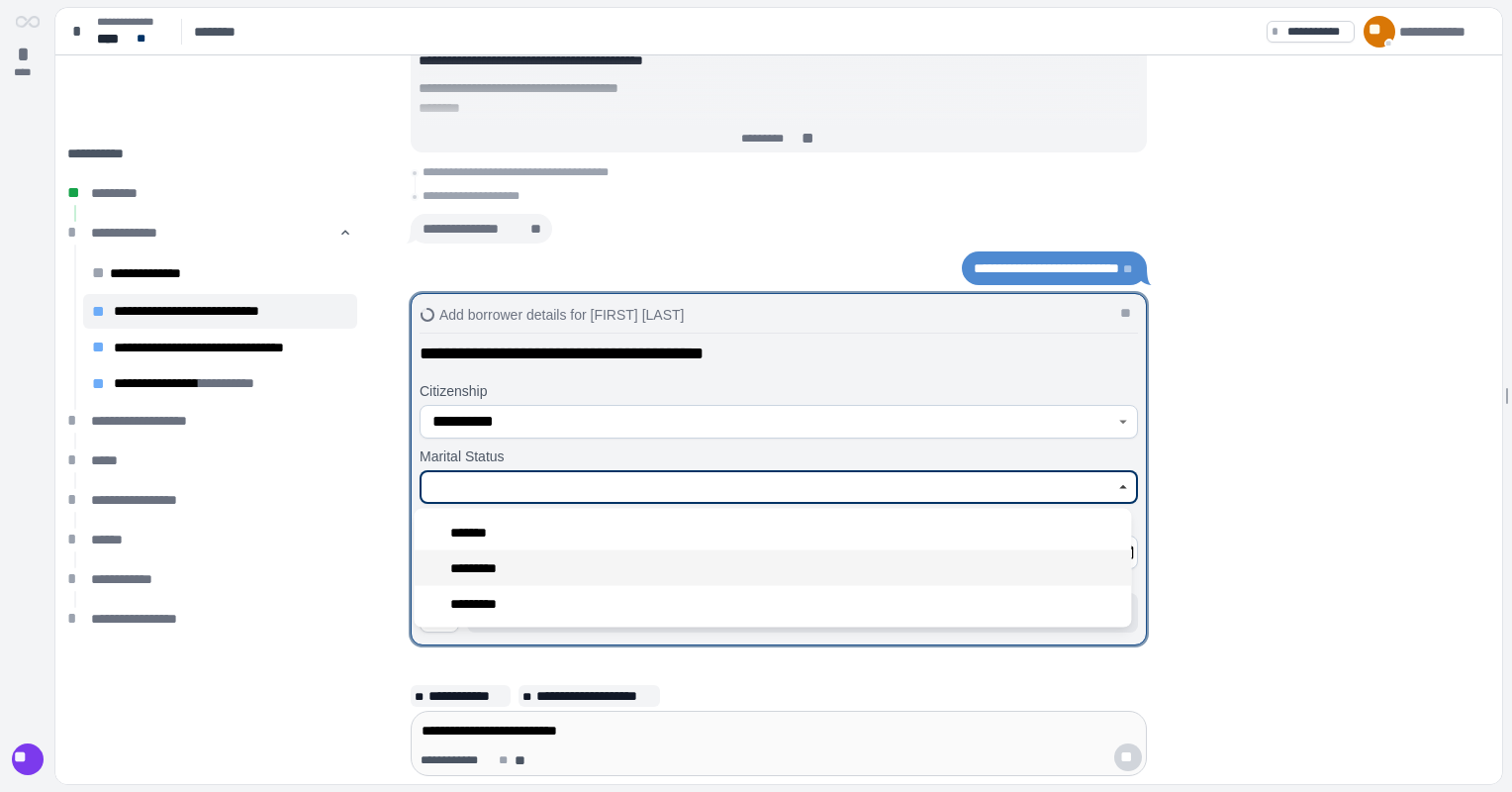 click on "*********" at bounding box center (772, 568) 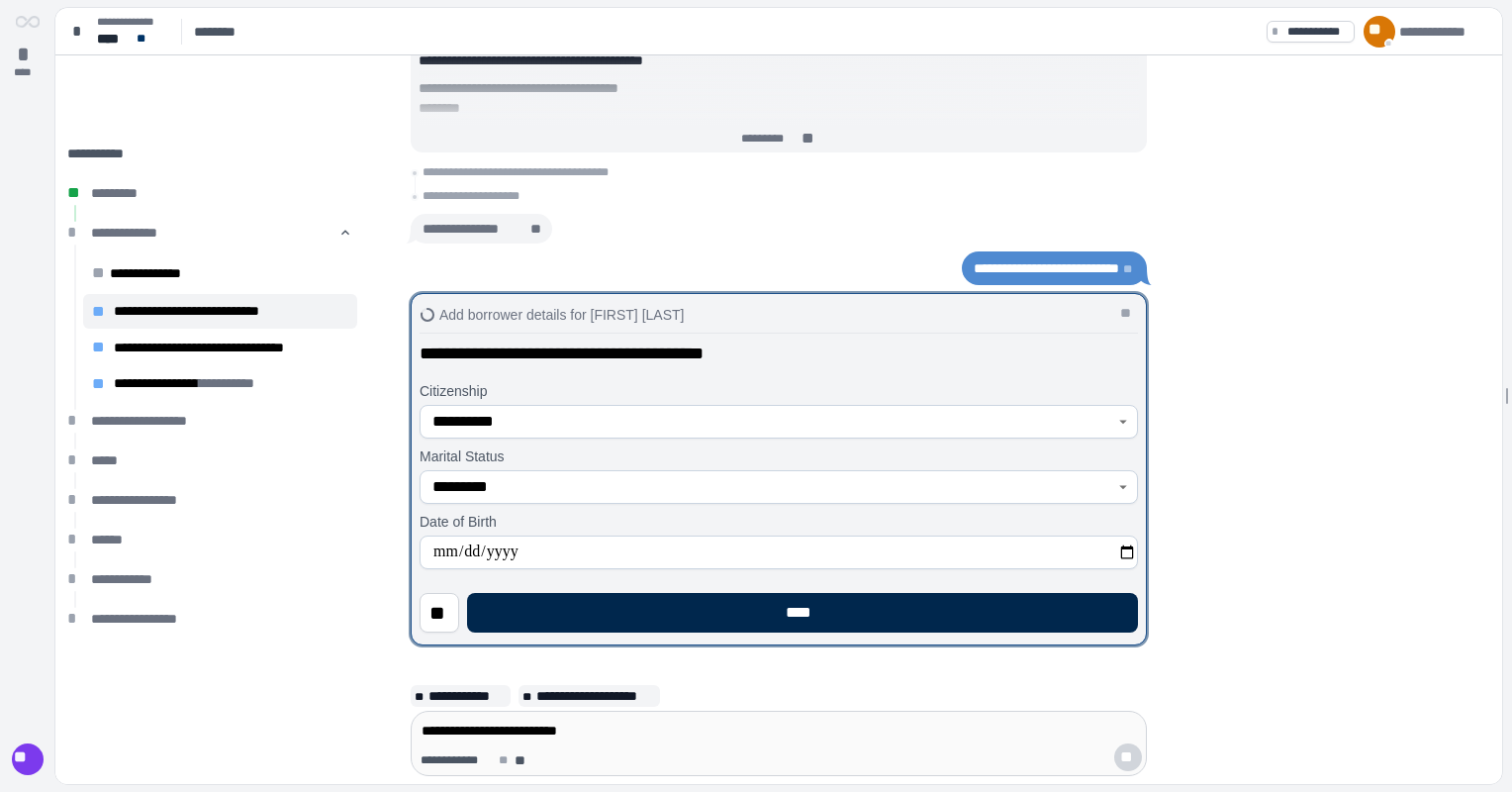click on "****" at bounding box center [803, 613] 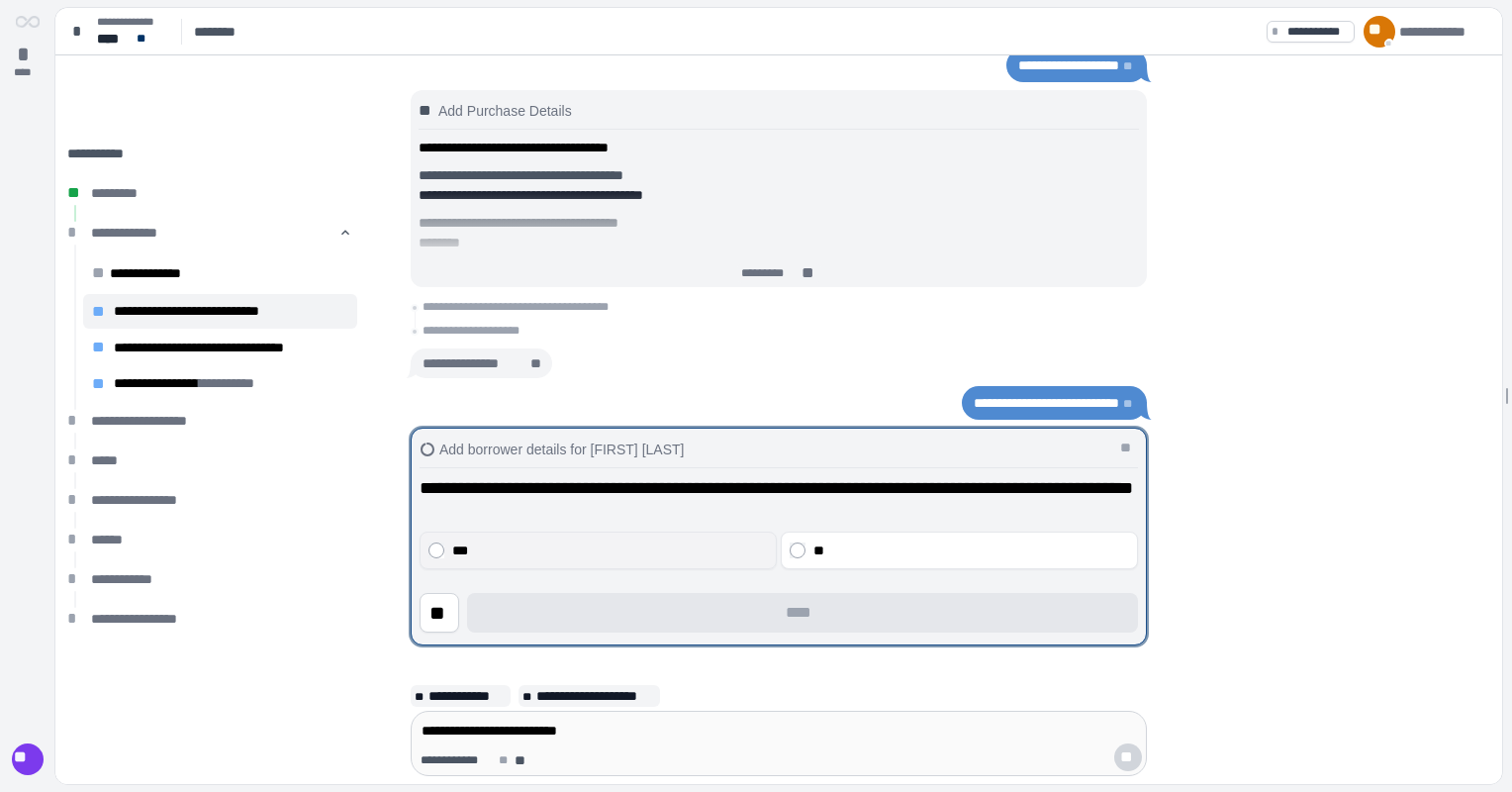 click on "***" at bounding box center (611, 550) 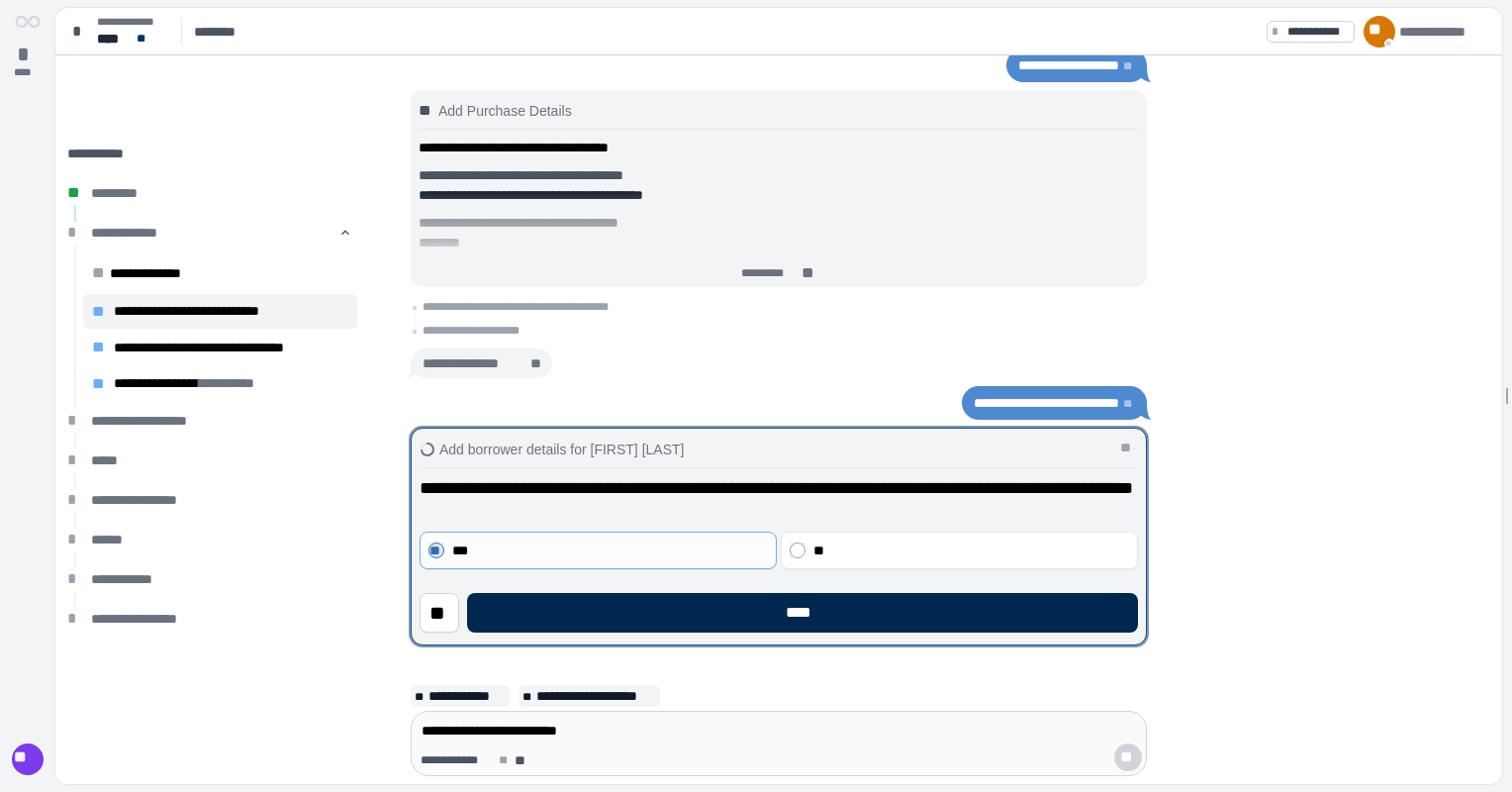 click on "****" at bounding box center [803, 613] 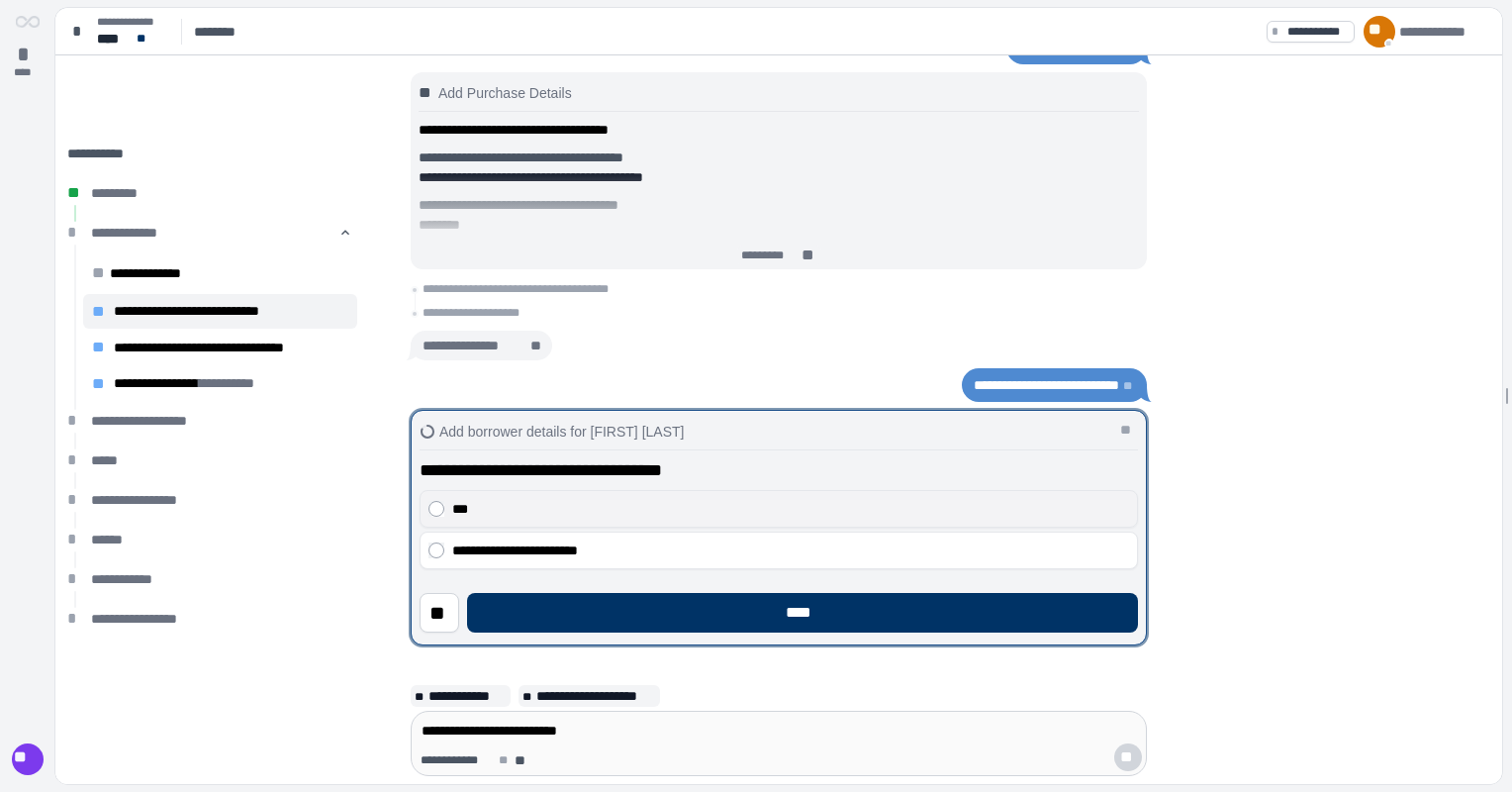 click on "***" at bounding box center [791, 509] 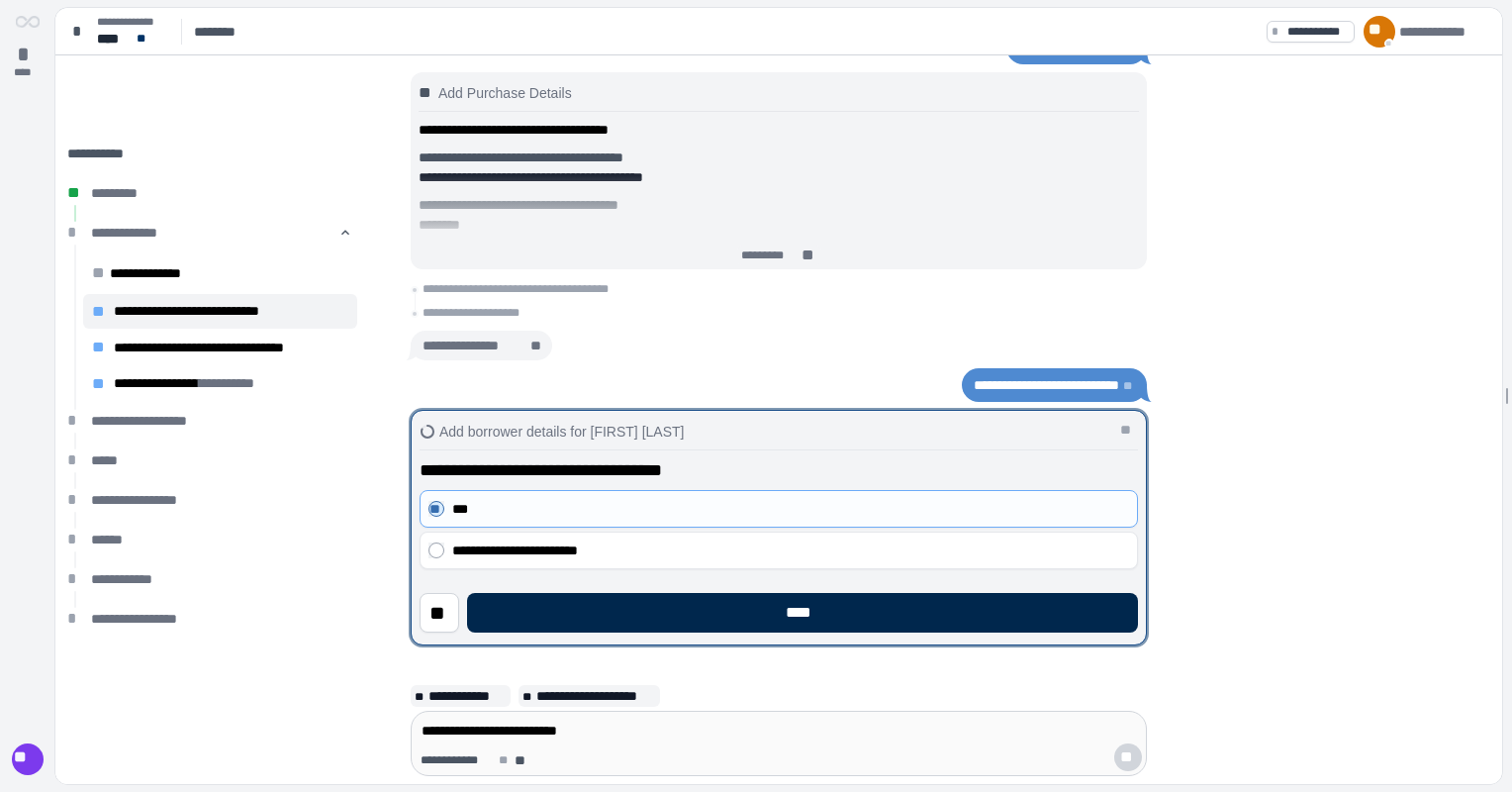 click on "****" at bounding box center [803, 613] 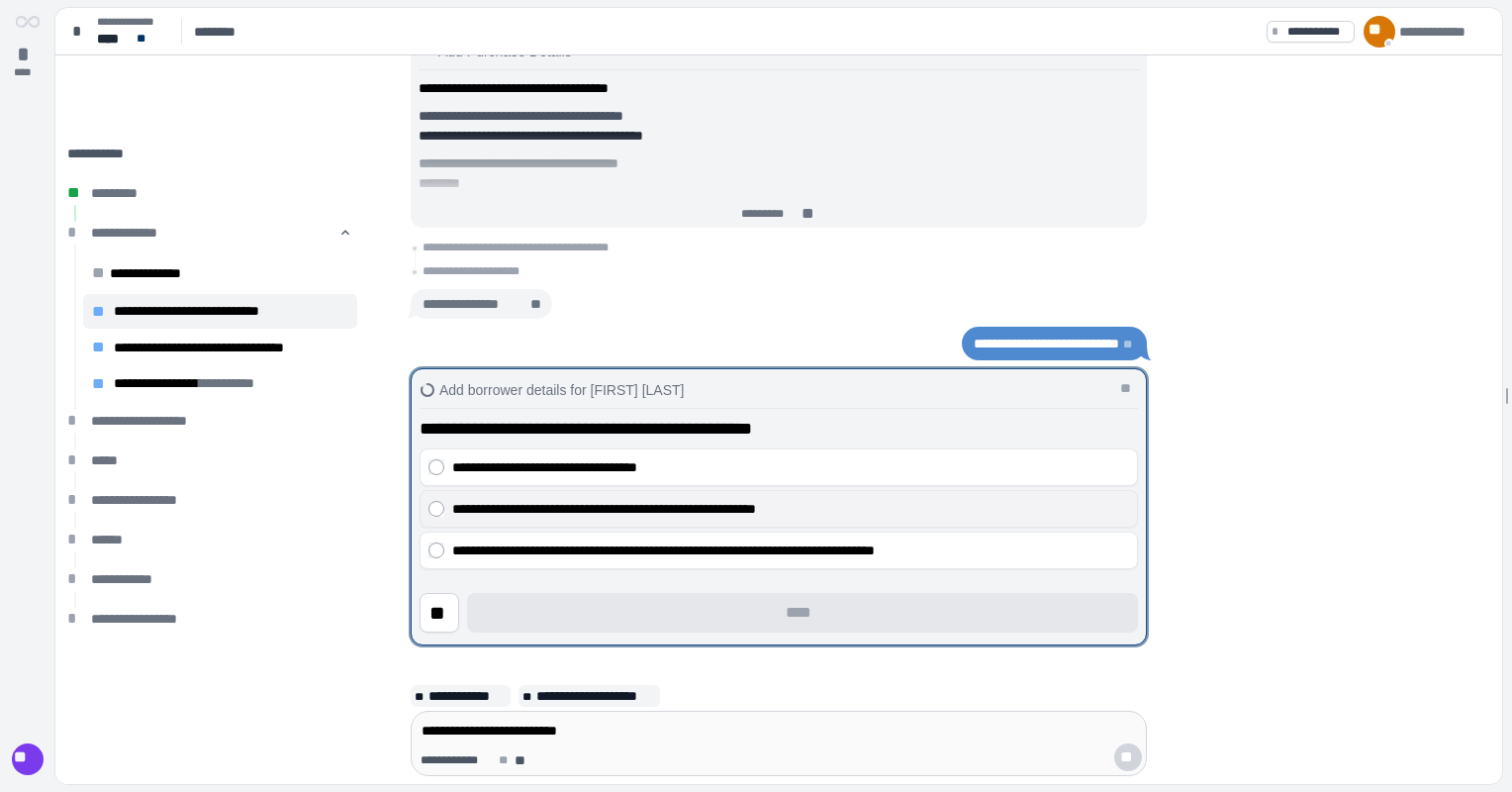 click on "**********" at bounding box center [791, 509] 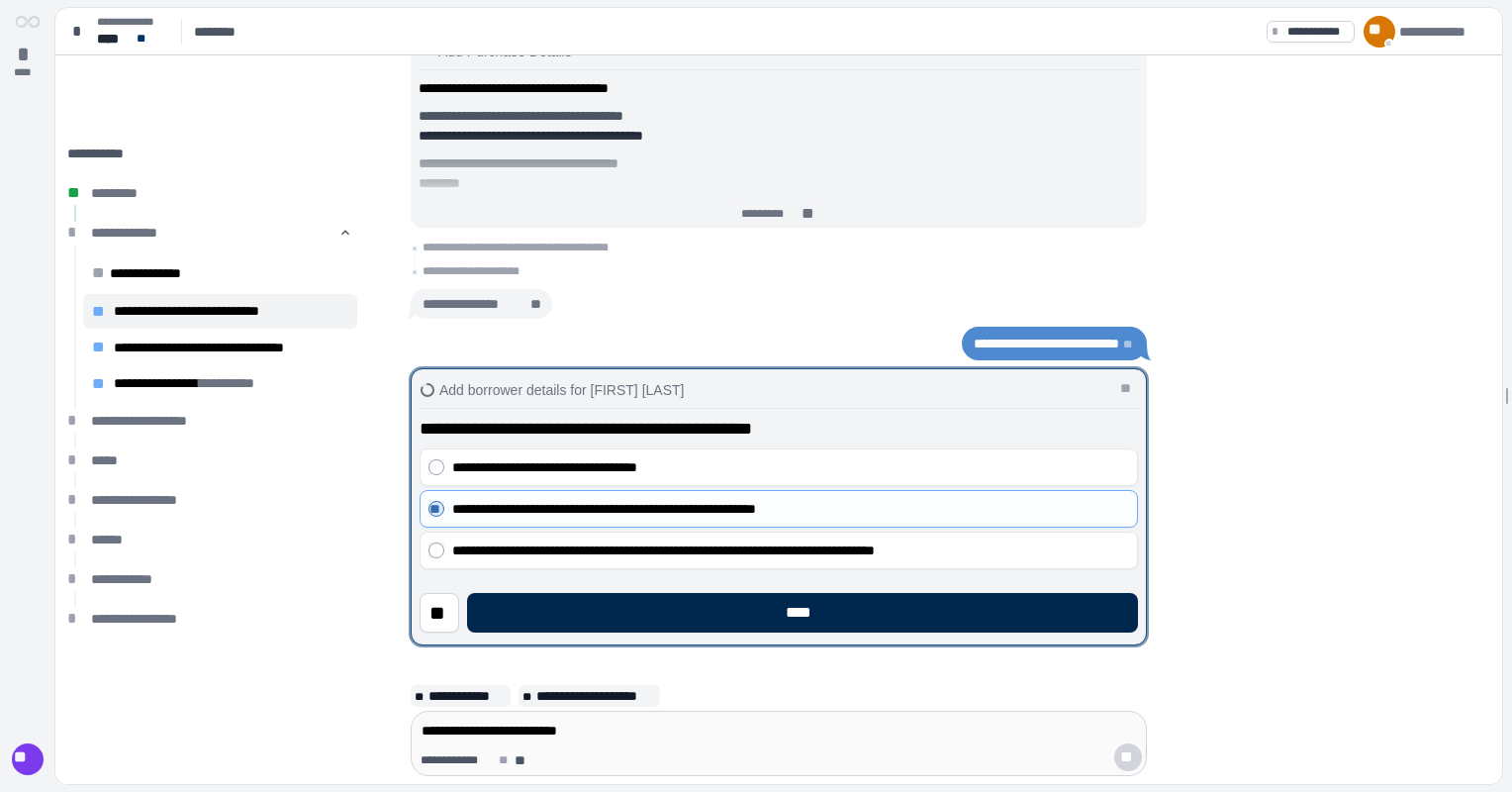 click on "****" at bounding box center [803, 613] 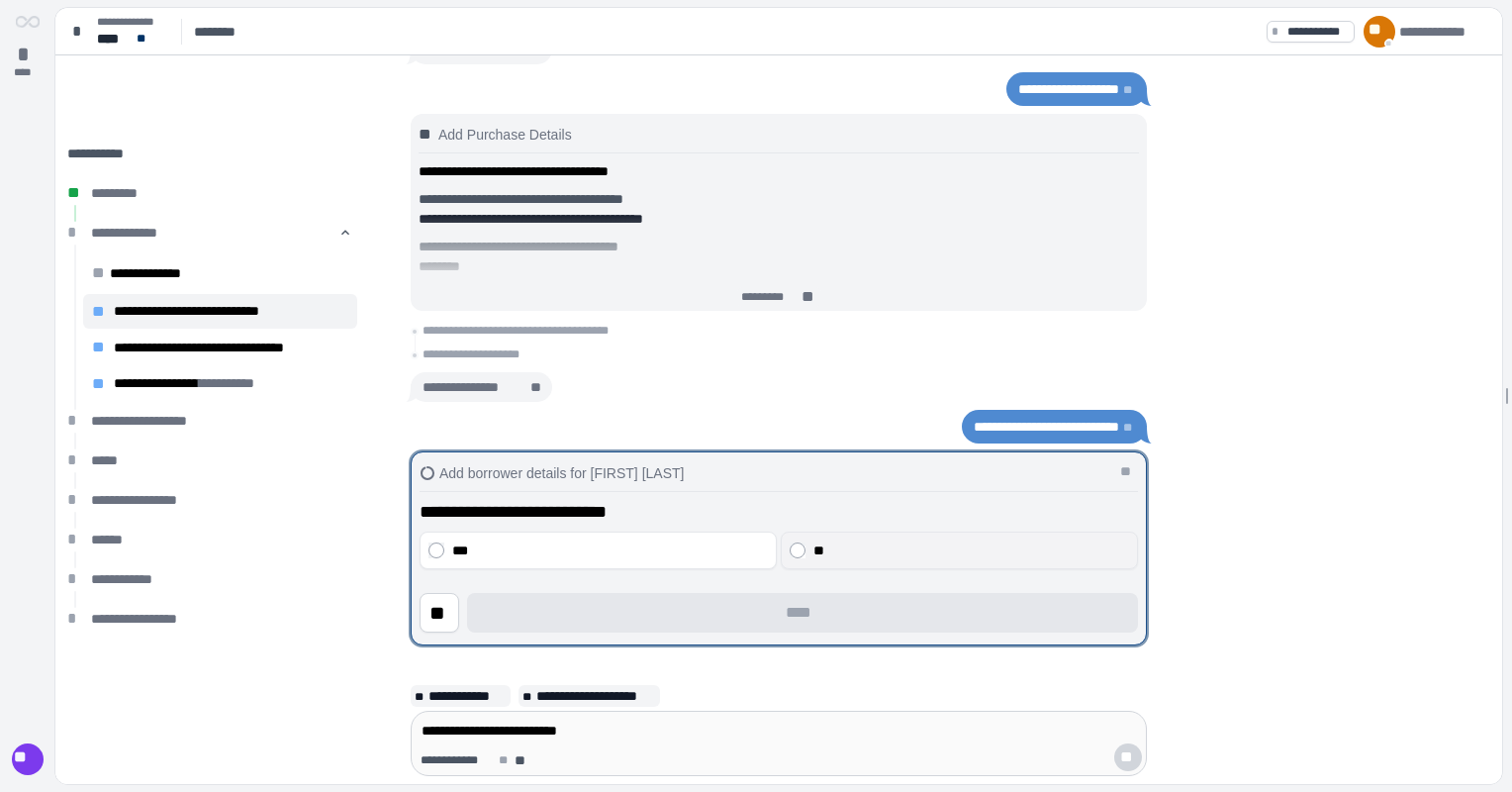click on "**" at bounding box center [972, 550] 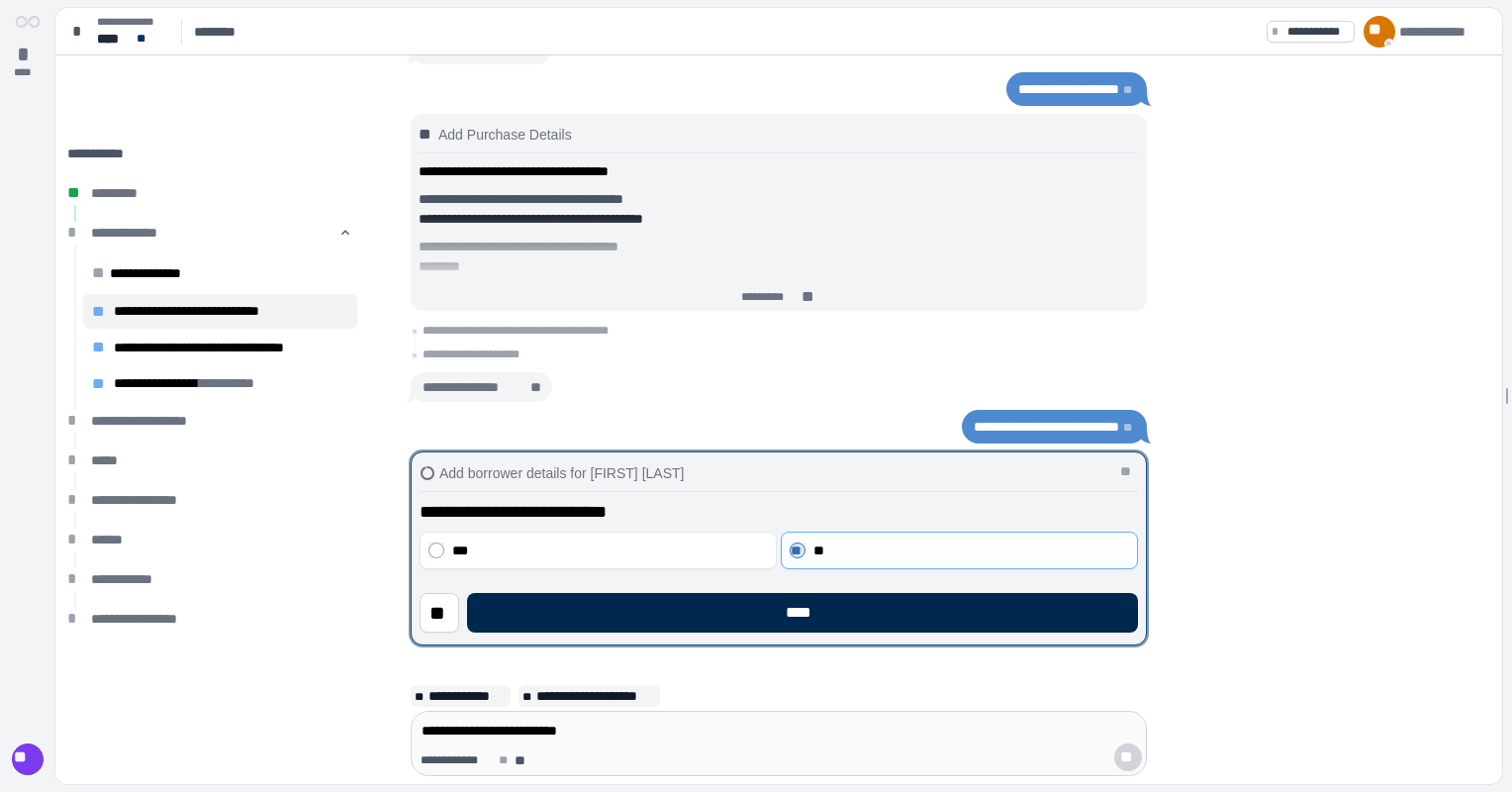 click on "****" at bounding box center [803, 613] 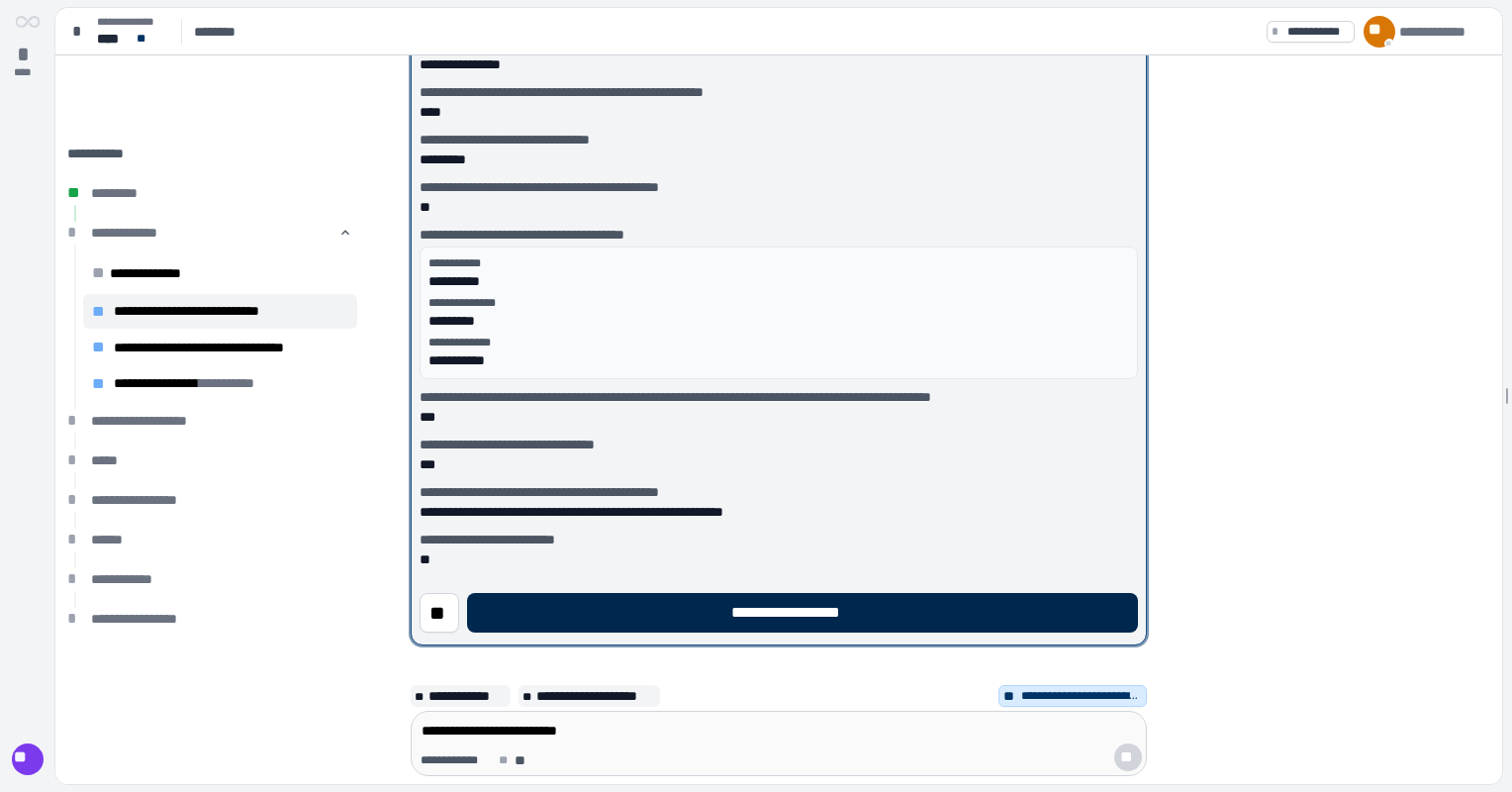 click on "**********" at bounding box center (803, 613) 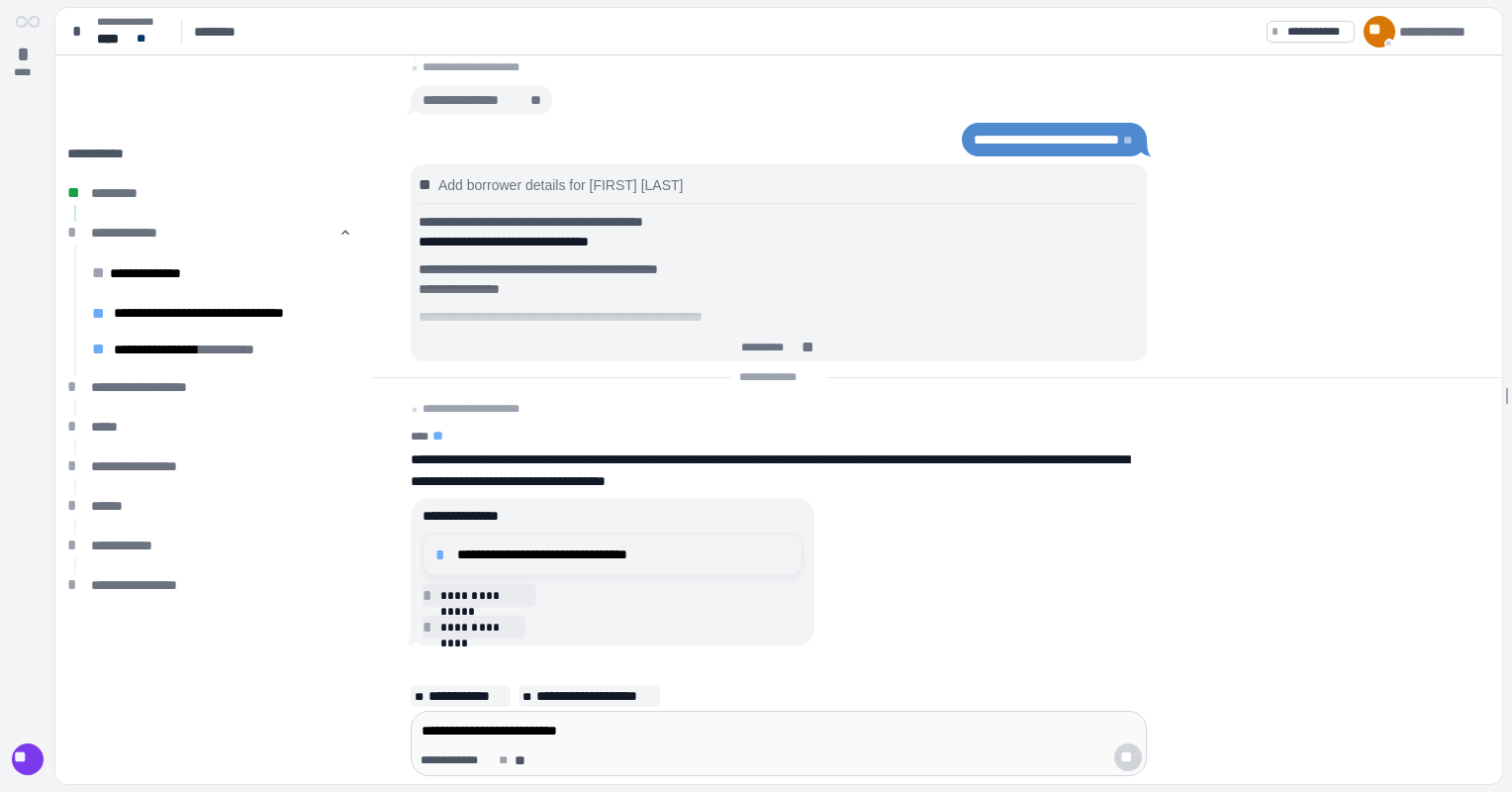 click on "**********" at bounding box center [623, 554] 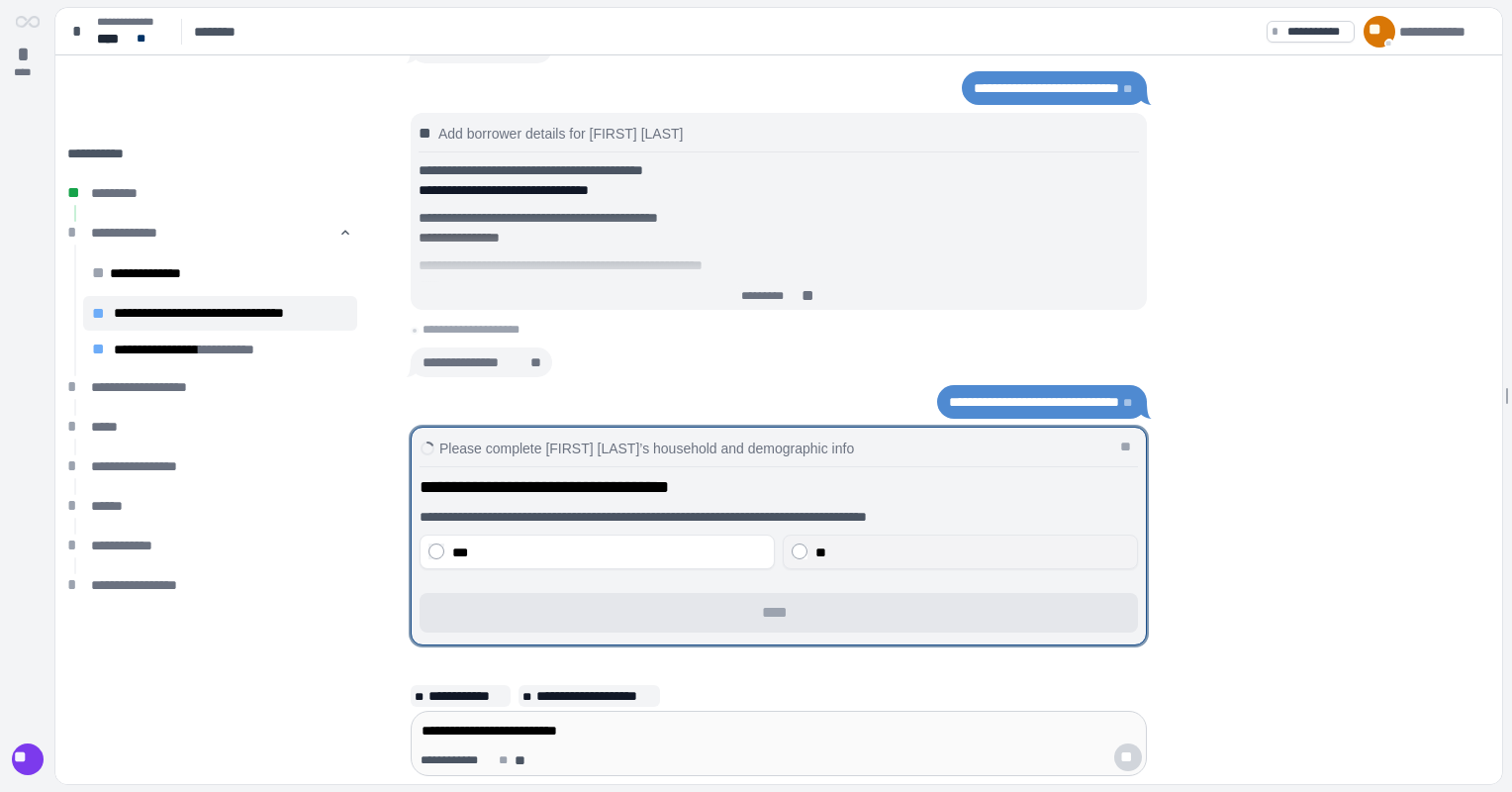 click on "**" at bounding box center (820, 552) 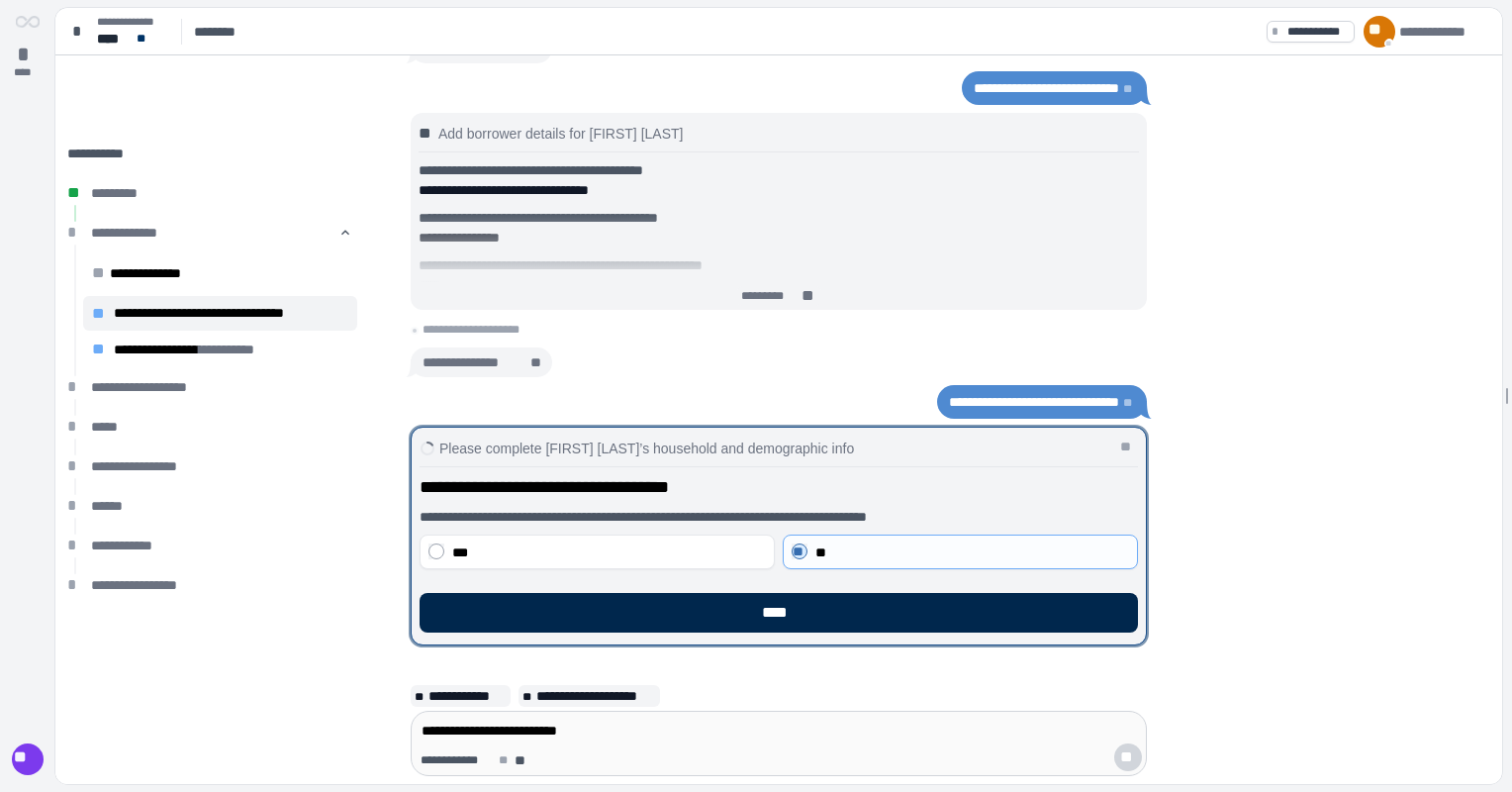 click on "****" at bounding box center (779, 613) 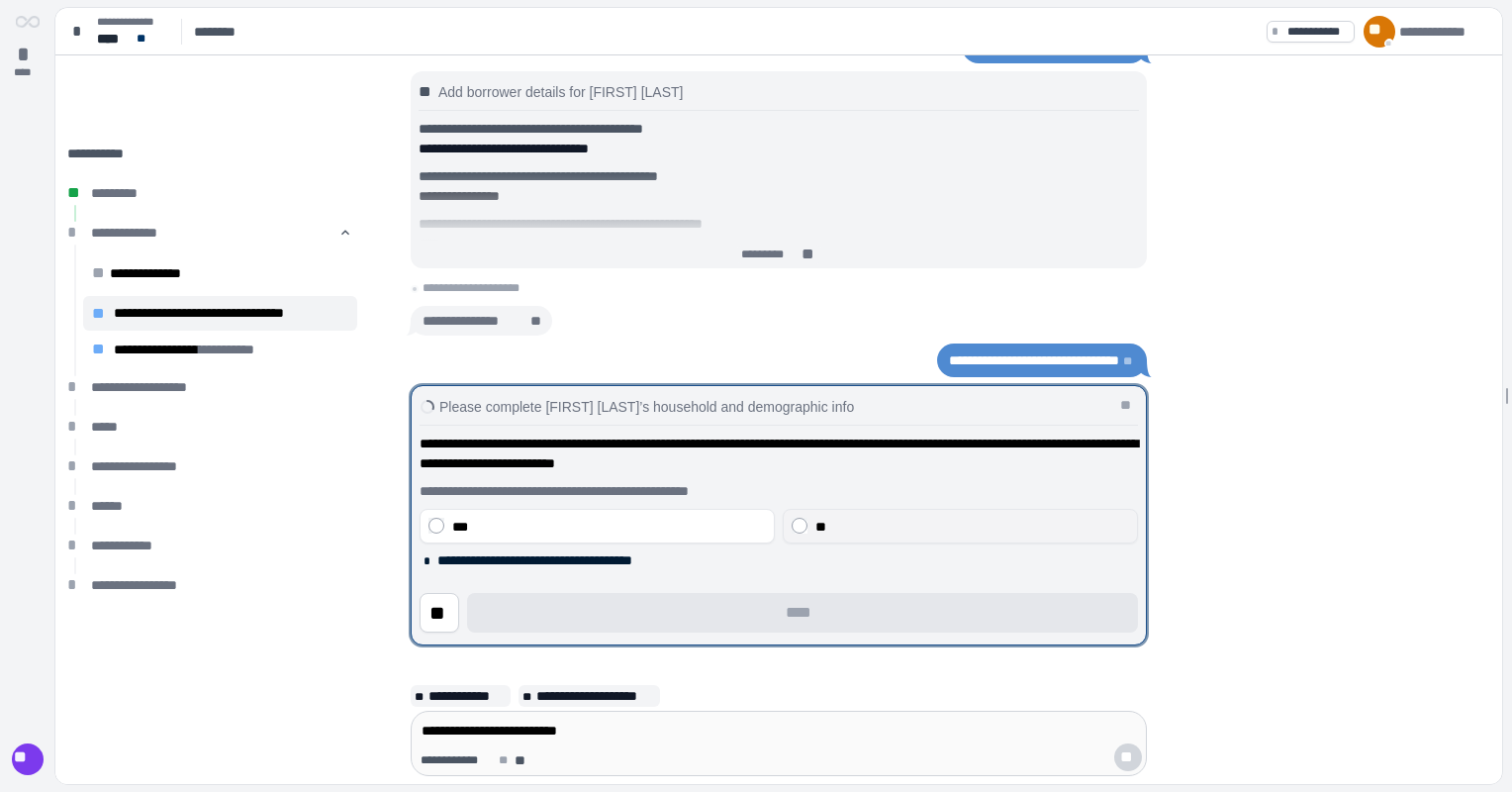 click on "**" at bounding box center [972, 527] 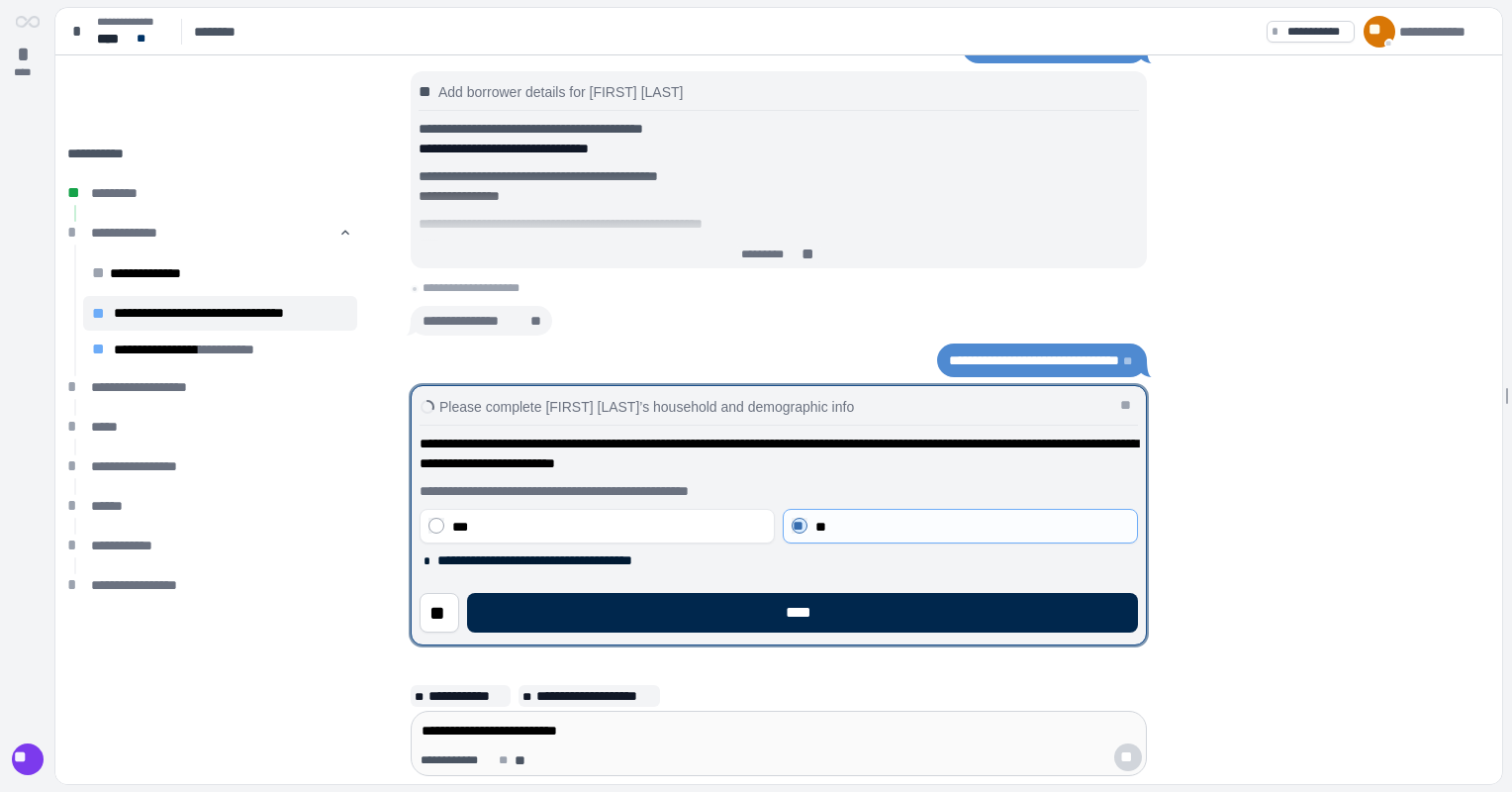 click on "****" at bounding box center (803, 613) 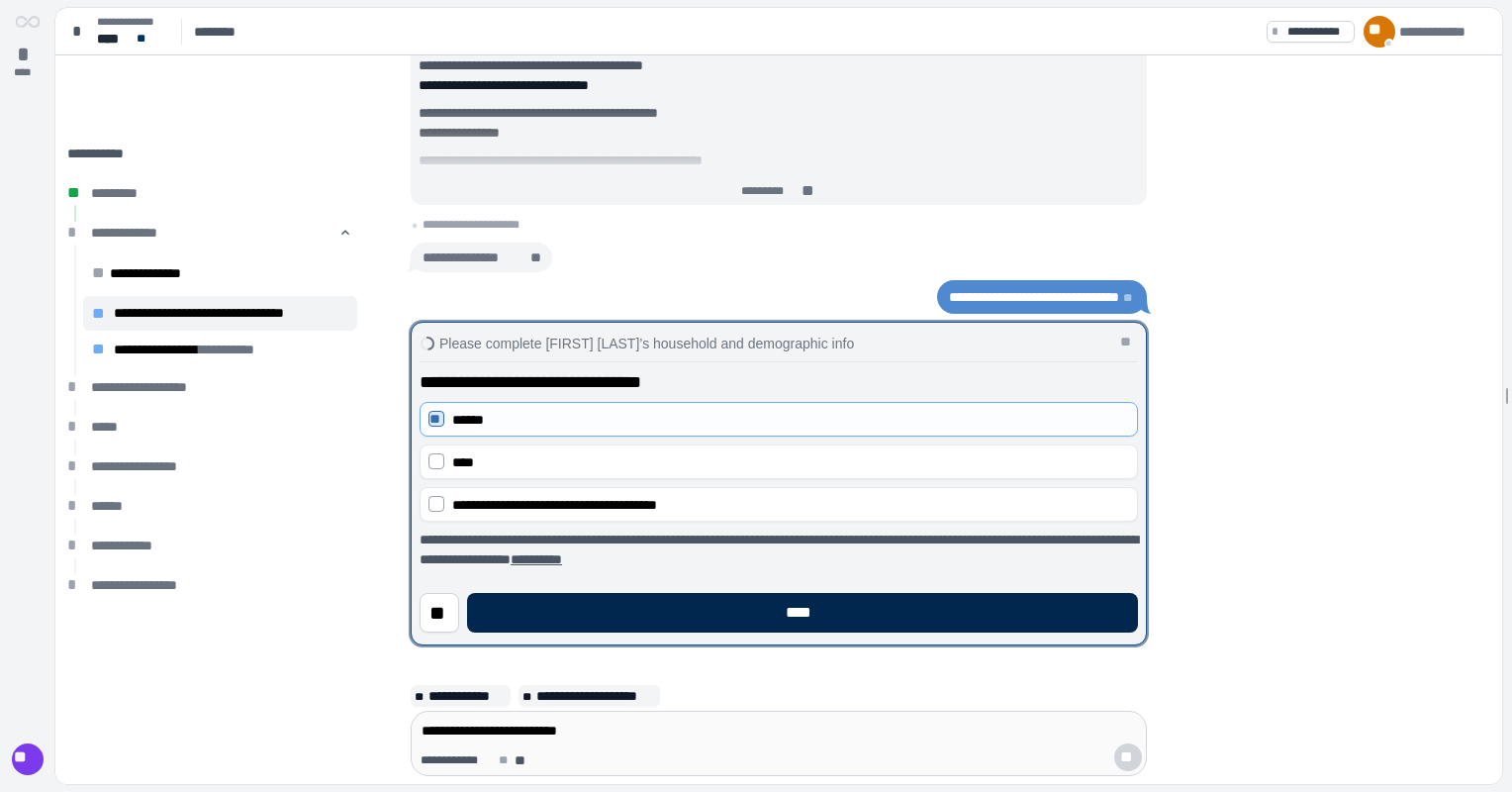 click on "****" at bounding box center [803, 613] 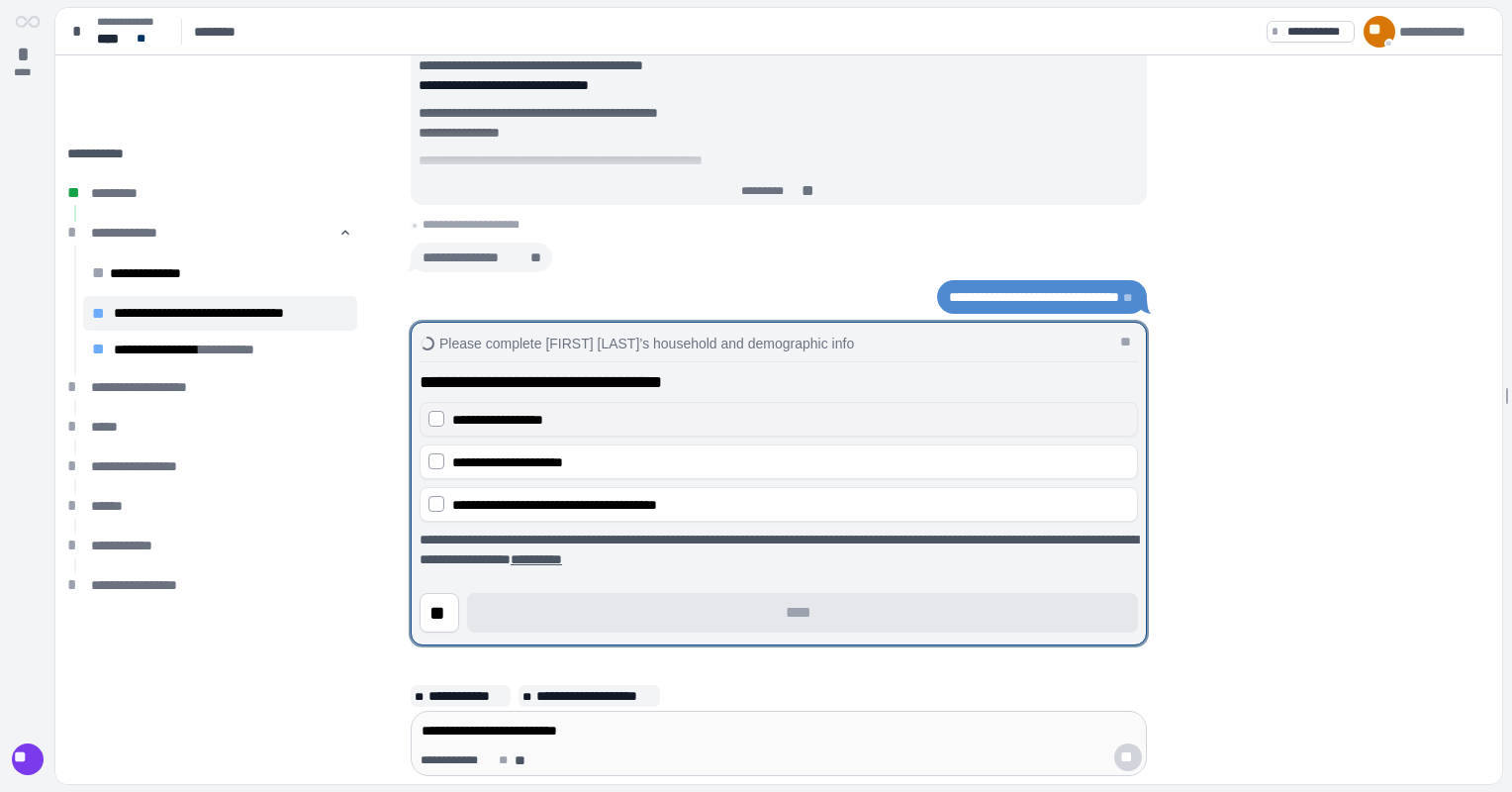 click on "**********" at bounding box center (779, 419) 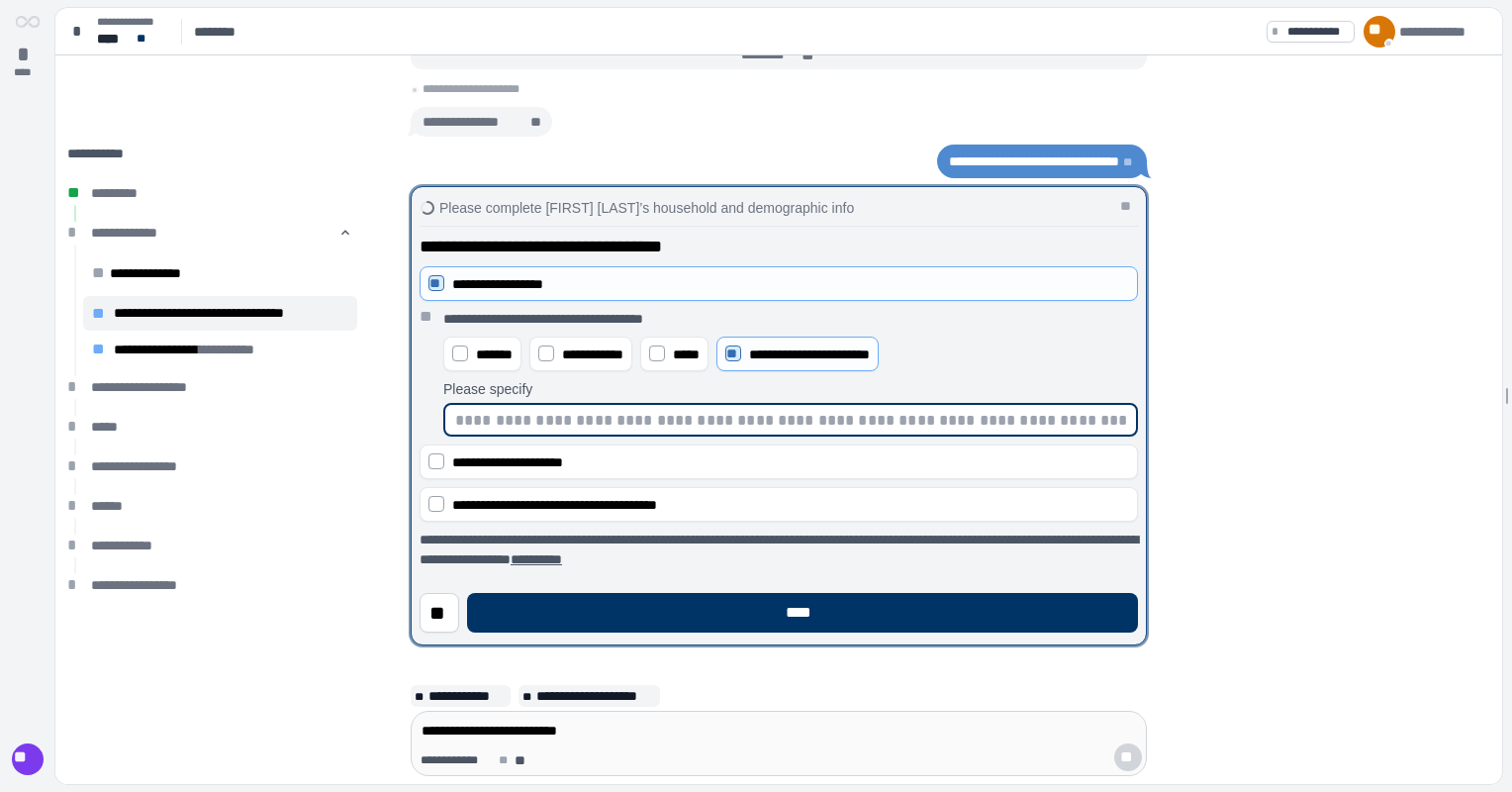 click at bounding box center (791, 420) 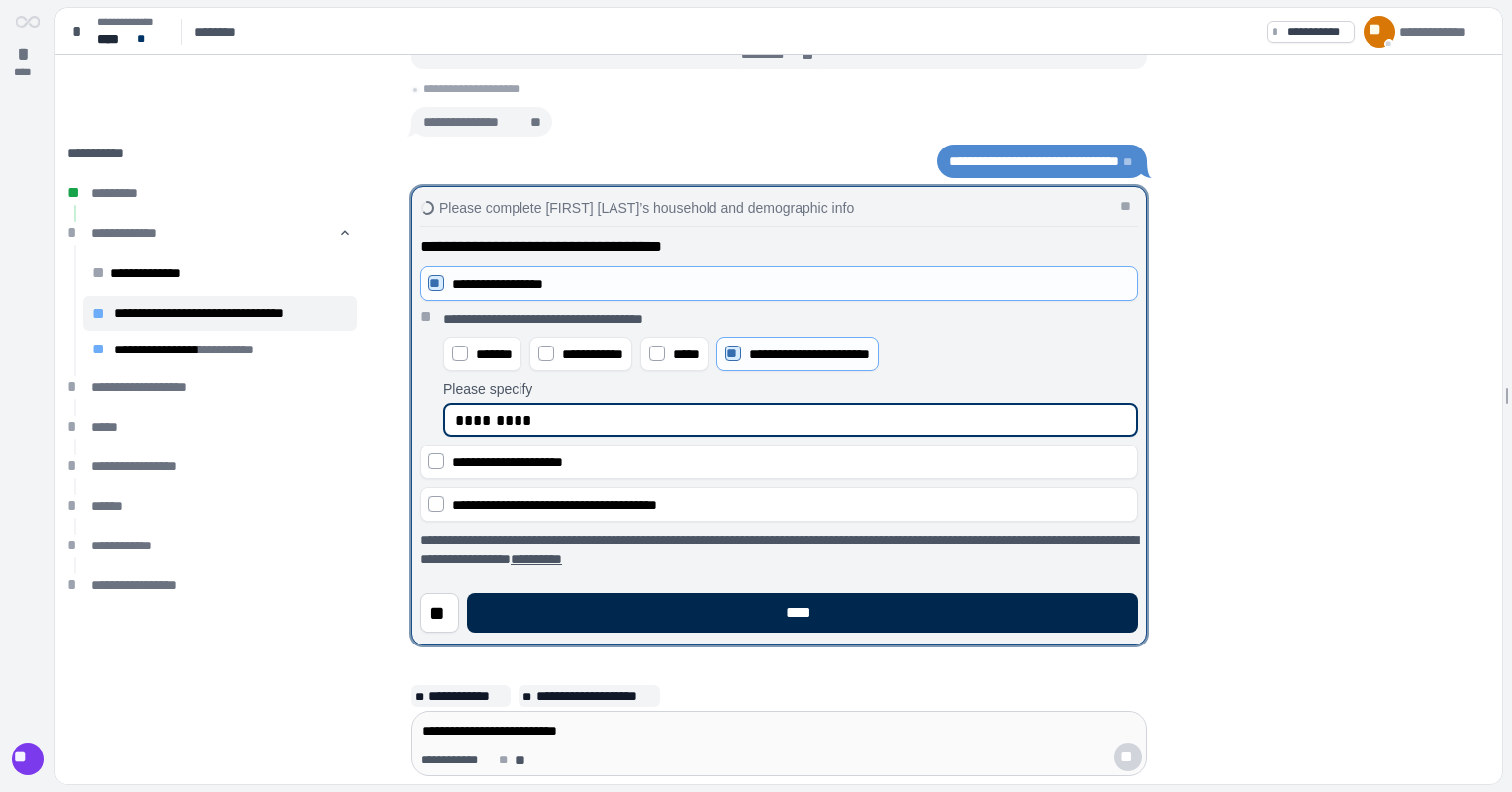 type on "*********" 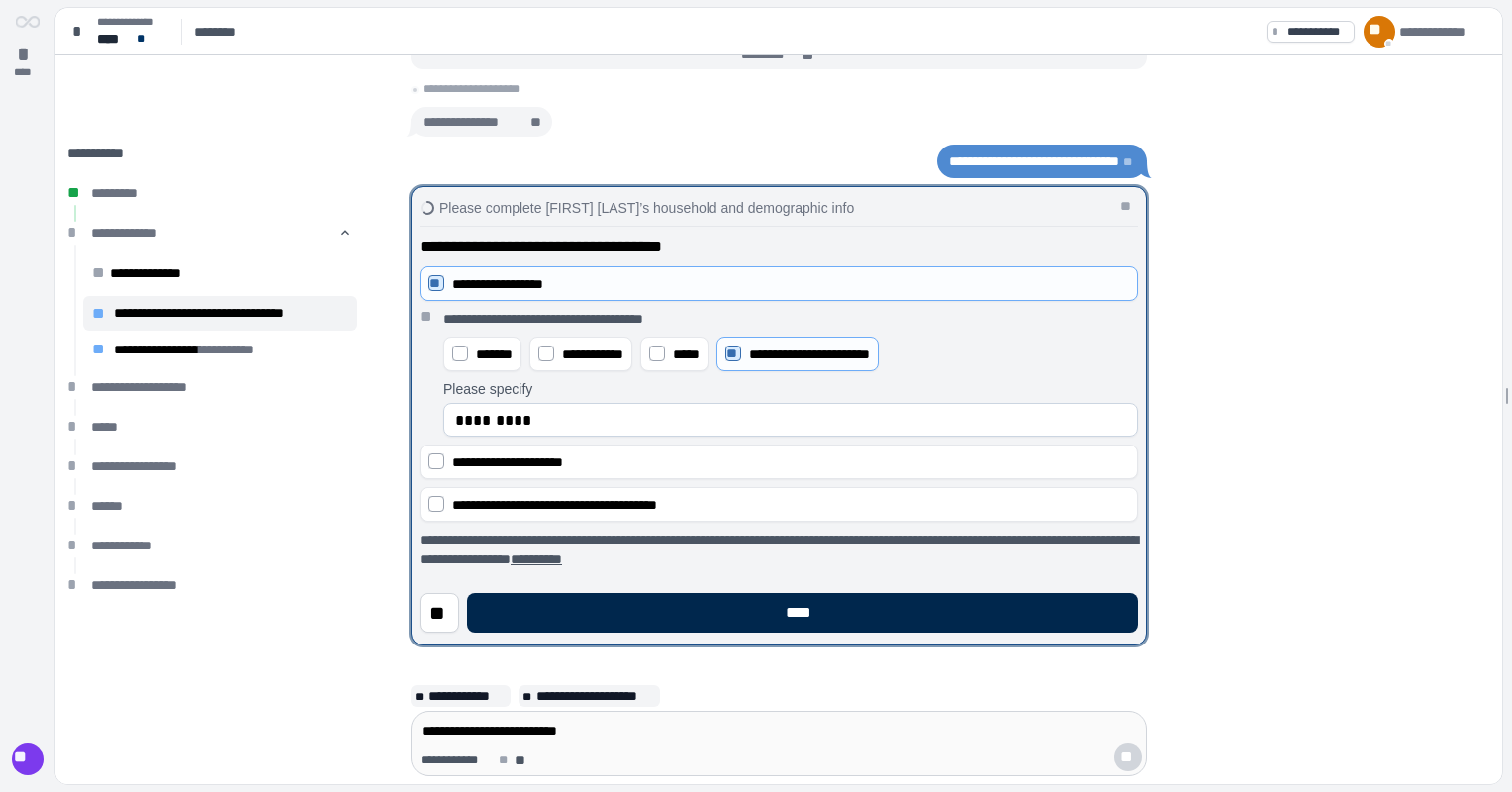 click on "****" at bounding box center (803, 613) 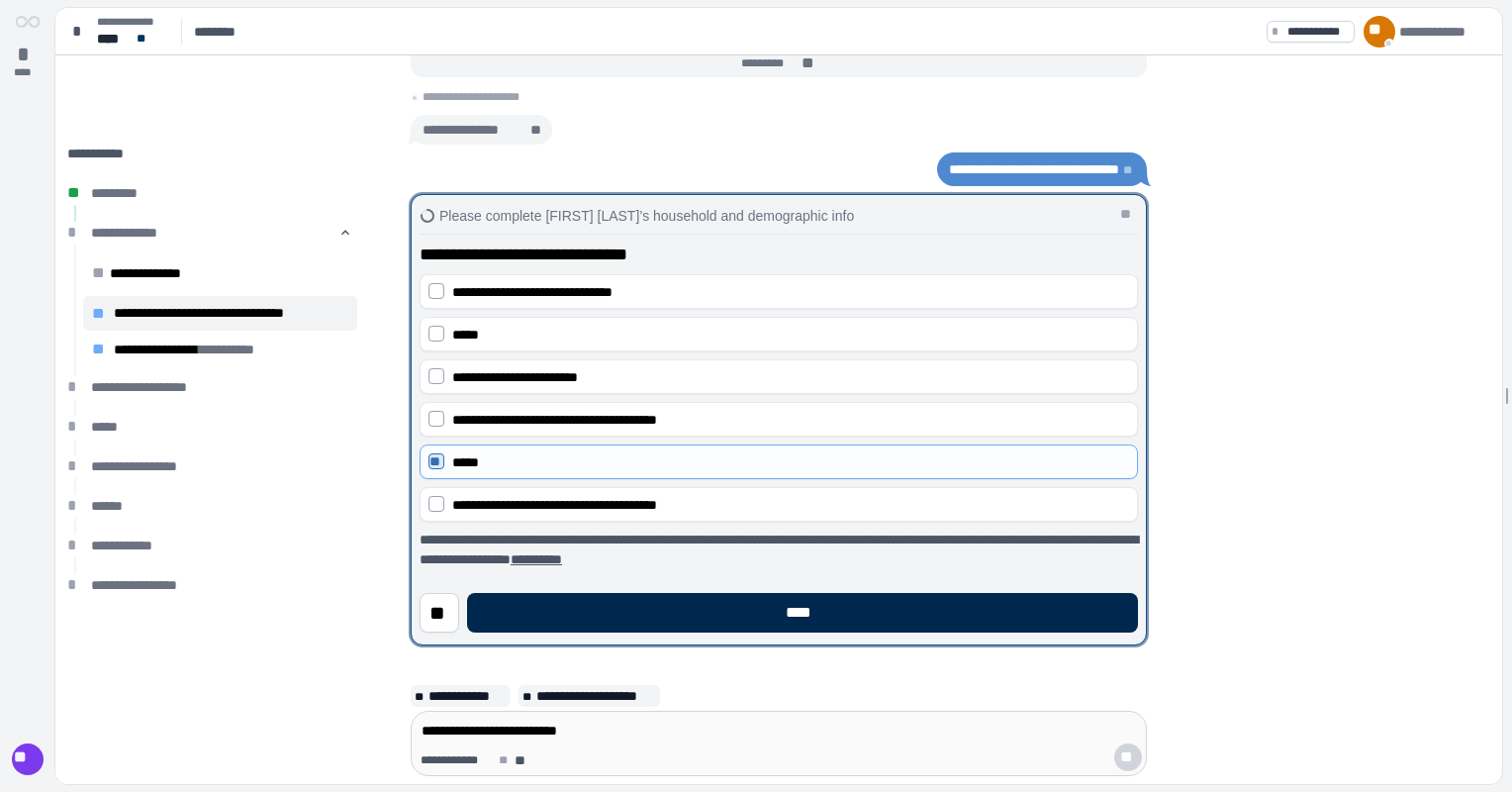 click on "****" at bounding box center (803, 613) 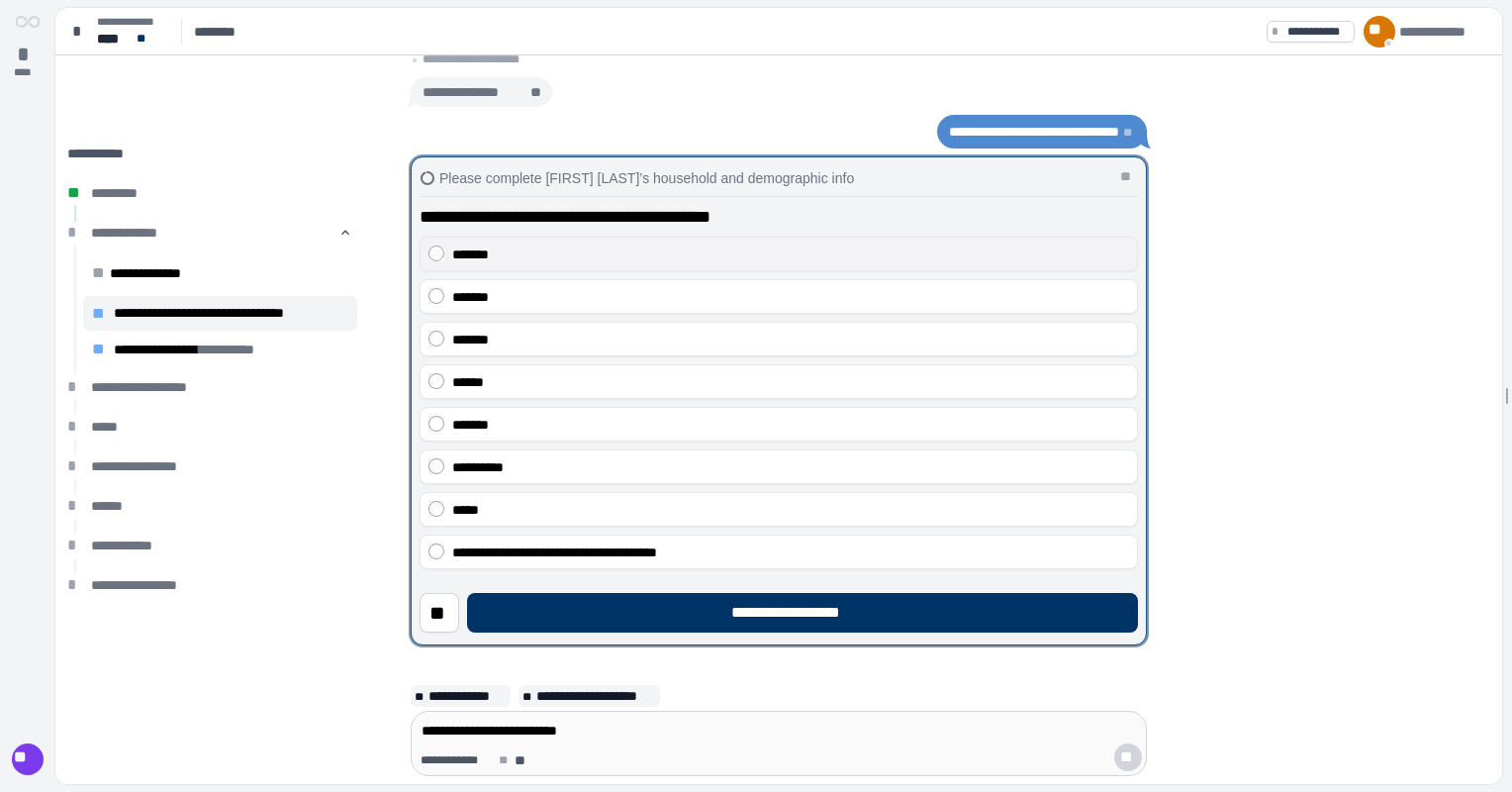 click on "*******" at bounding box center [779, 253] 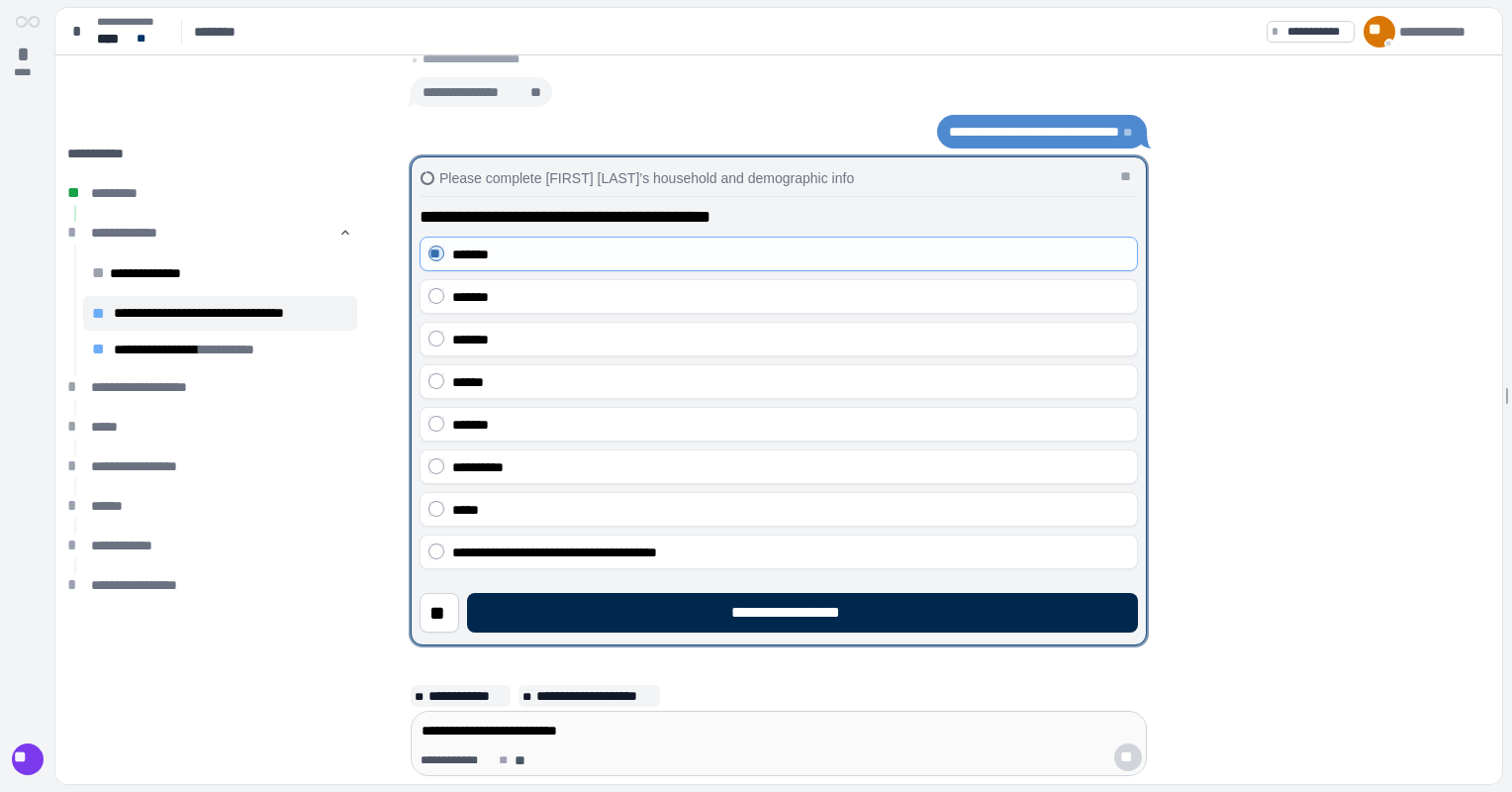 click on "**********" at bounding box center (803, 613) 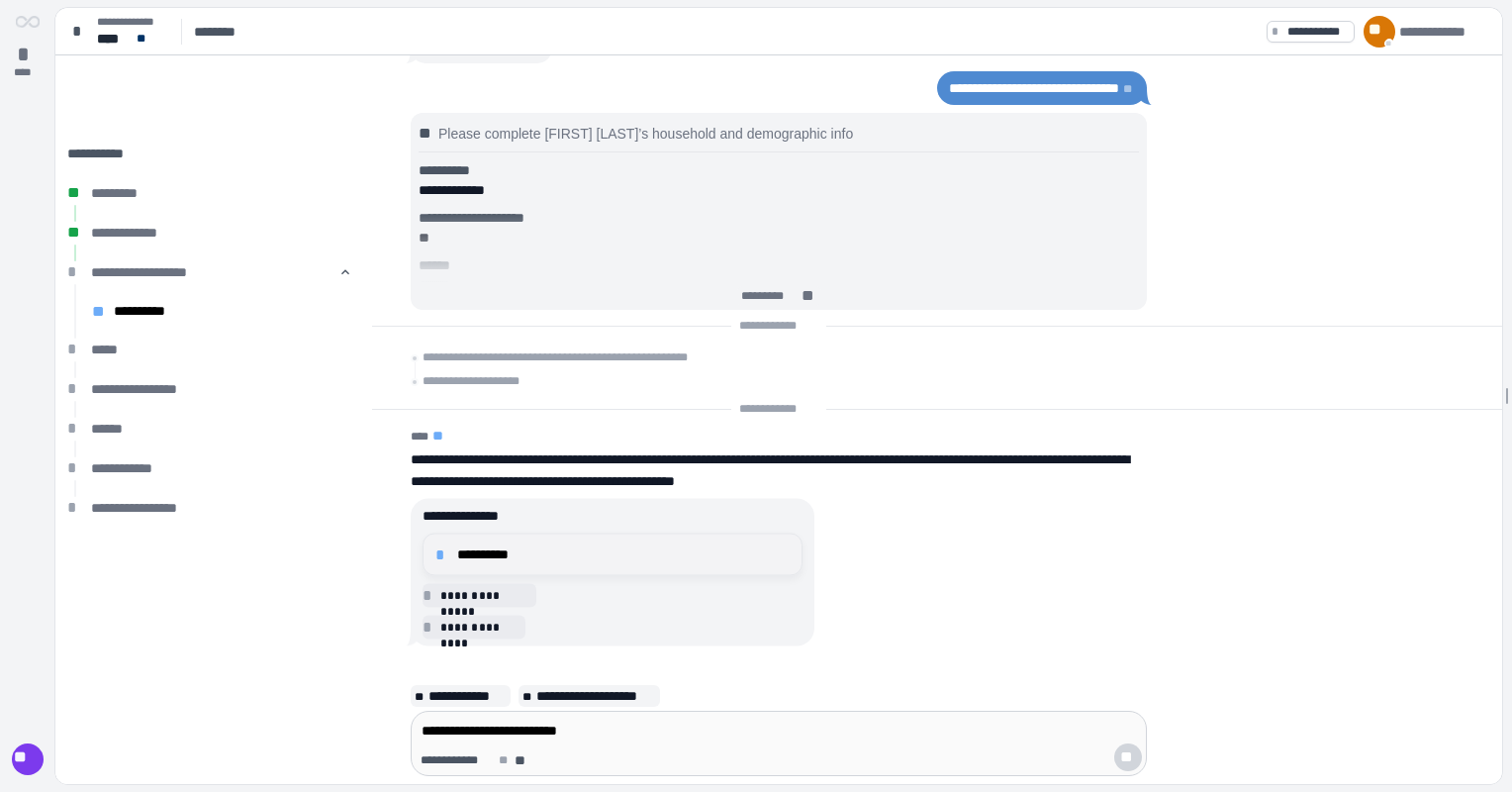 click on "**********" at bounding box center (623, 554) 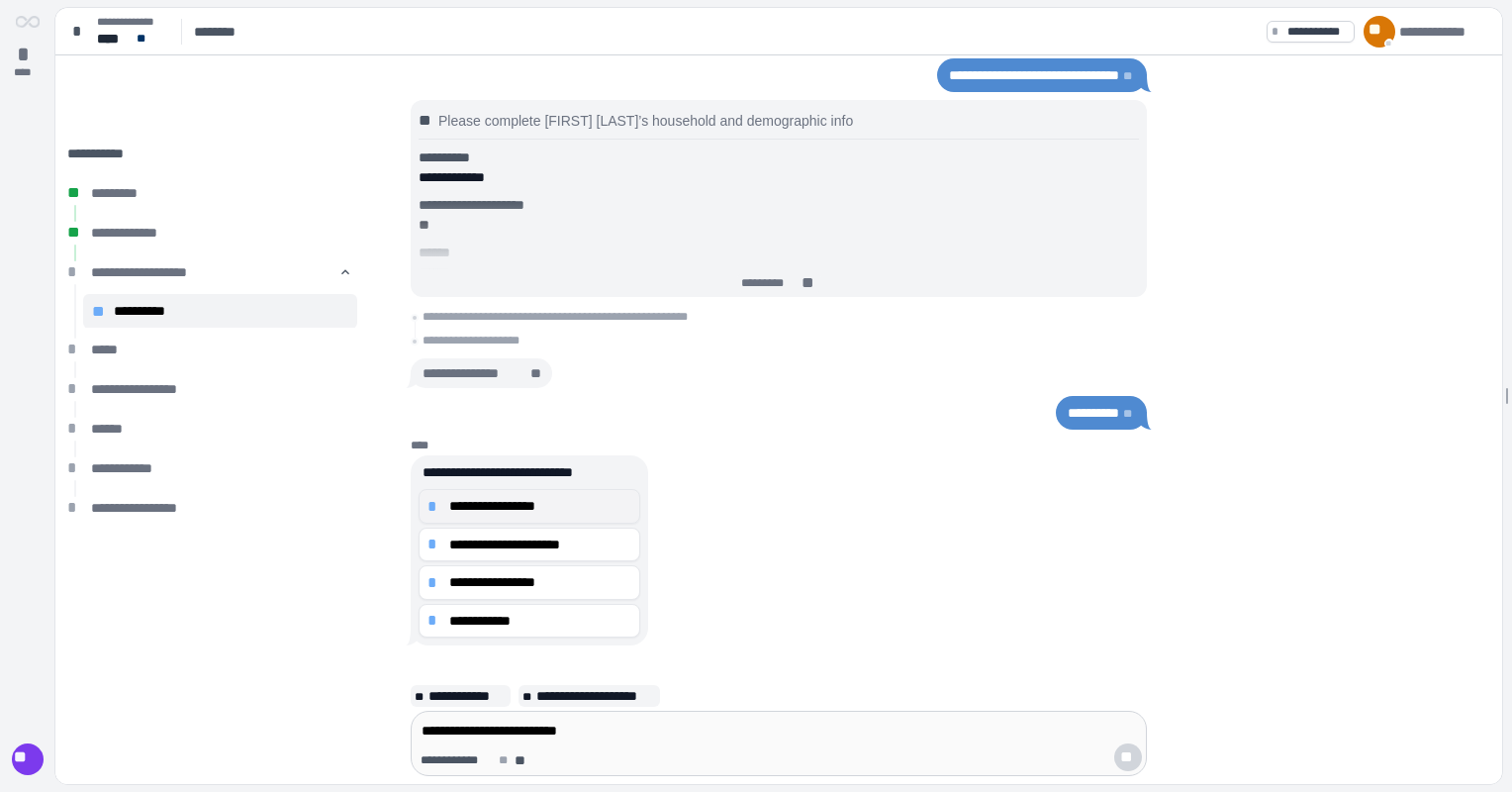 click on "**********" at bounding box center [540, 506] 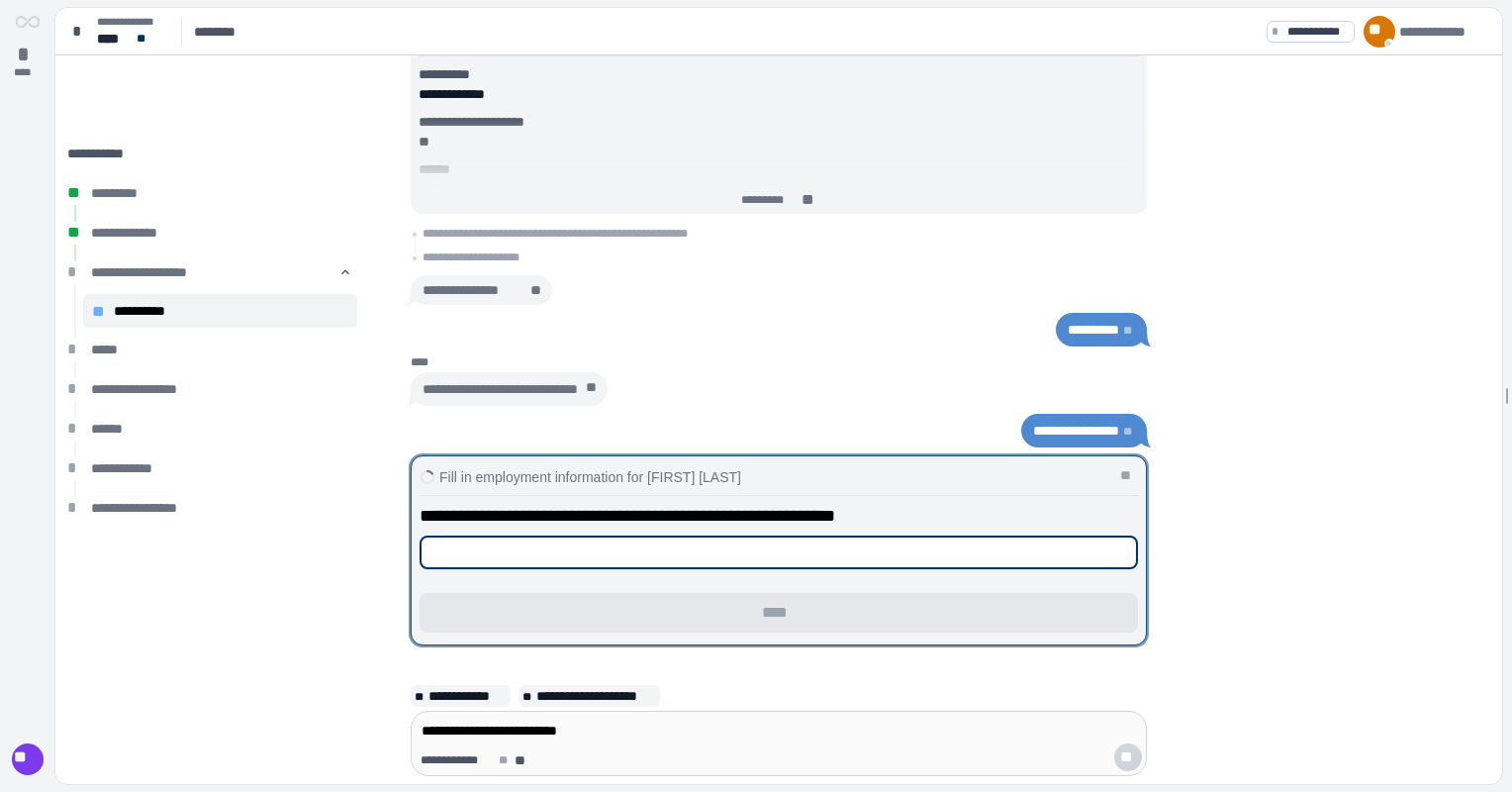 click at bounding box center [779, 552] 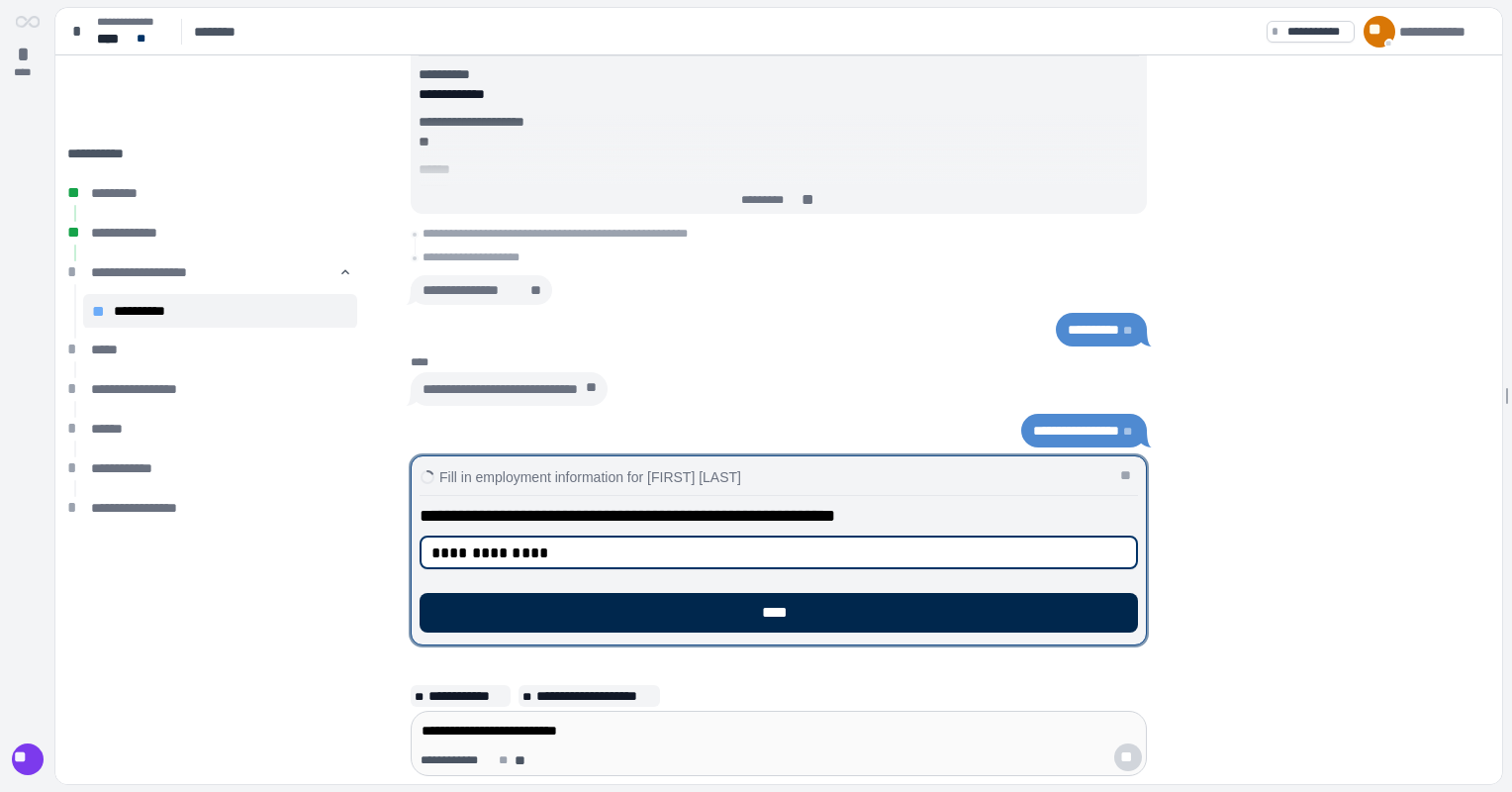 type on "**********" 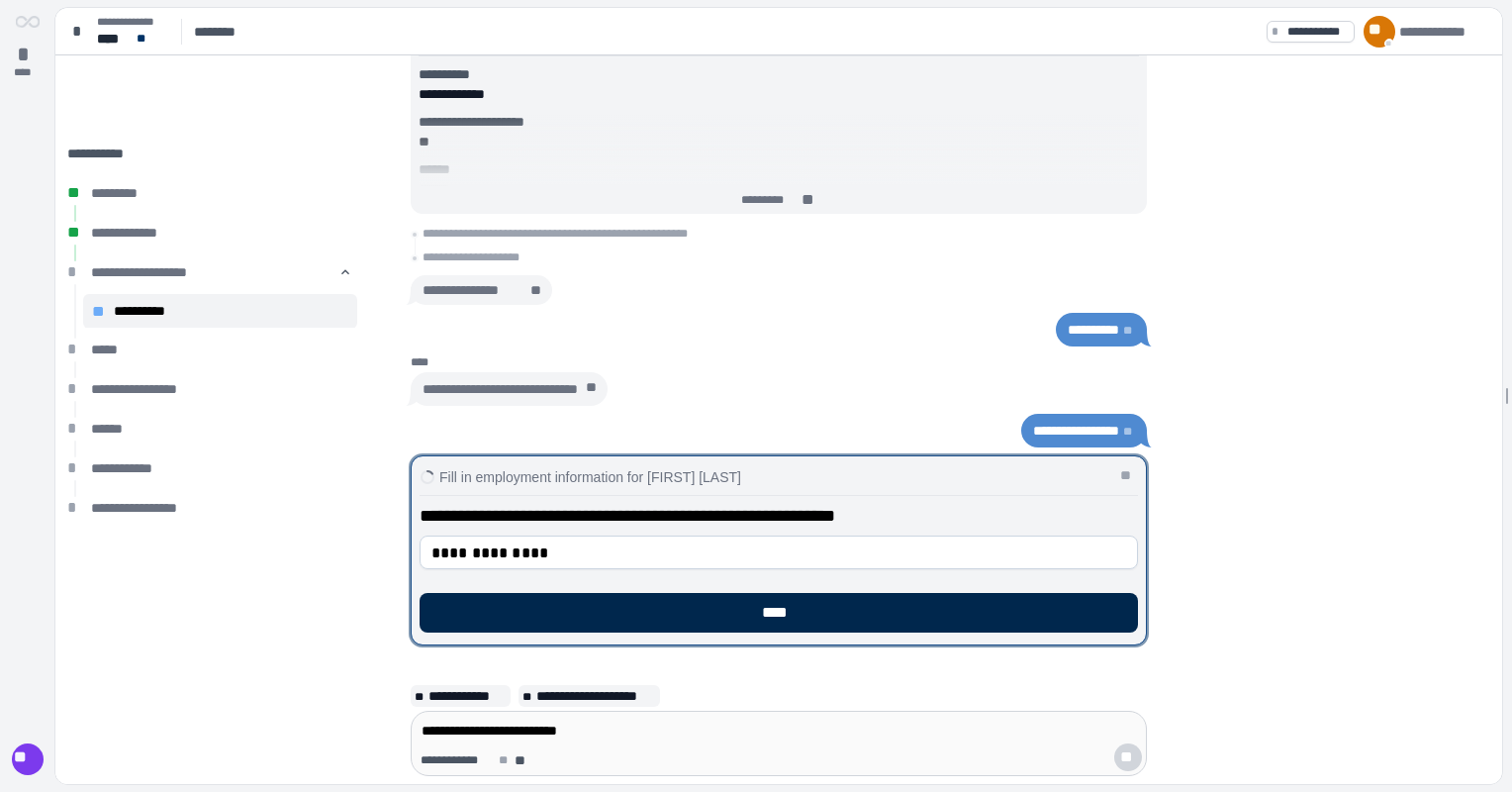 click on "****" at bounding box center (779, 613) 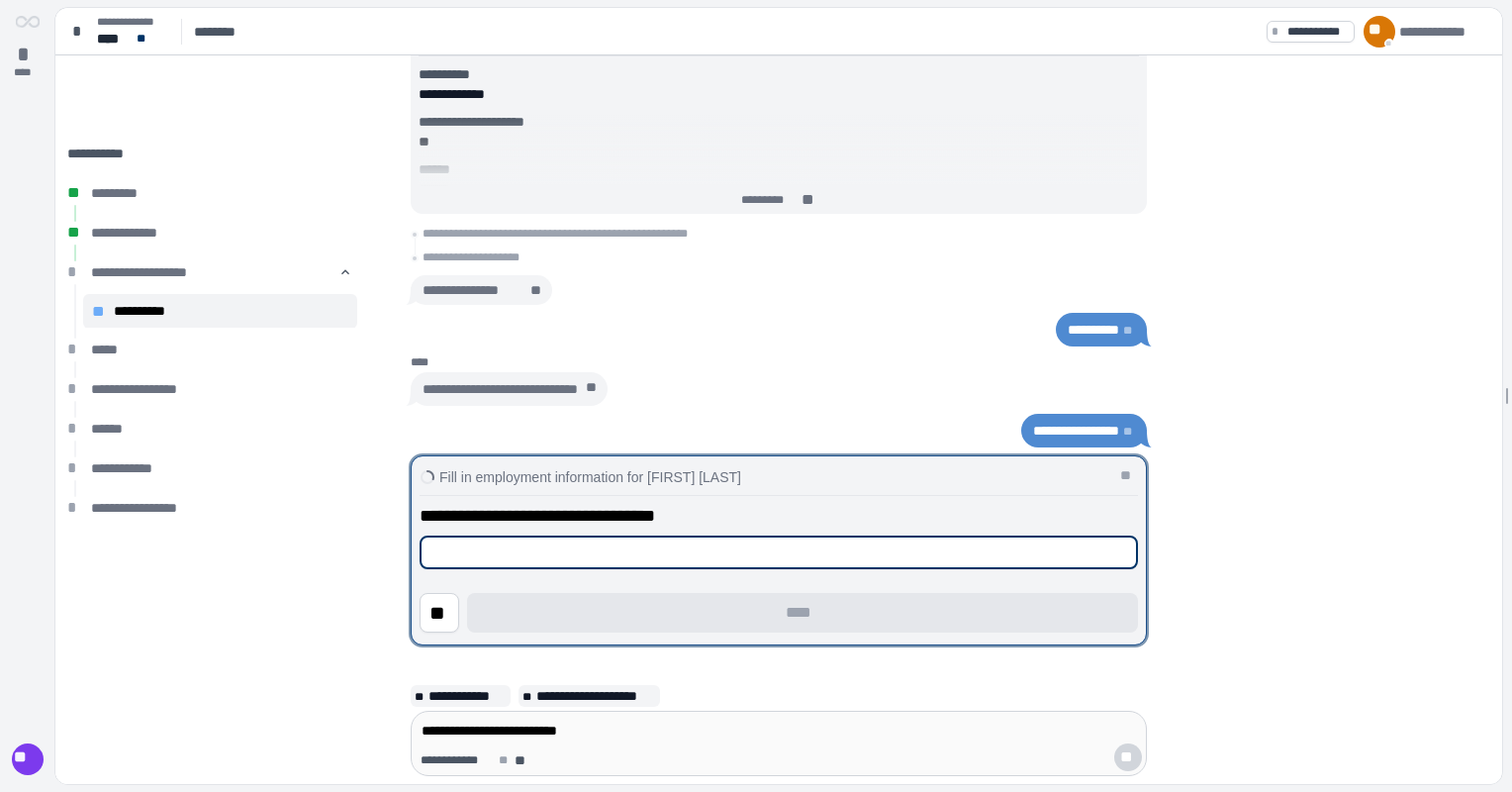 click at bounding box center [779, 552] 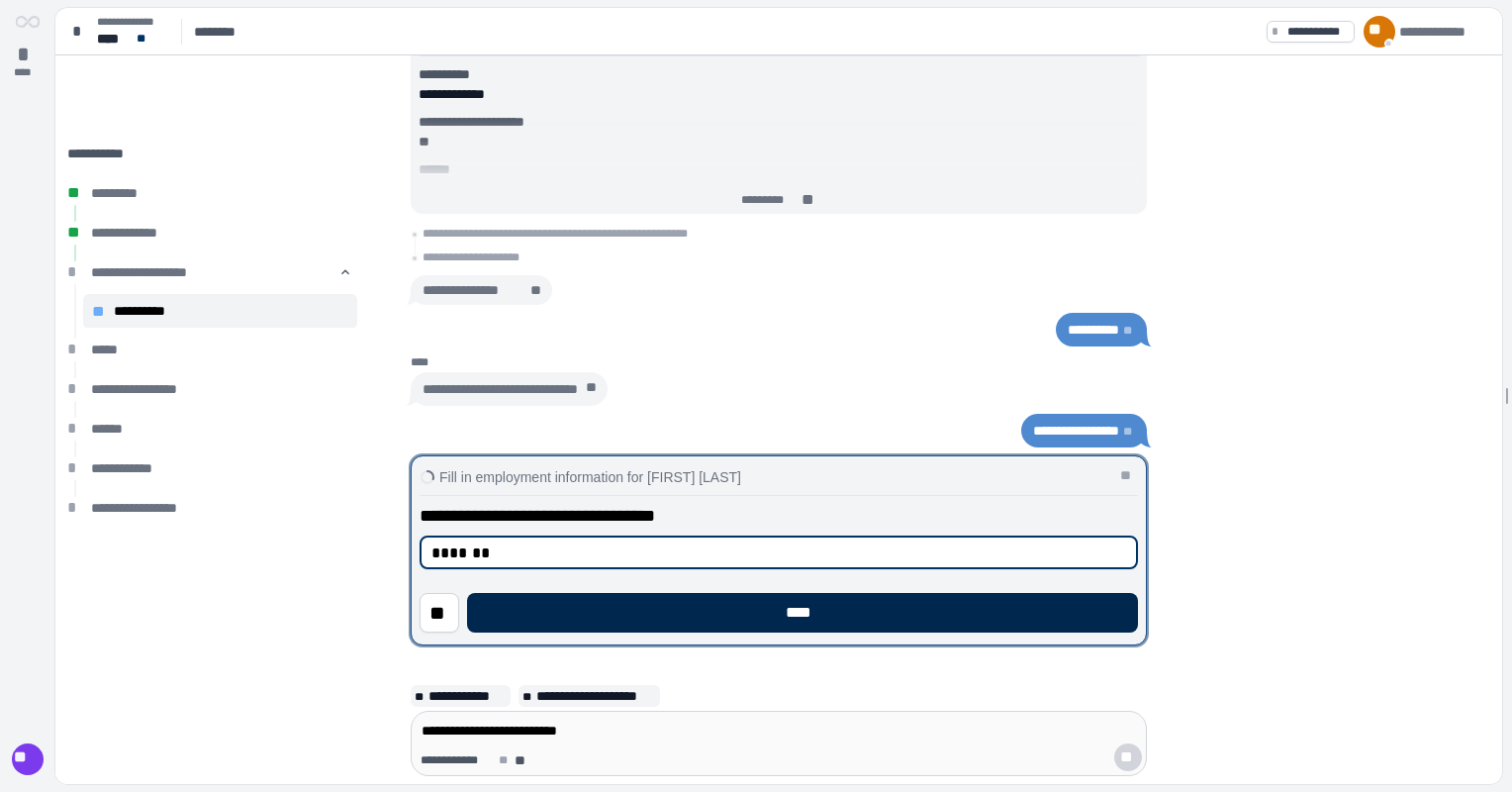 type on "*******" 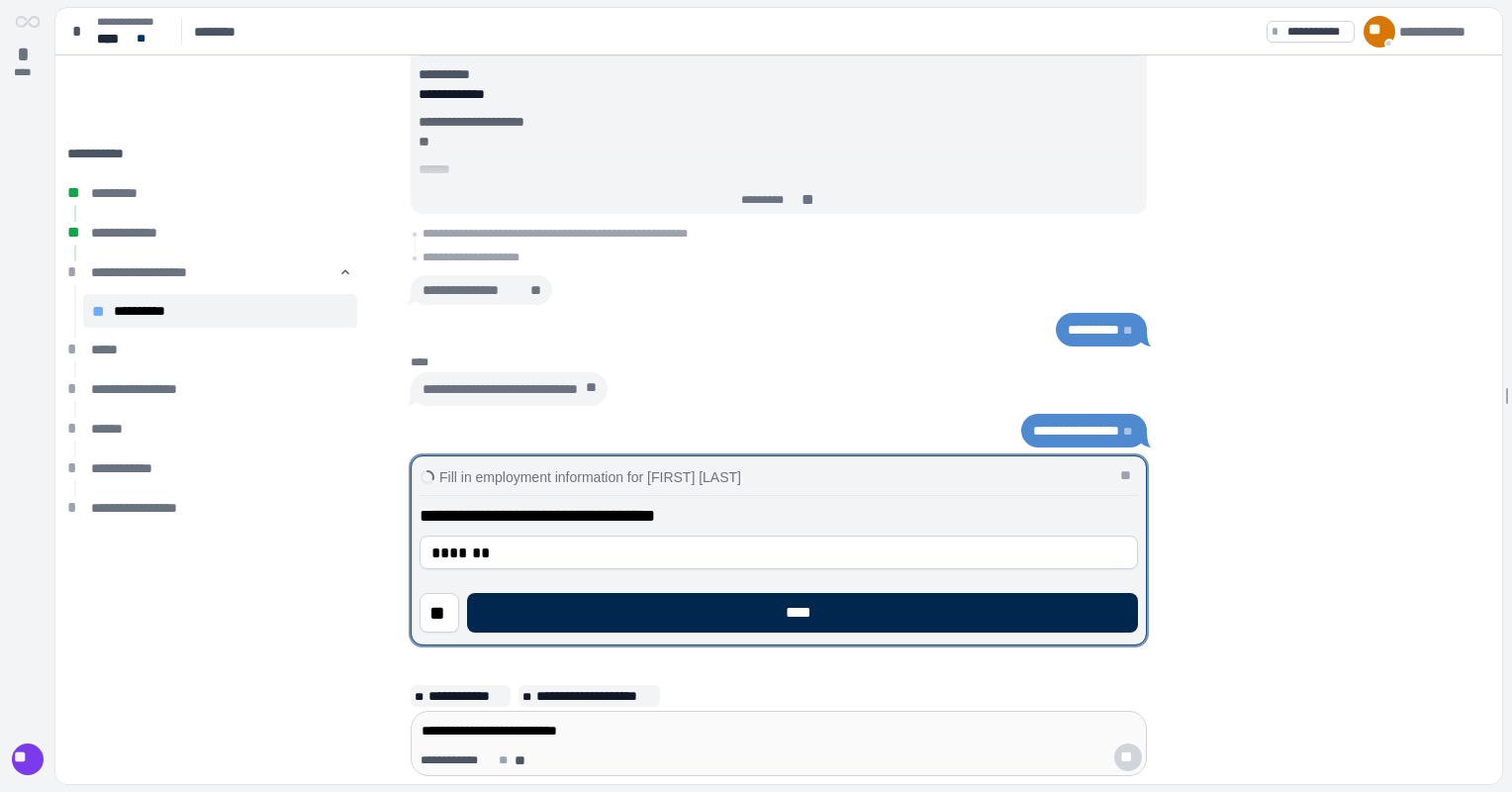 click on "****" at bounding box center (803, 613) 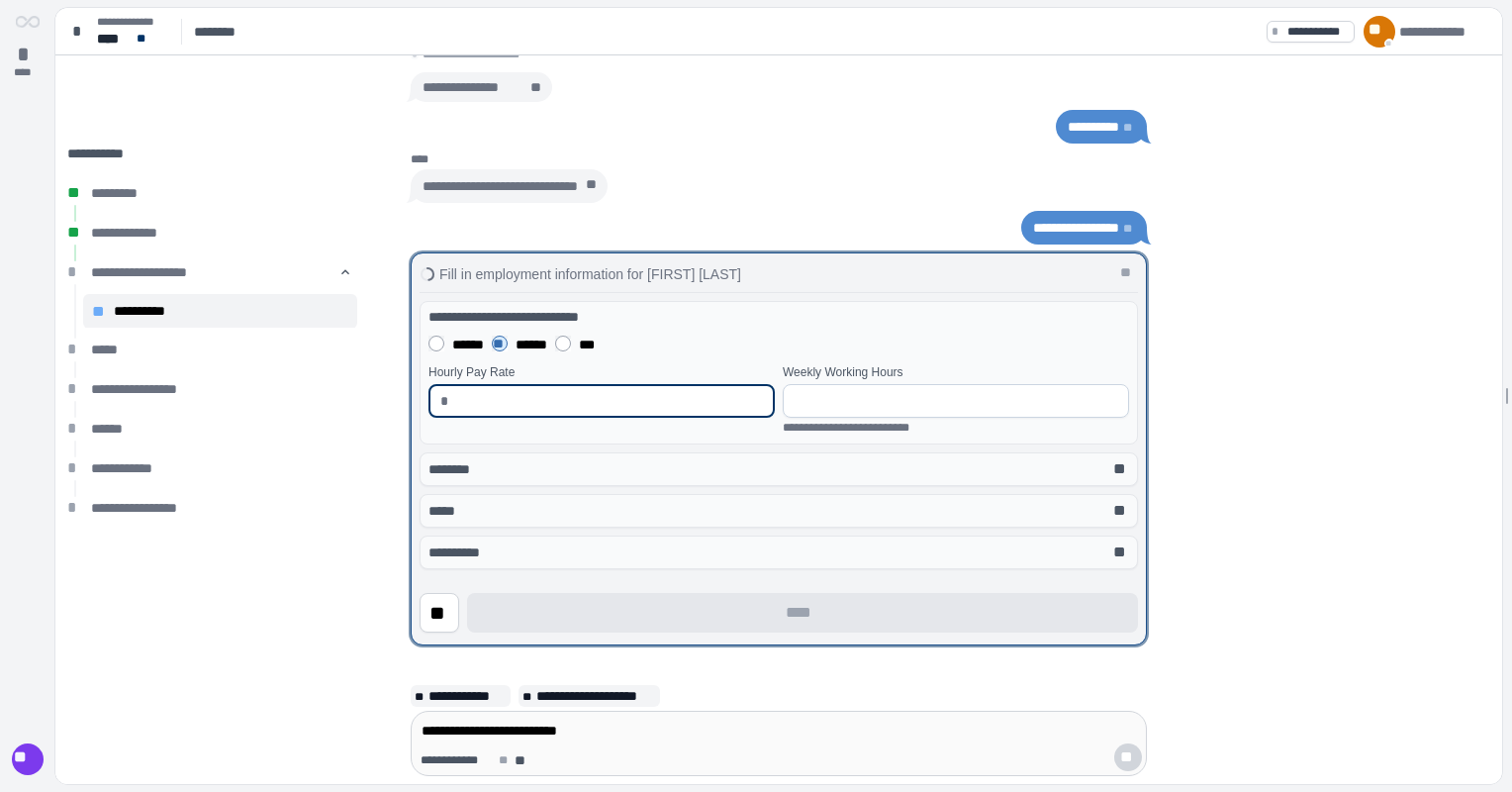 click at bounding box center [610, 401] 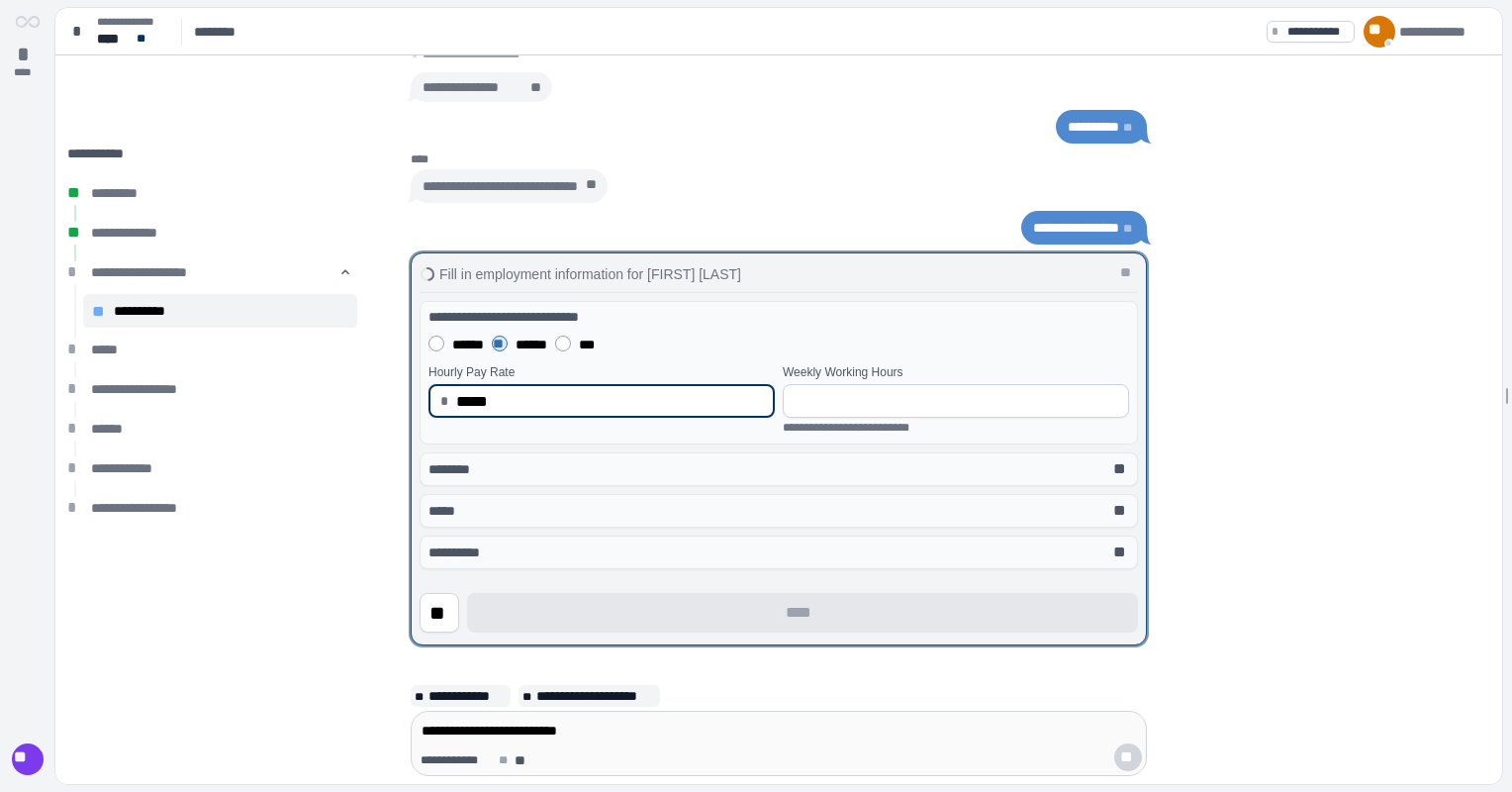 type on "*****" 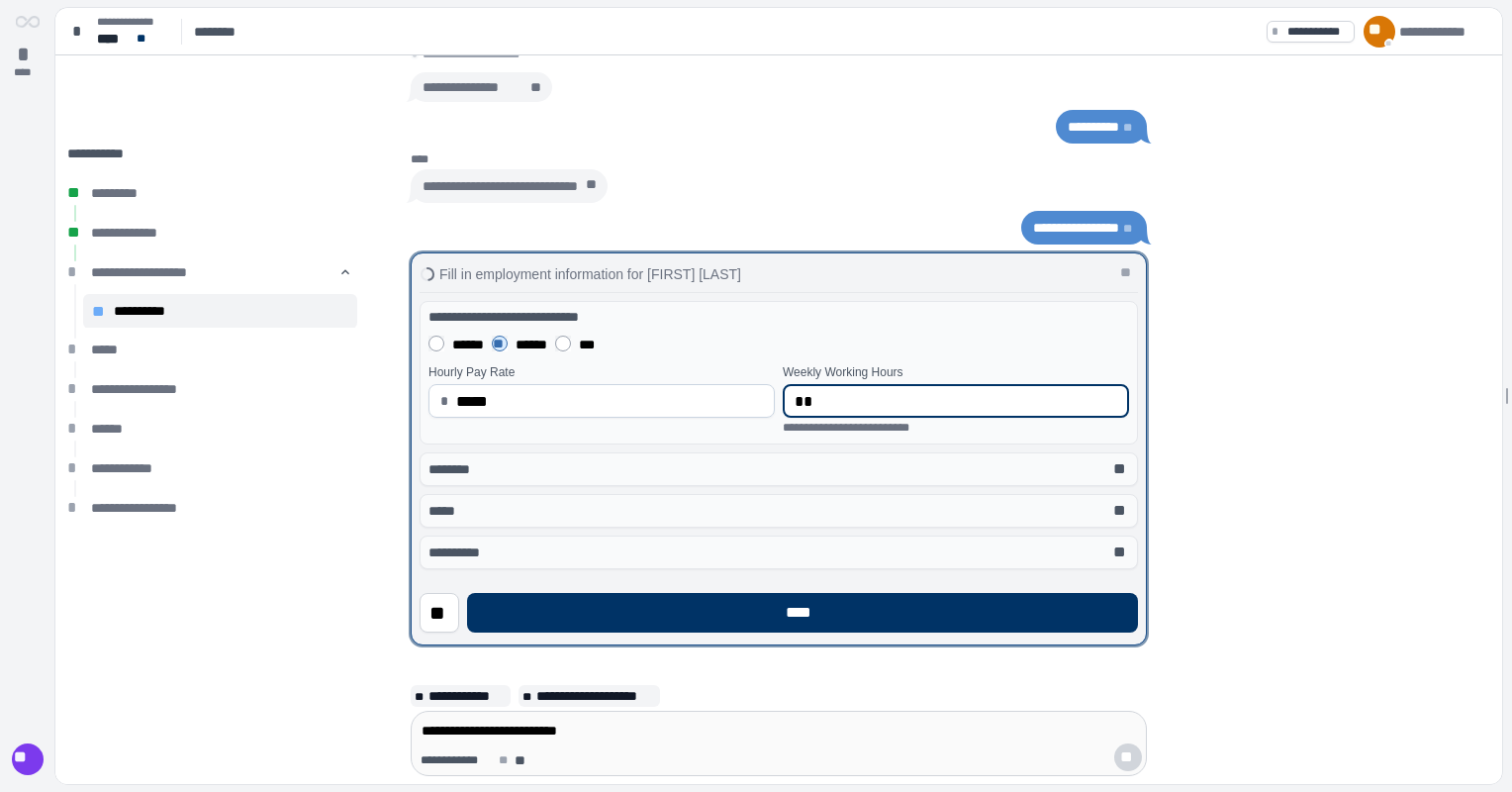 type on "**" 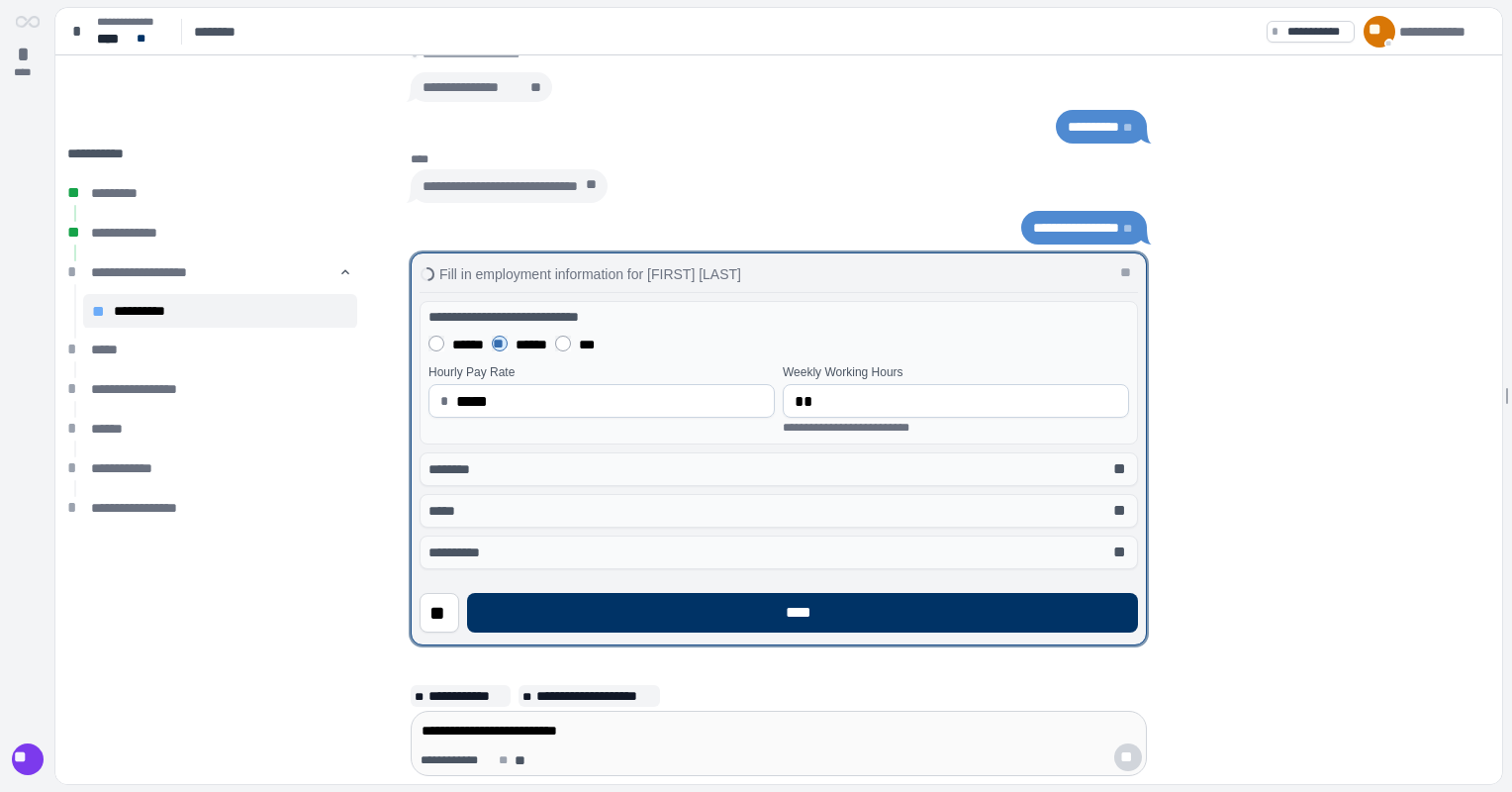 click on "**********" at bounding box center [779, 372] 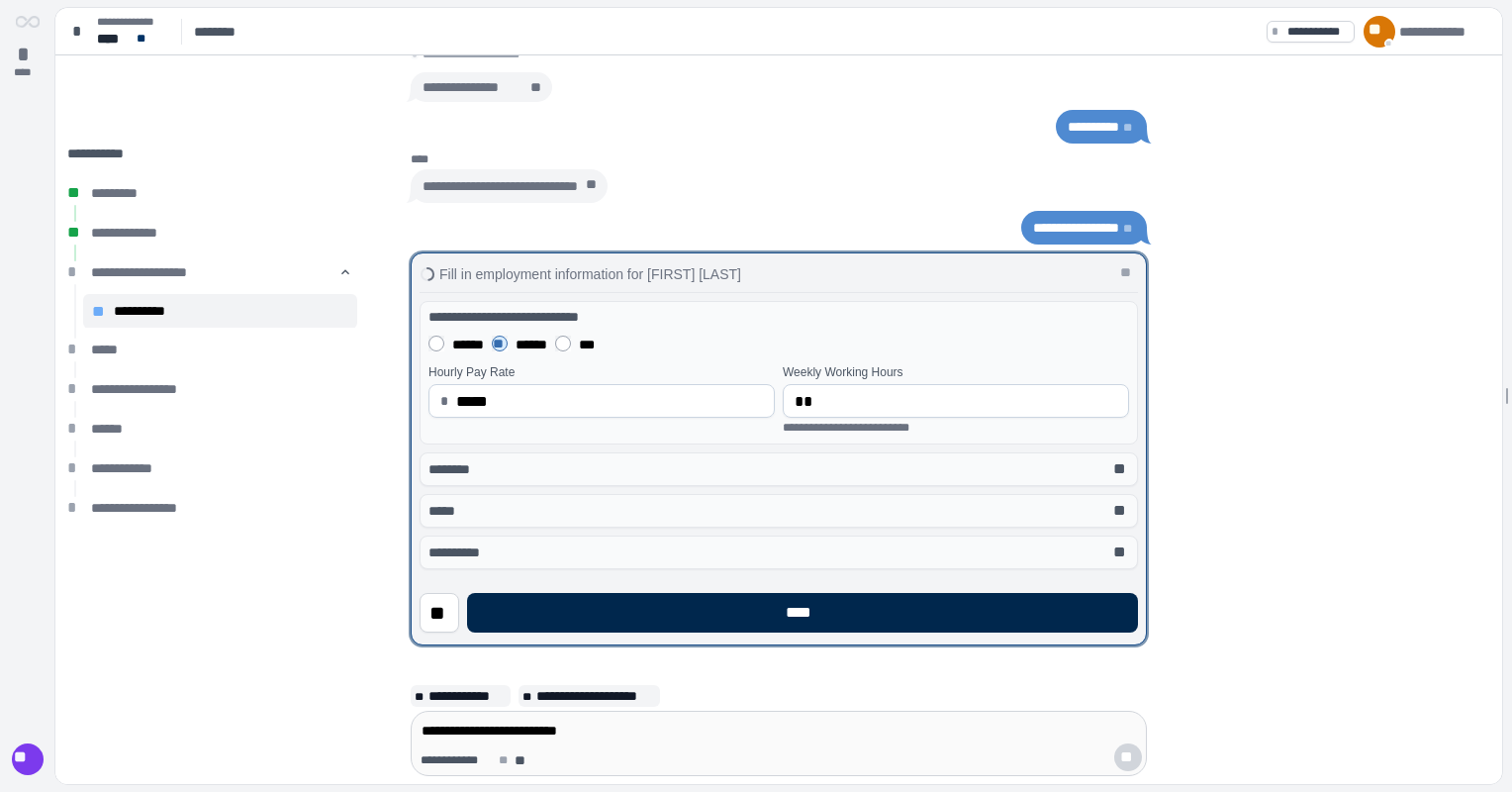 click on "****" at bounding box center [803, 613] 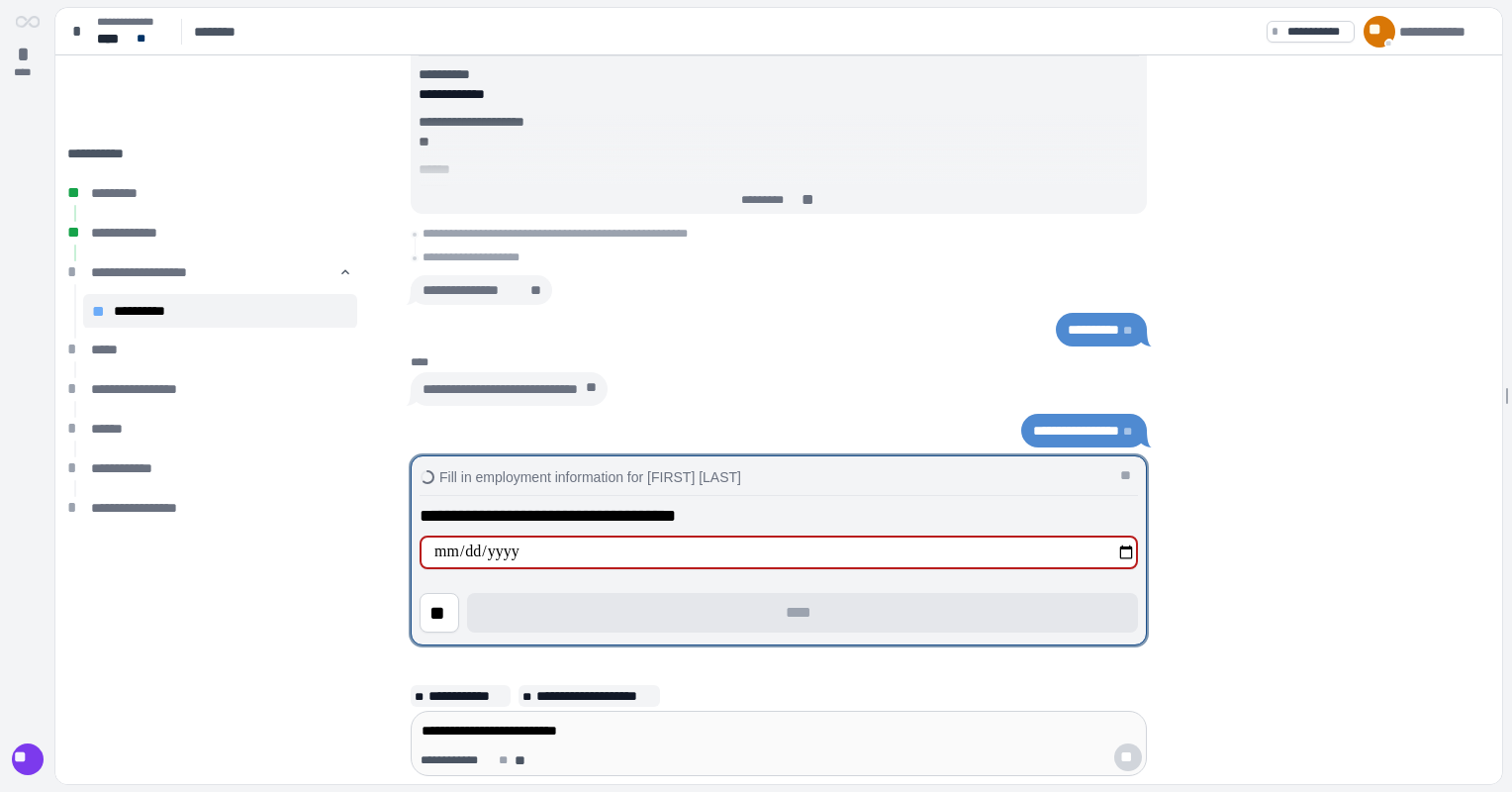 type on "**********" 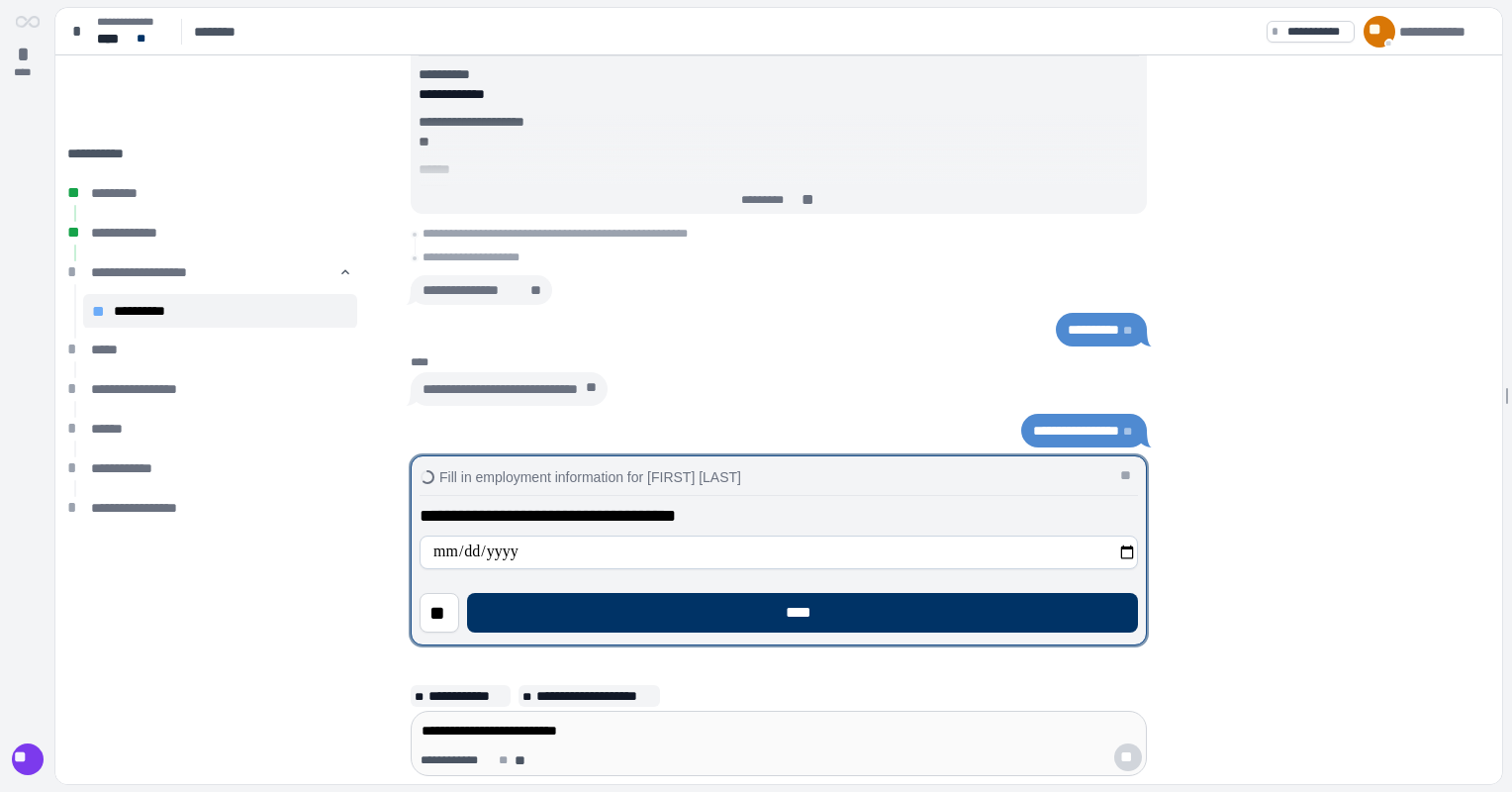 click on "****" at bounding box center [803, 613] 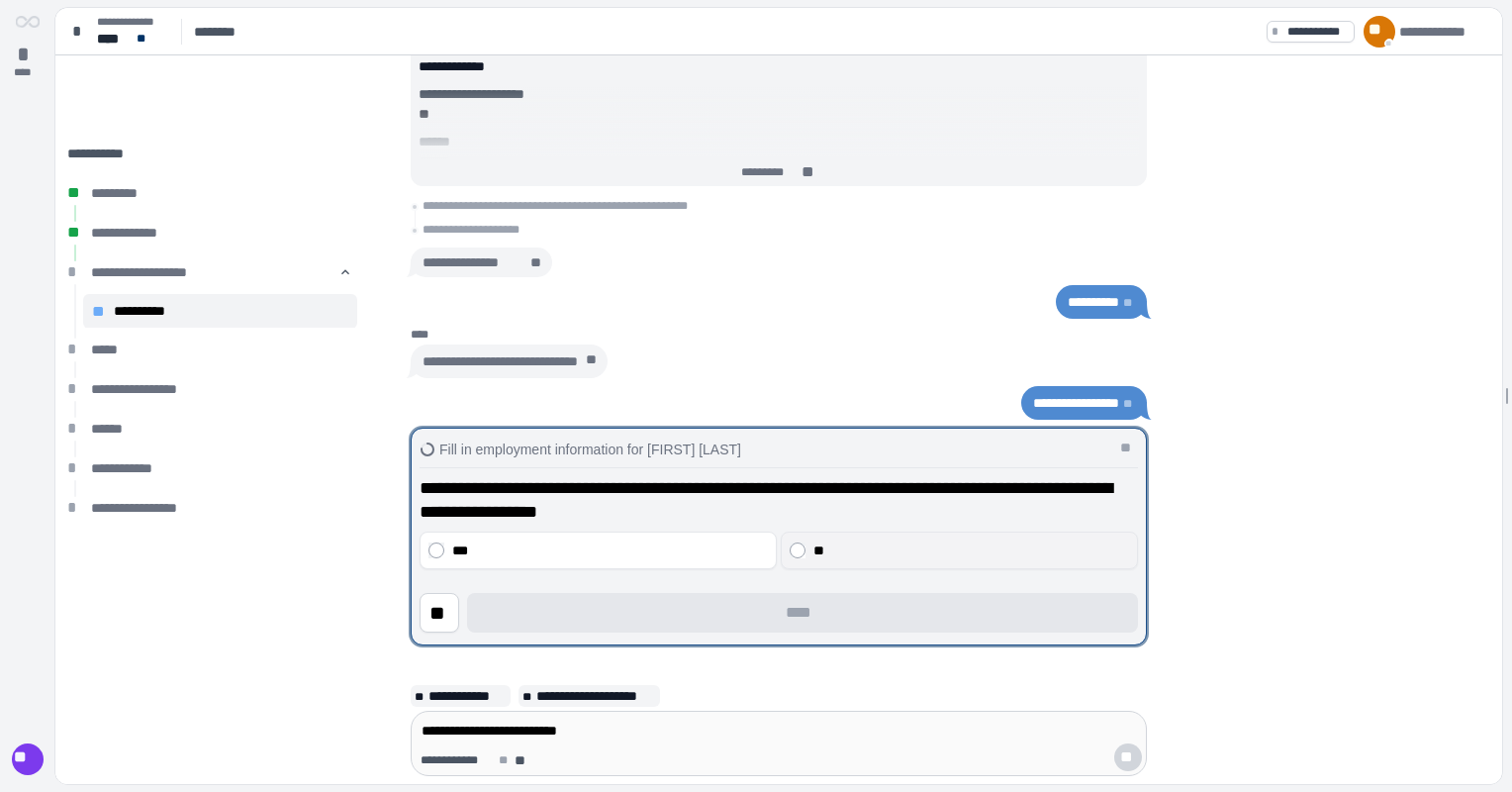 click on "**" at bounding box center [972, 550] 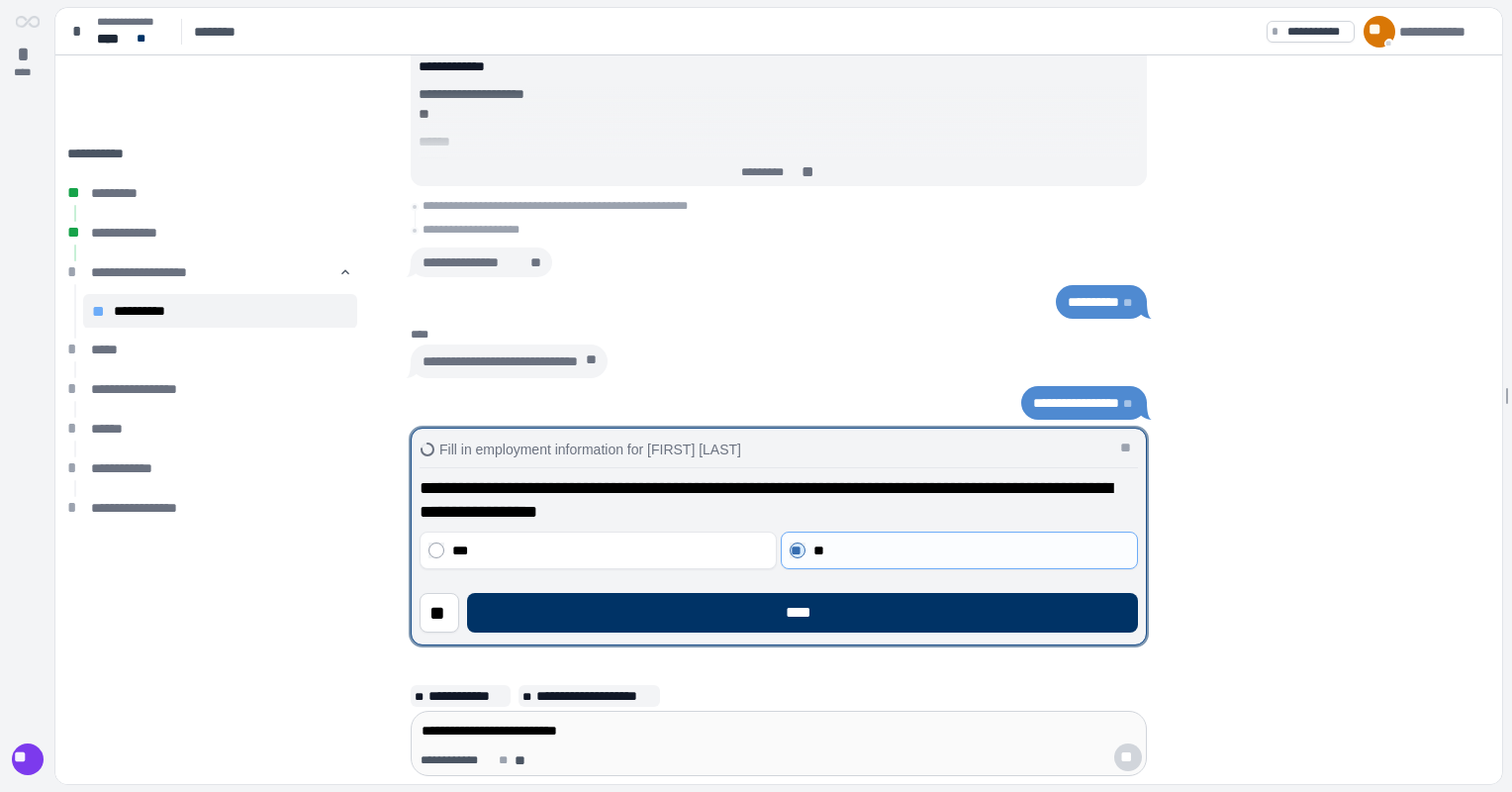 click on "**********" at bounding box center (779, 547) 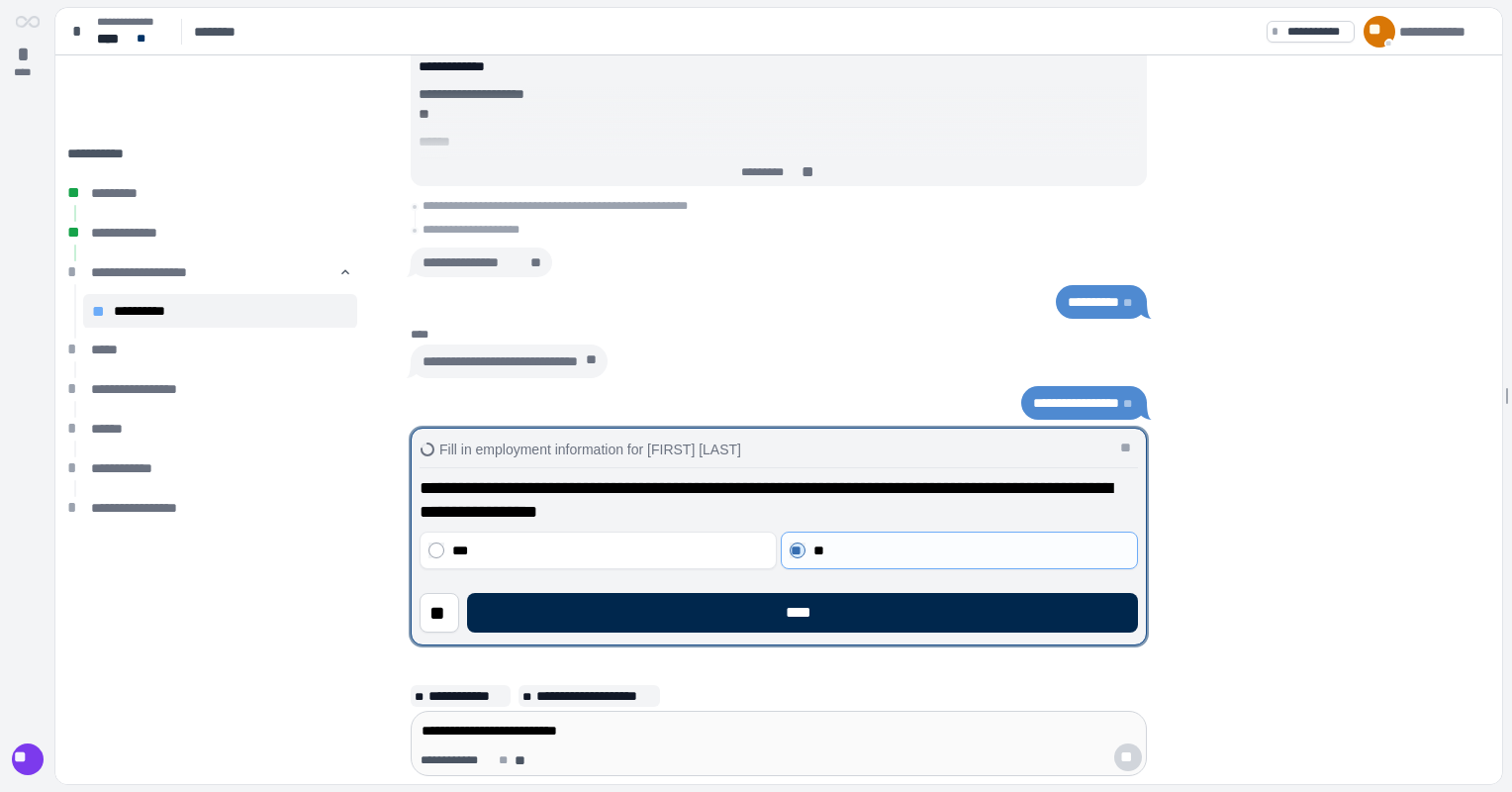 click on "****" at bounding box center (803, 613) 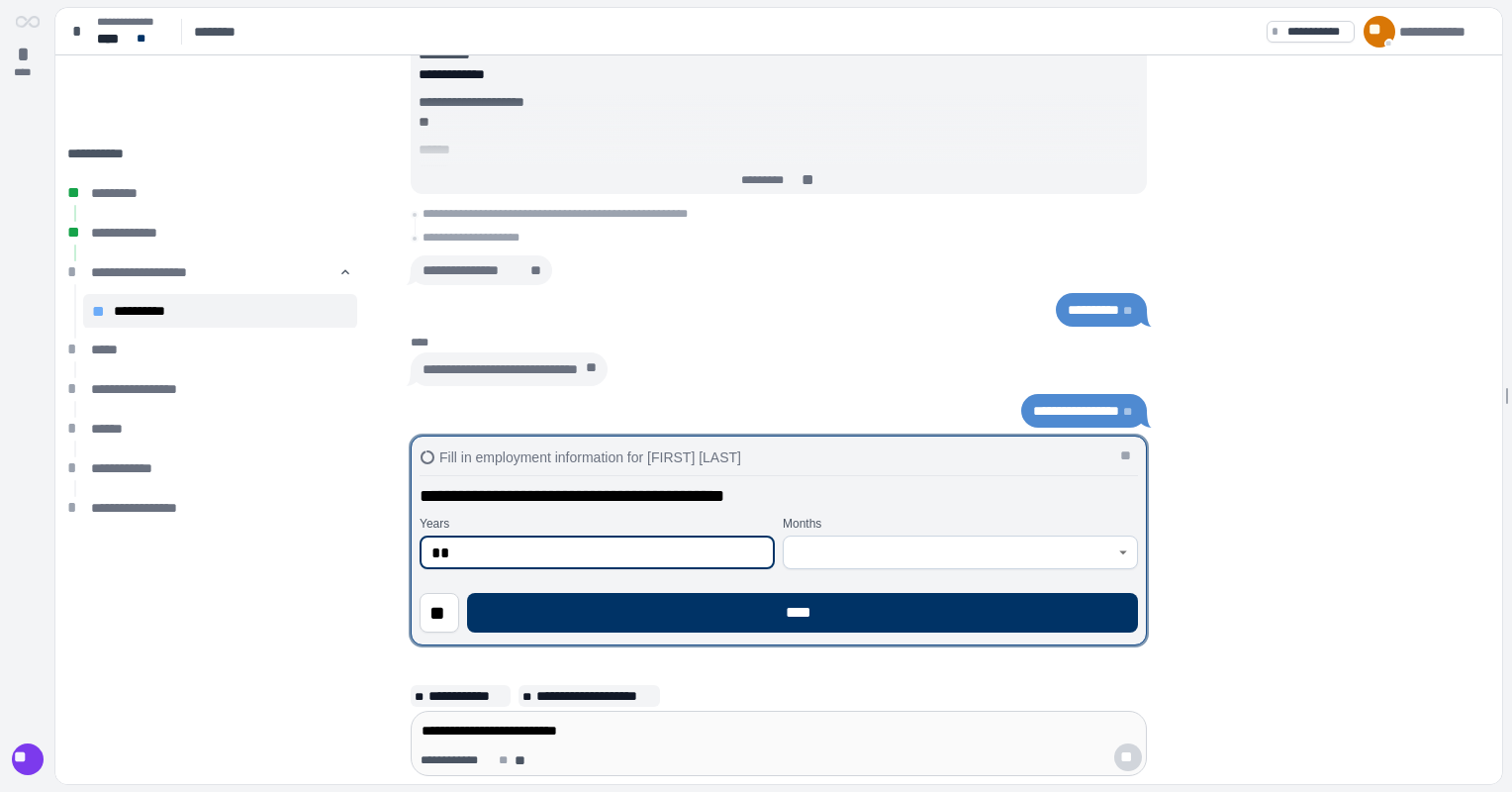 type on "**" 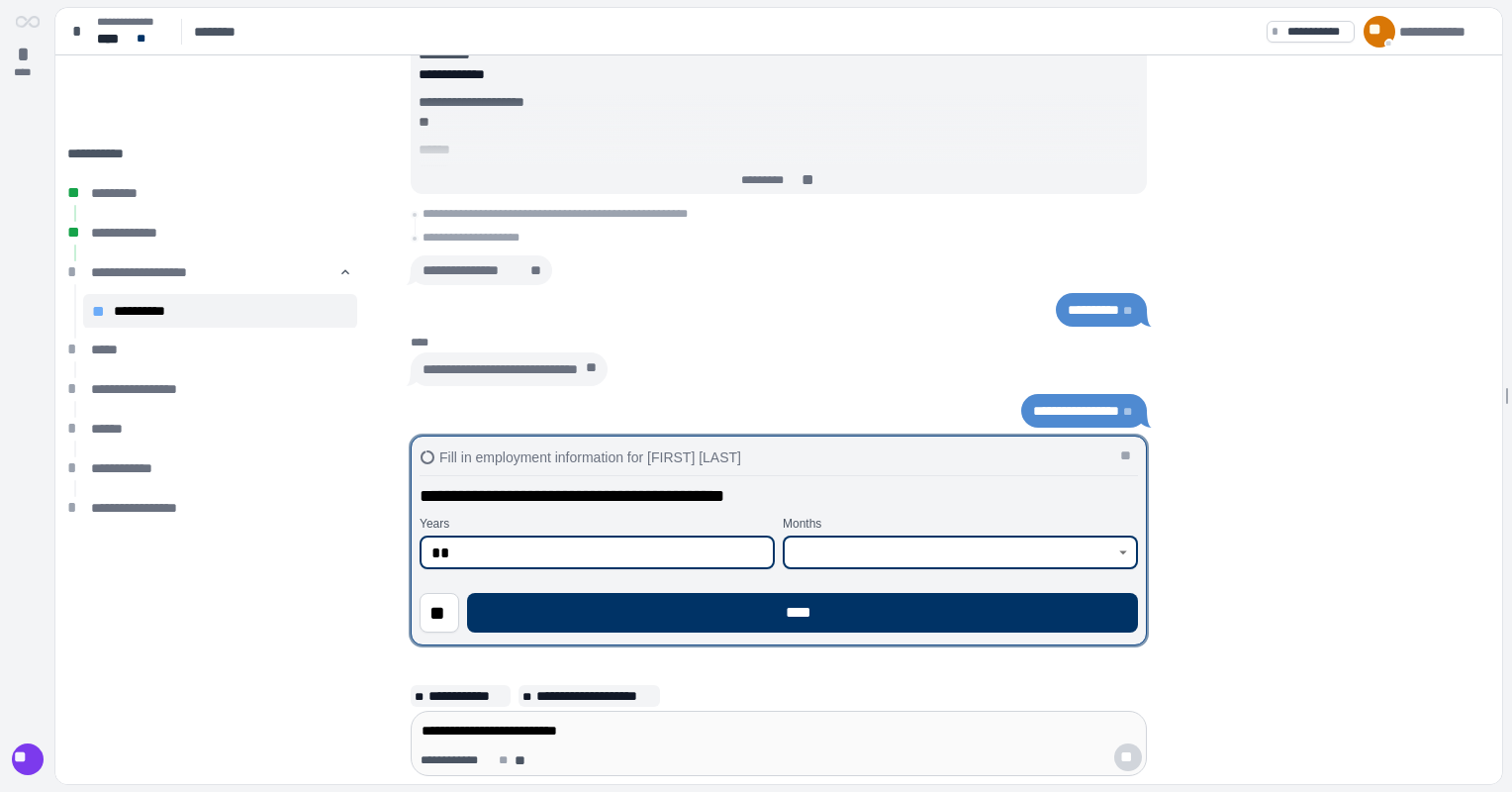 click at bounding box center [949, 552] 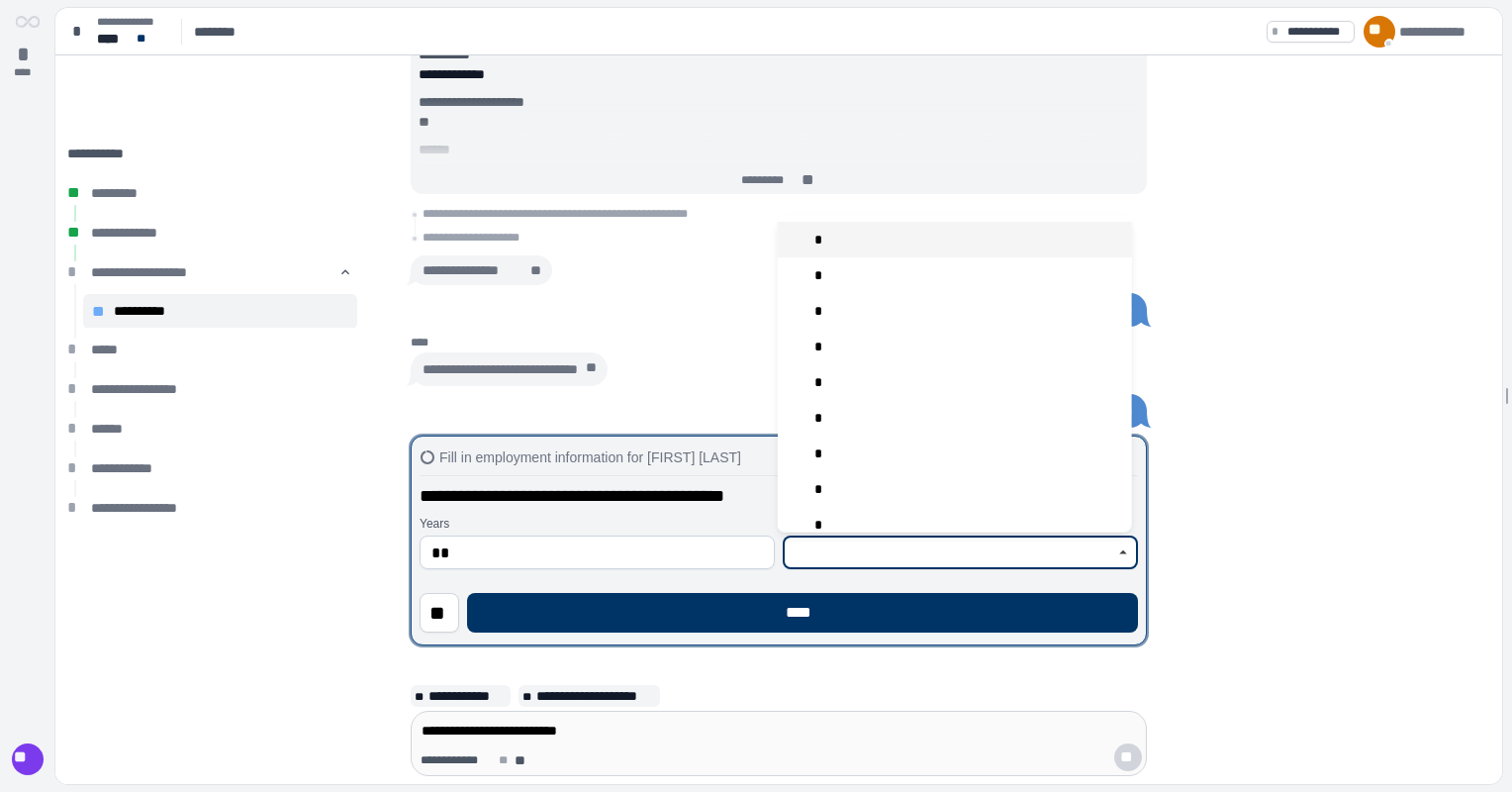 click on "*" at bounding box center (955, 240) 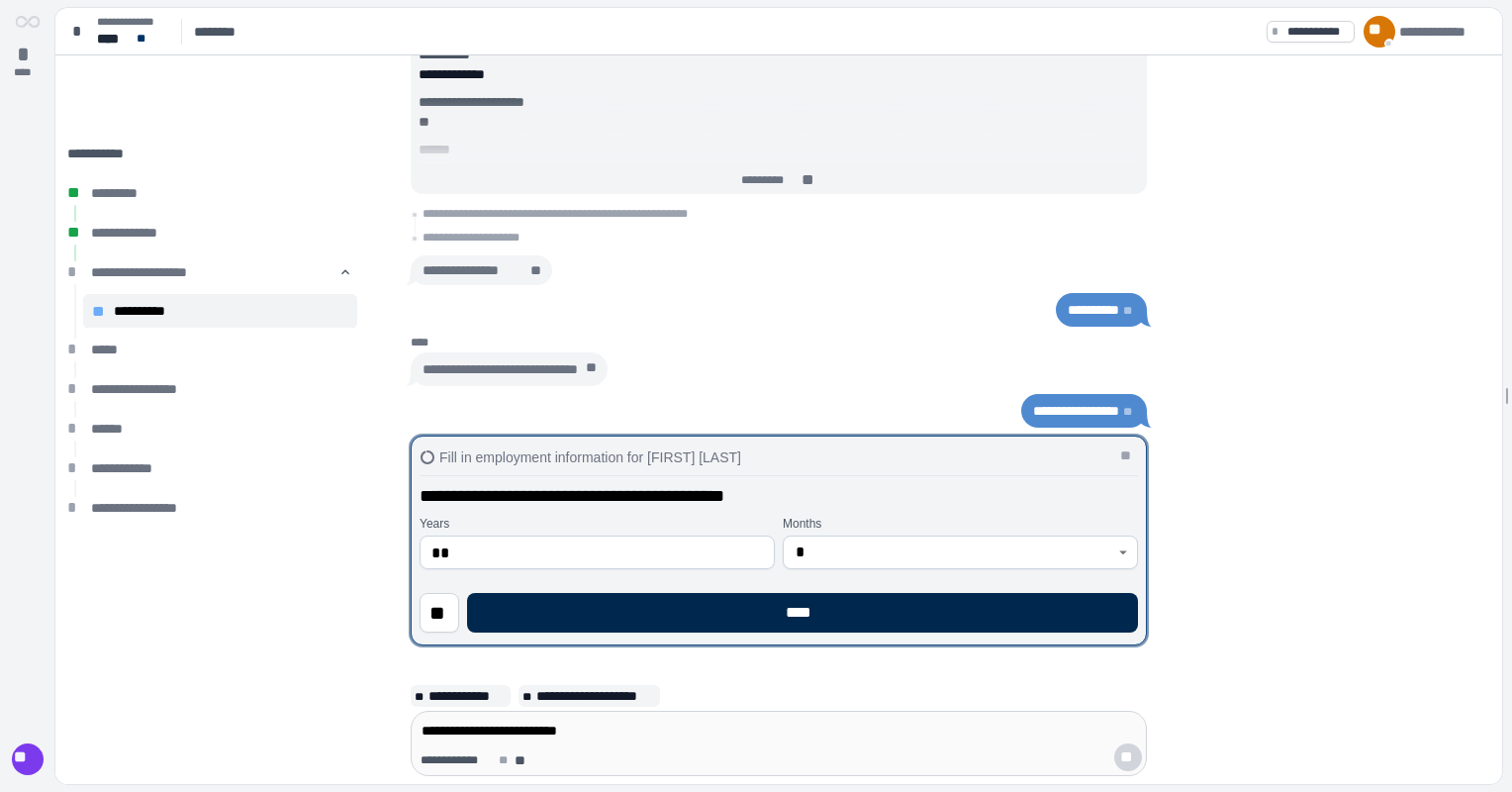 click on "****" at bounding box center [803, 613] 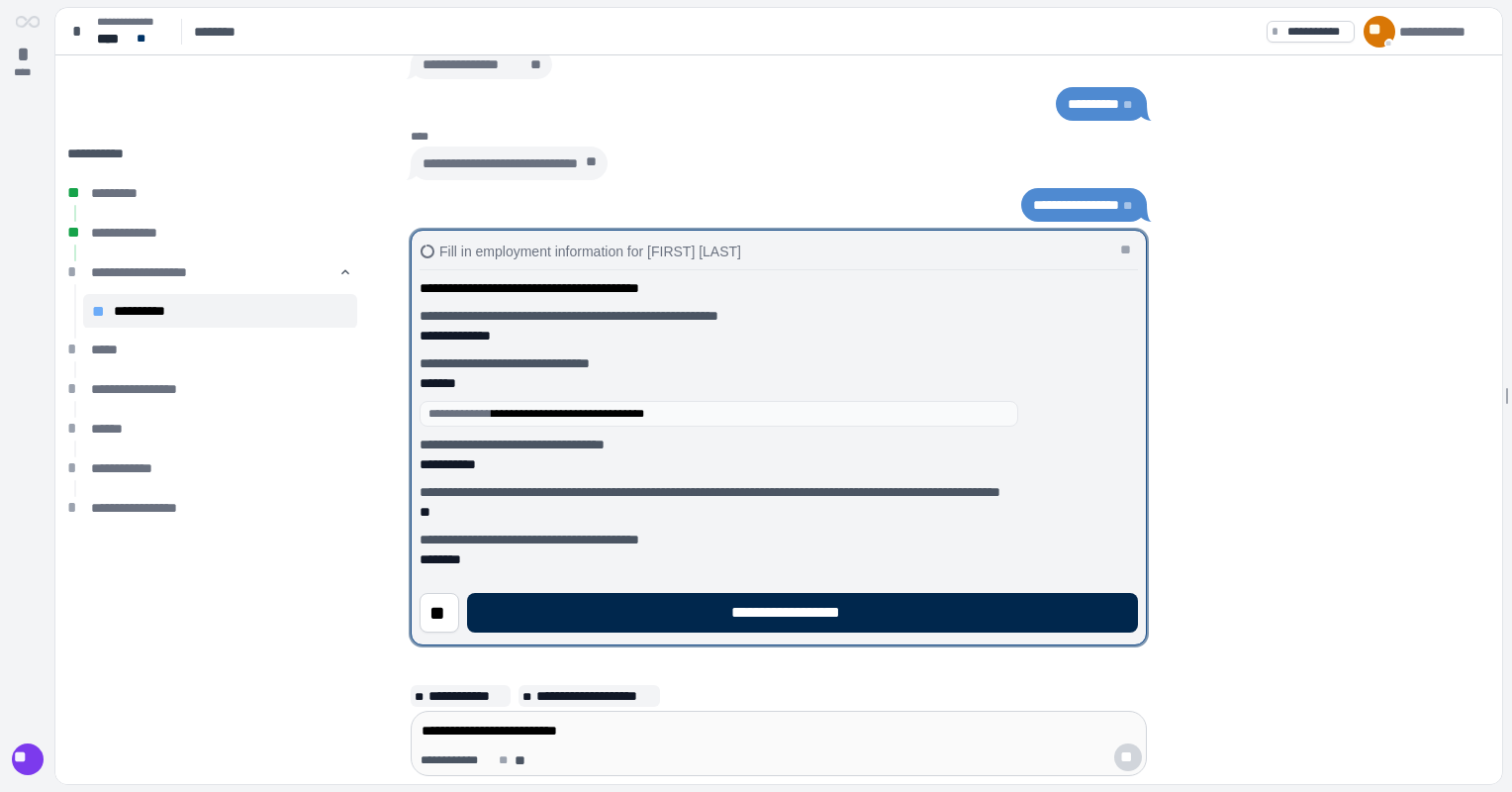 click on "**********" at bounding box center (803, 613) 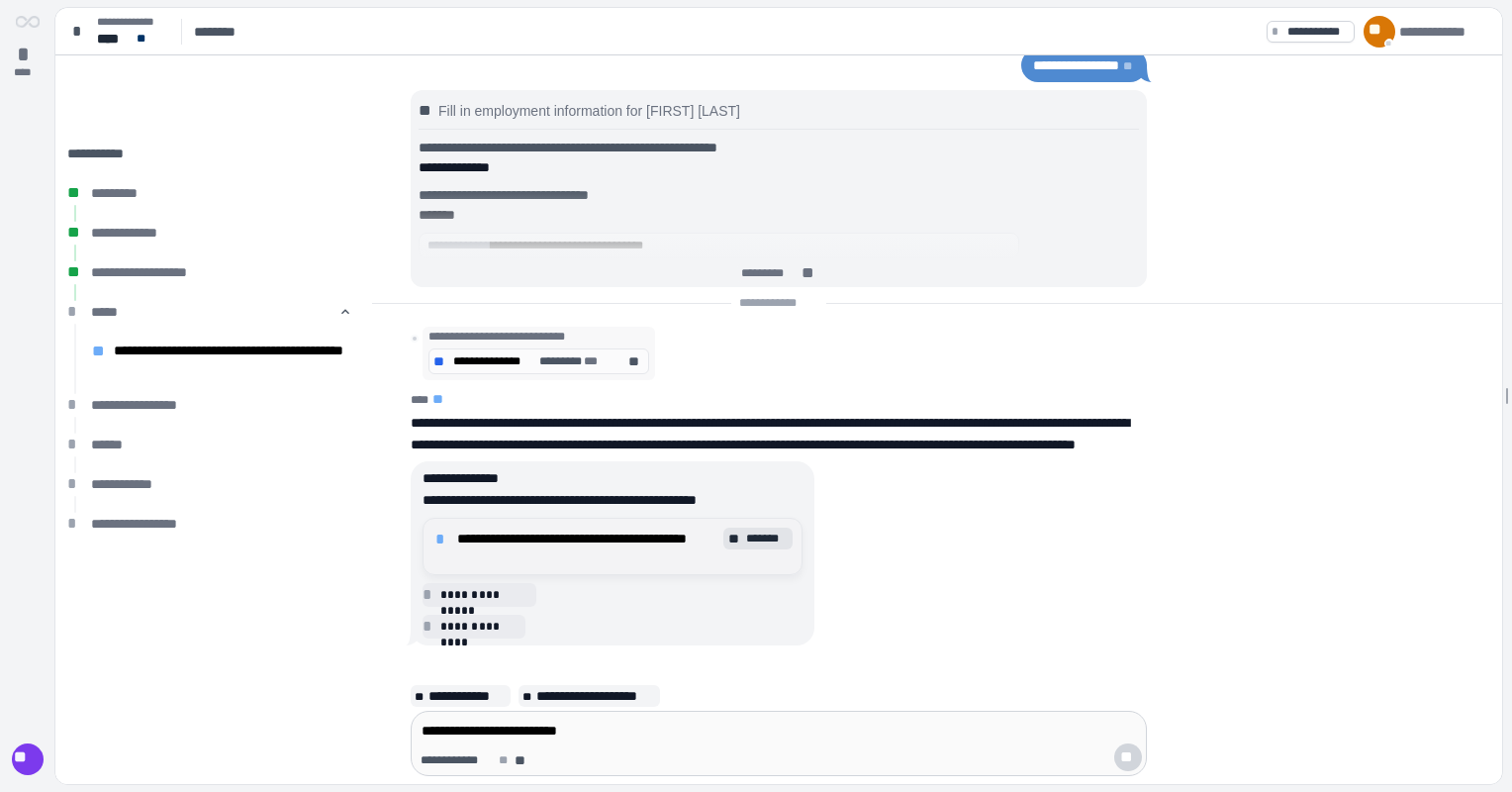click on "*******" at bounding box center [767, 539] 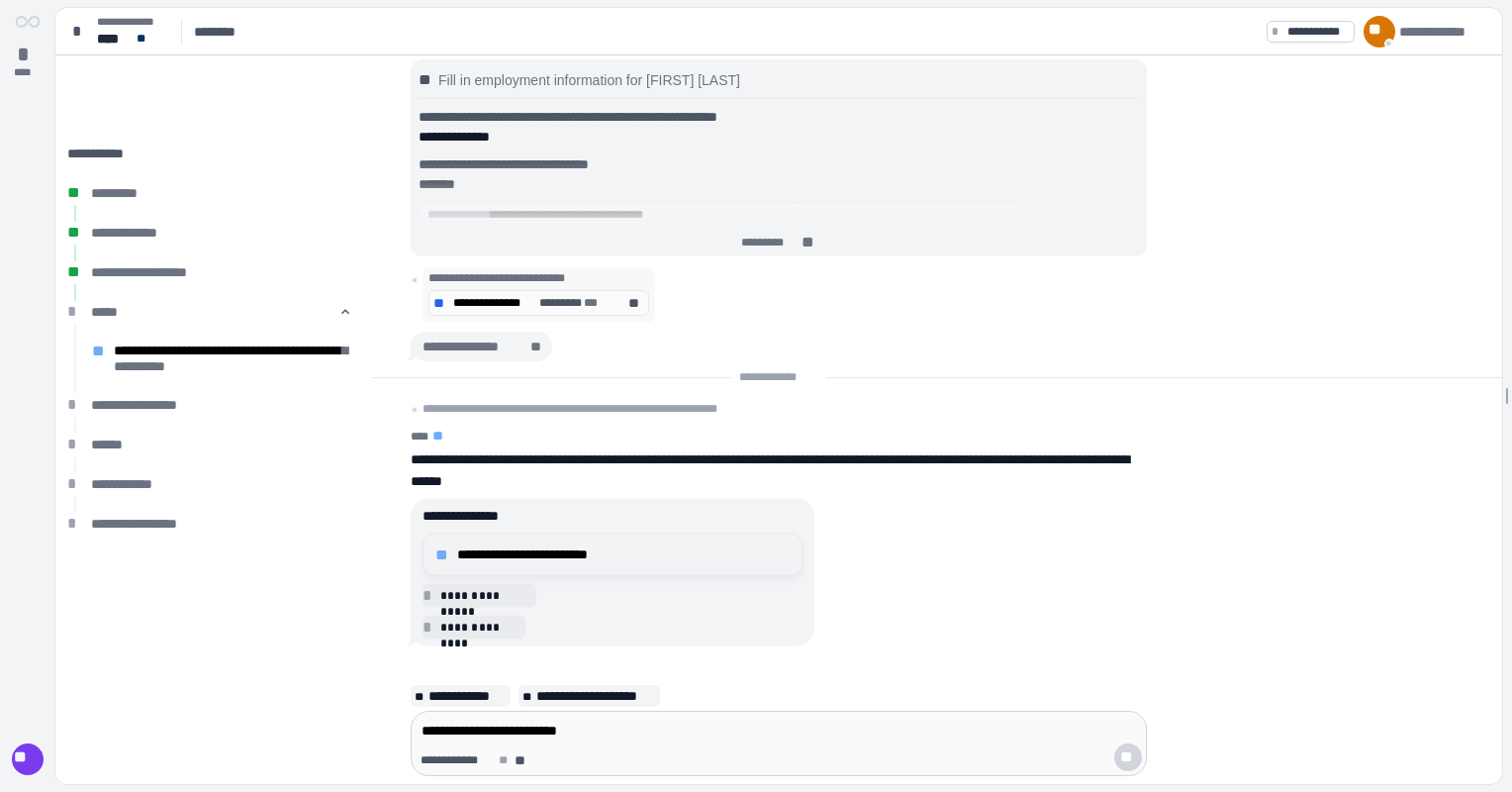 click on "**********" at bounding box center [623, 554] 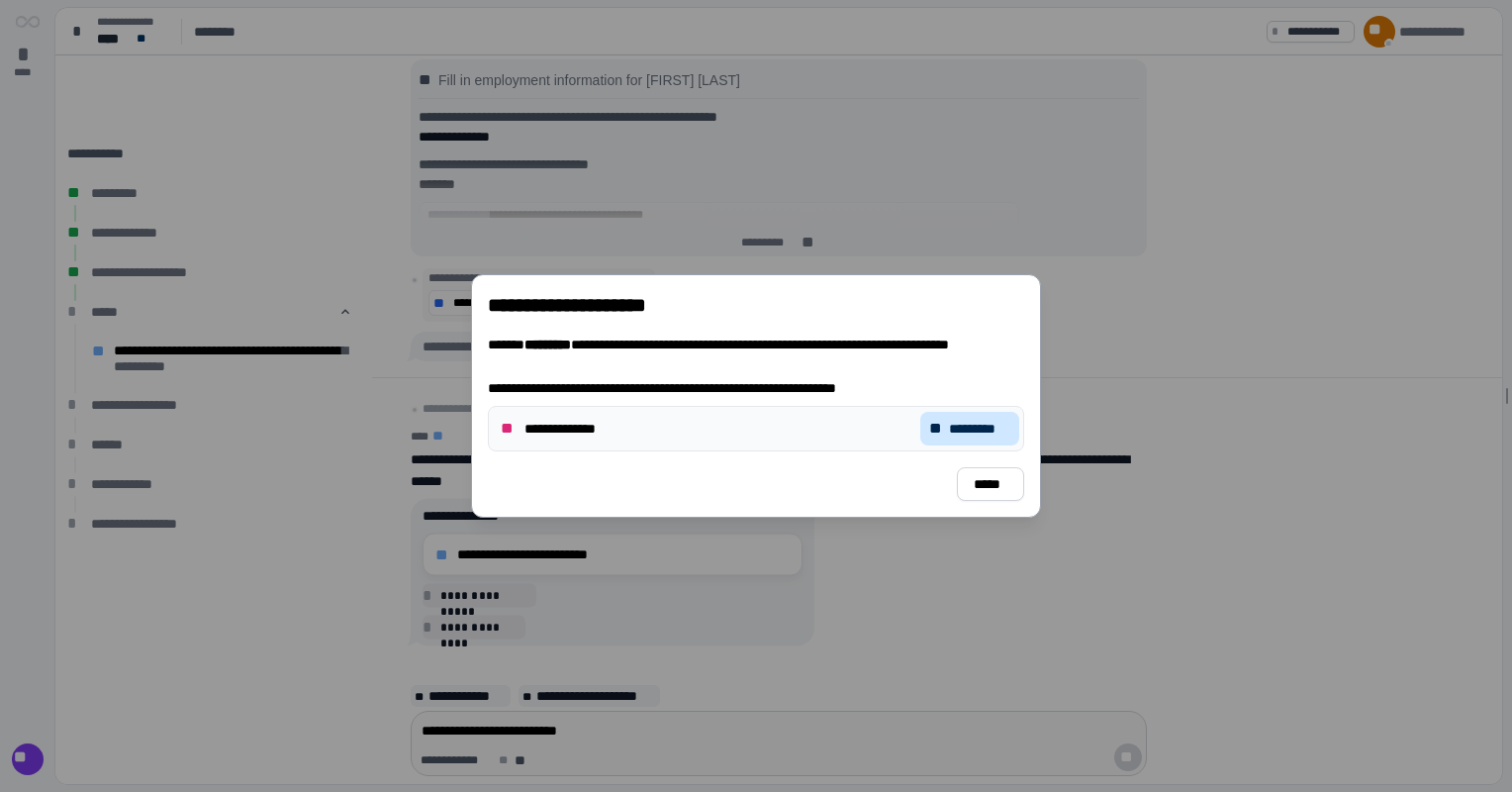 click on "*********" at bounding box center [980, 429] 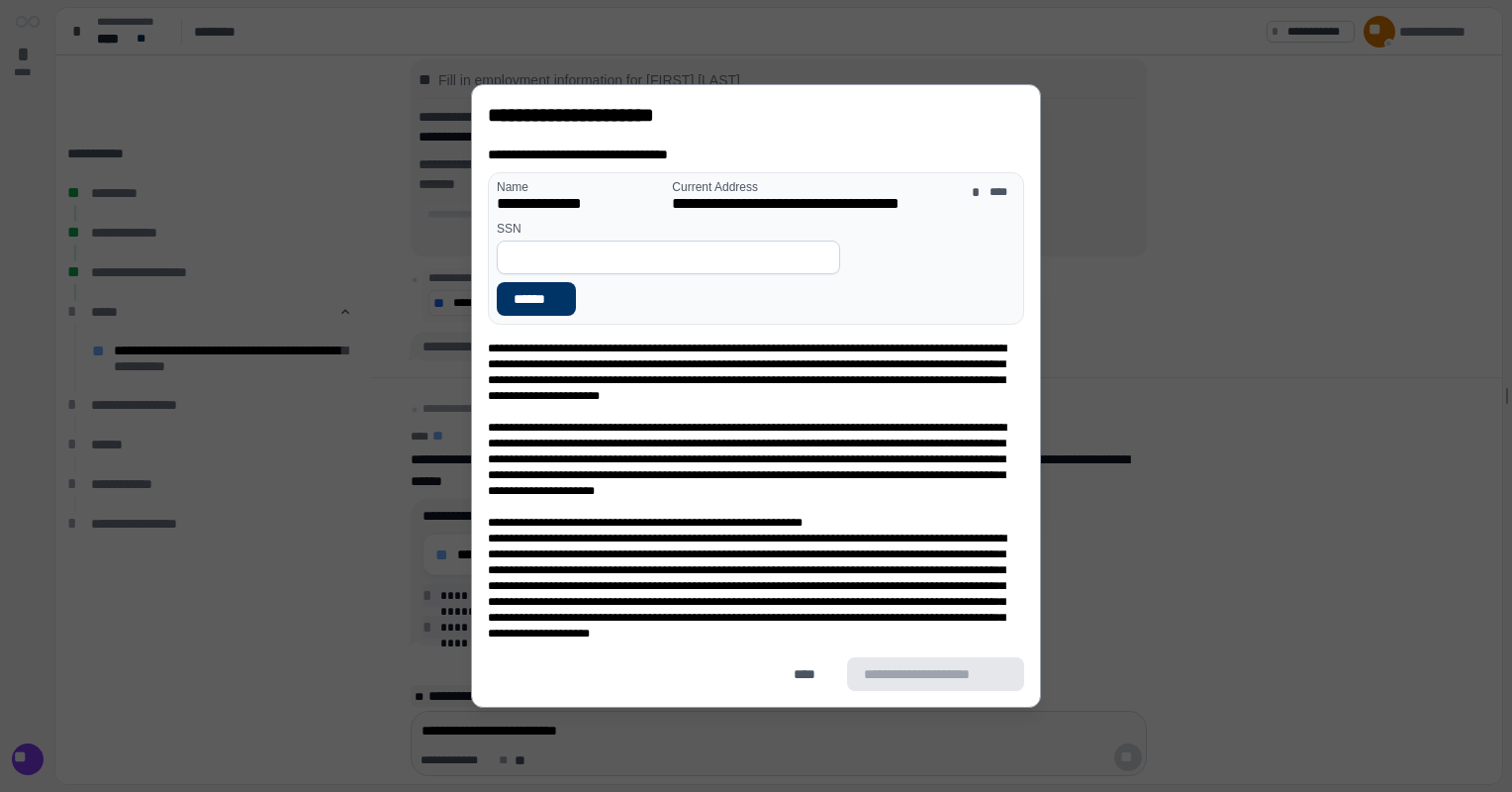 click at bounding box center (668, 257) 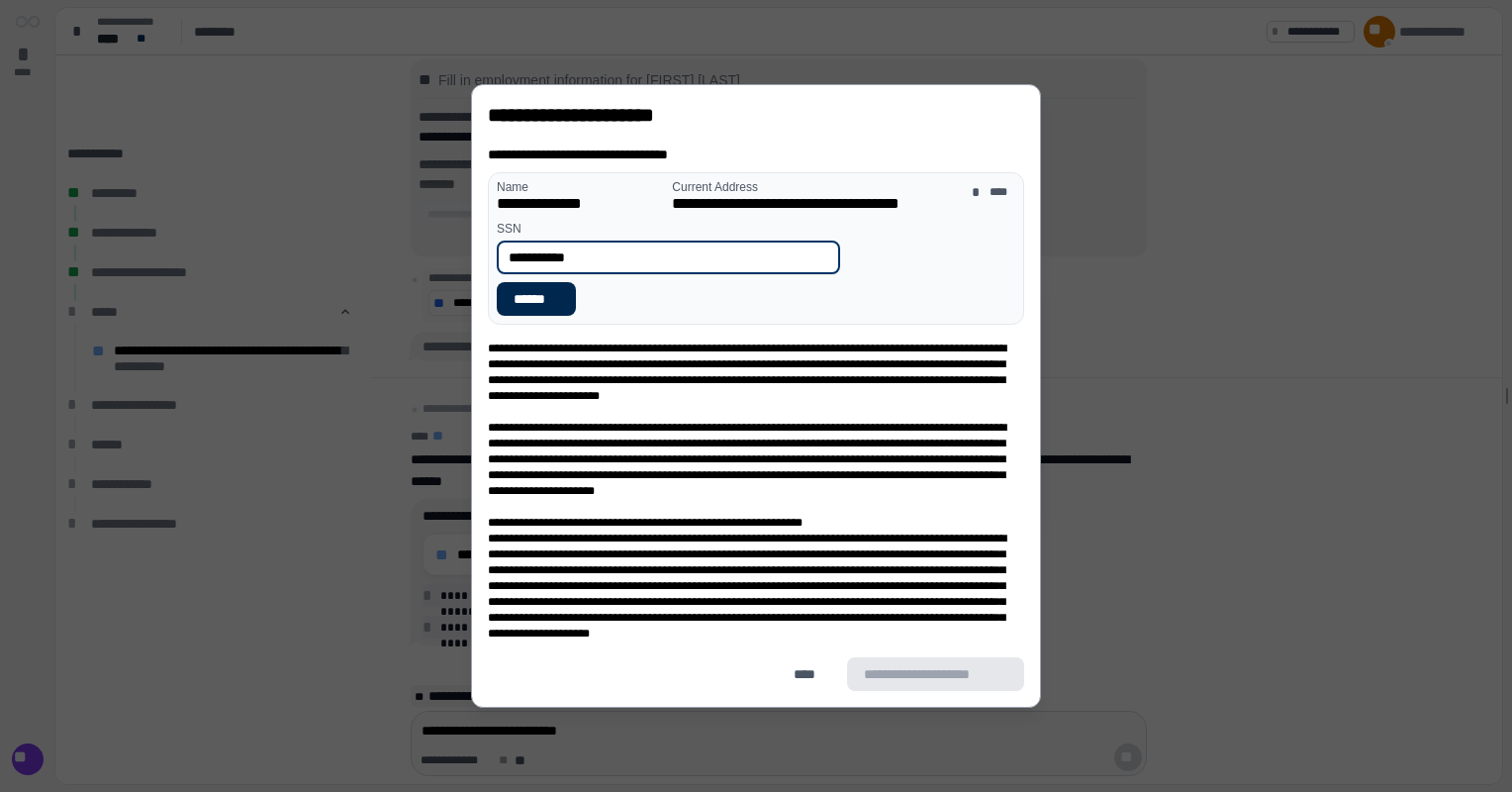 type on "**********" 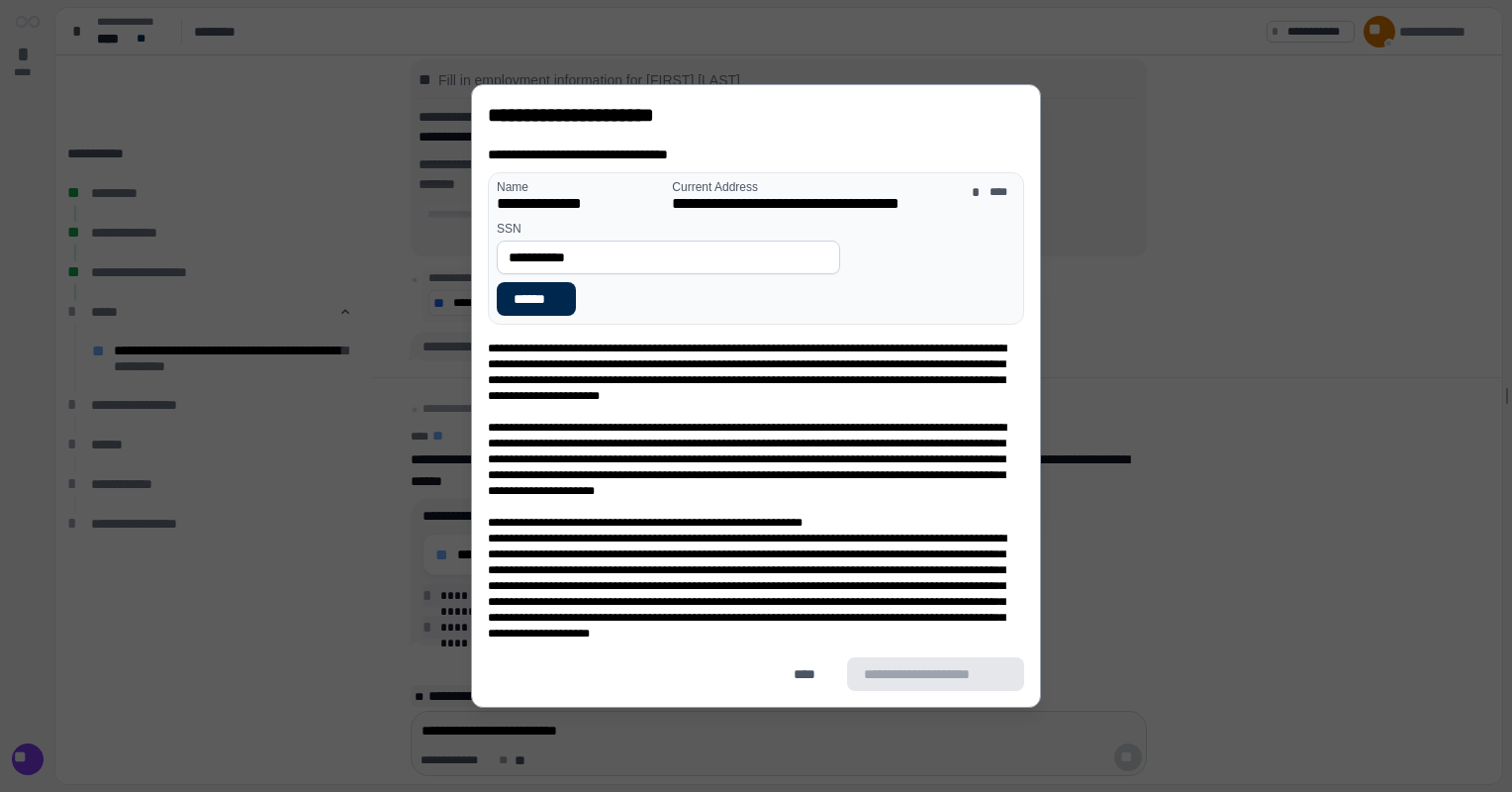 click on "******" at bounding box center [536, 299] 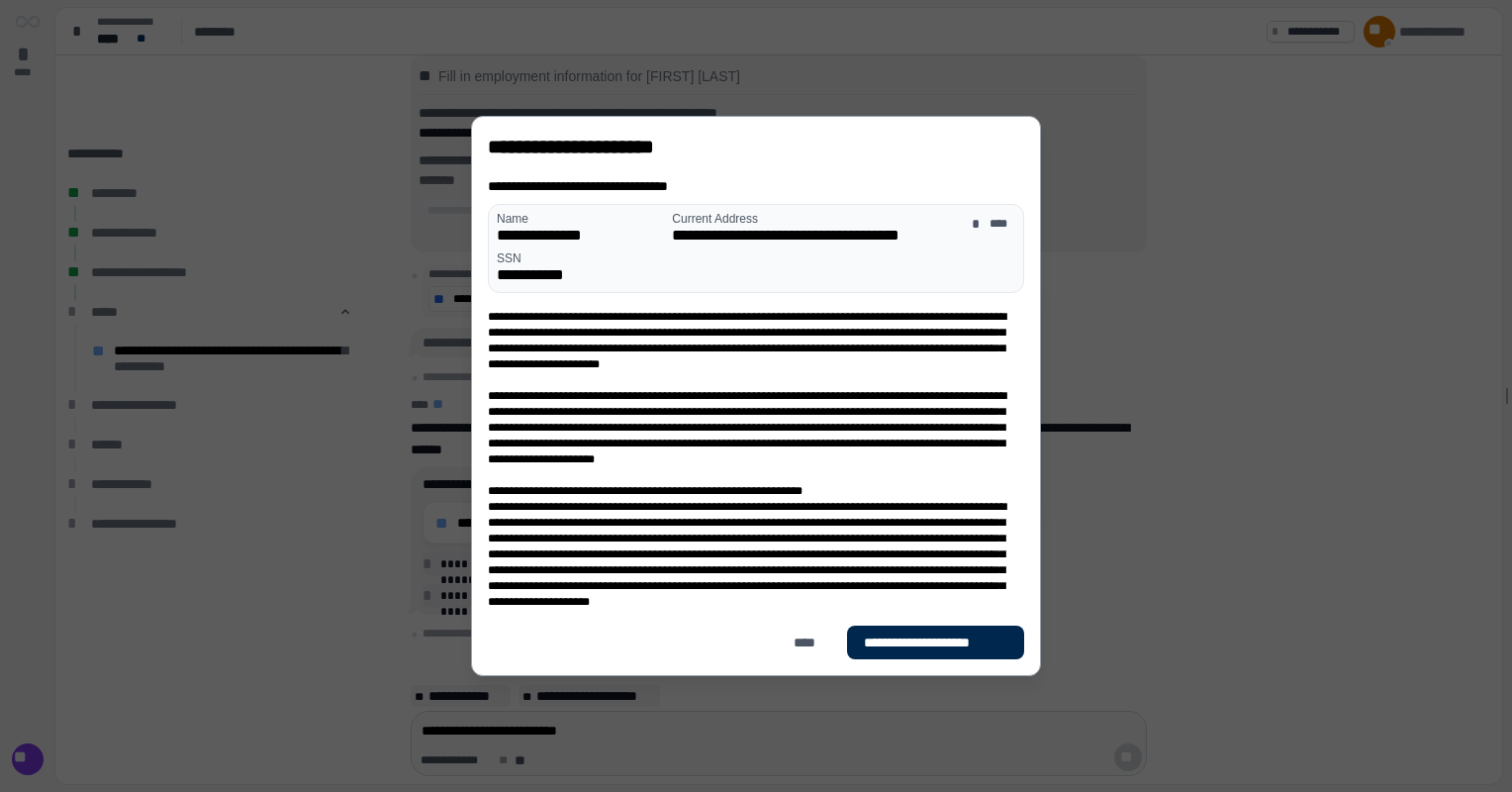 click on "**********" at bounding box center (935, 643) 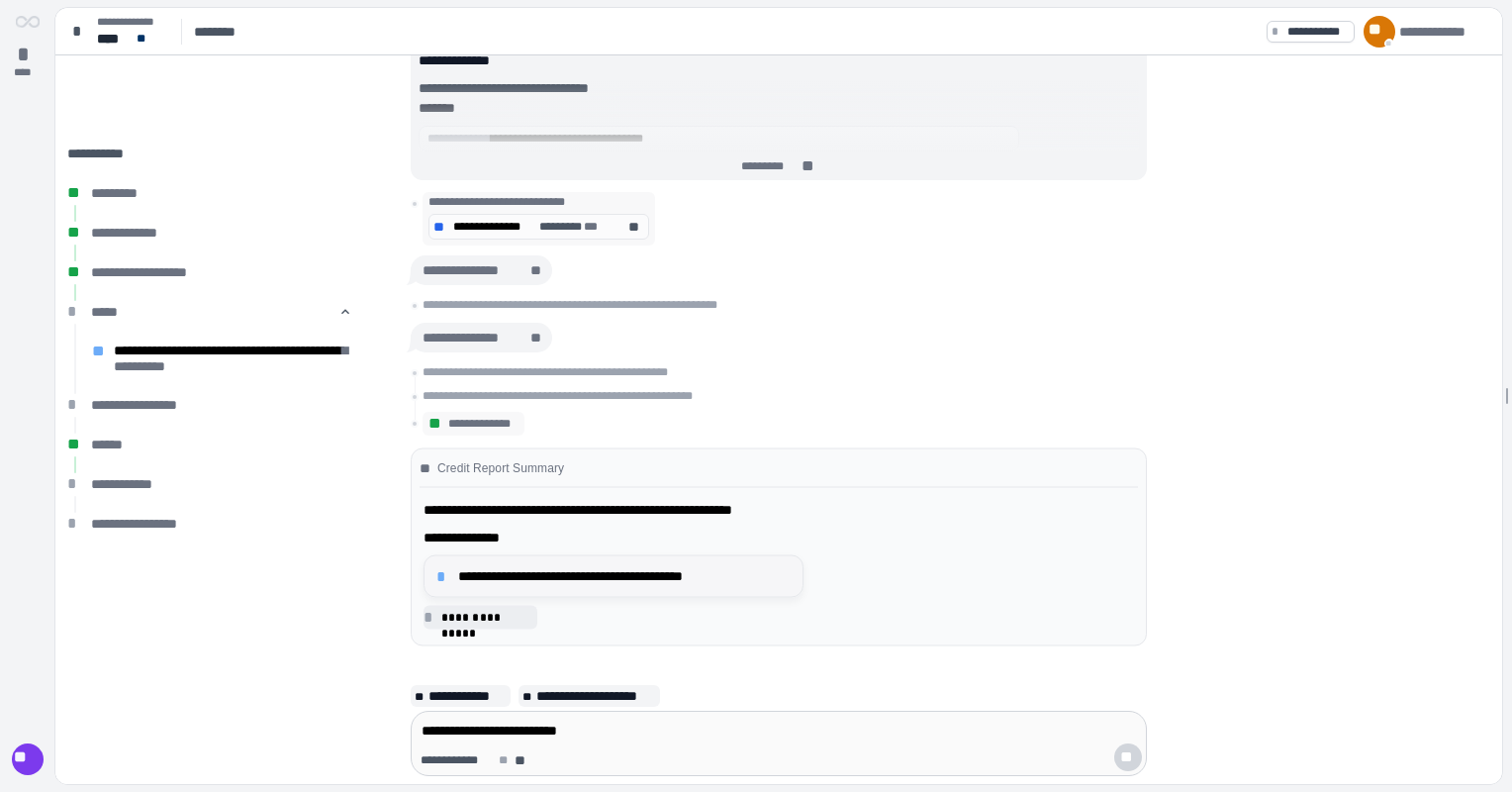 click on "**********" at bounding box center (624, 576) 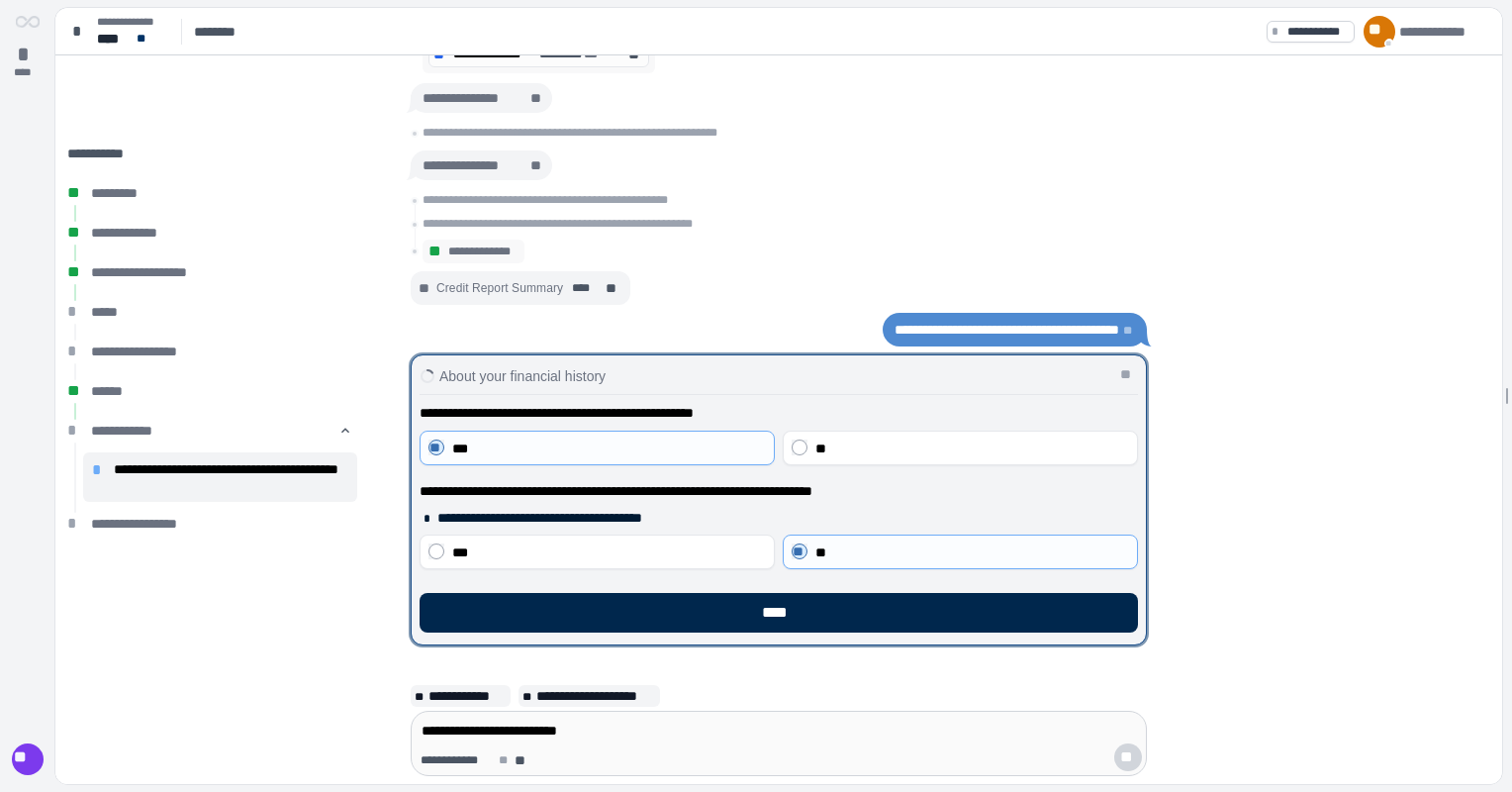 click on "****" at bounding box center (779, 613) 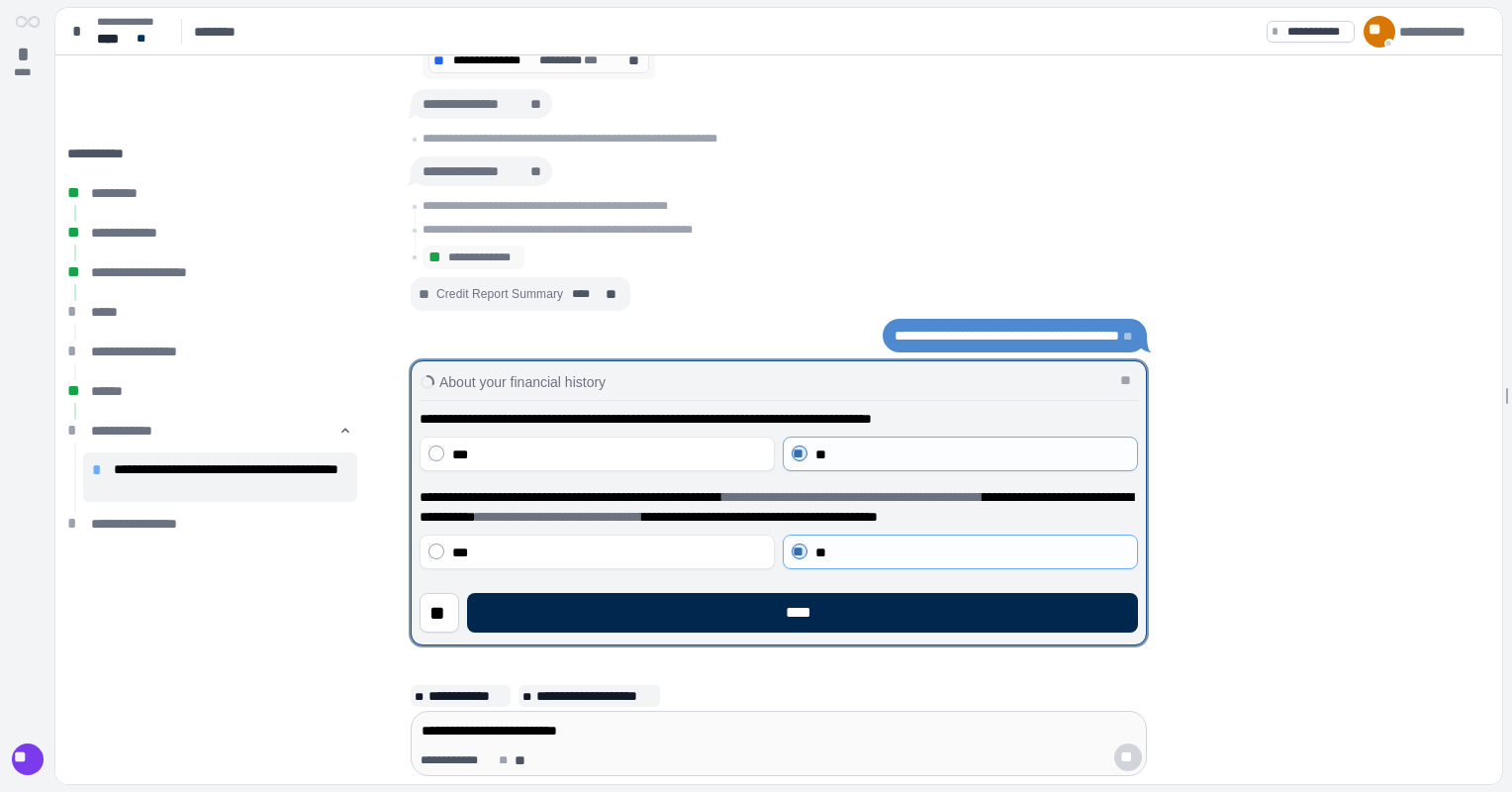 click on "****" at bounding box center [803, 613] 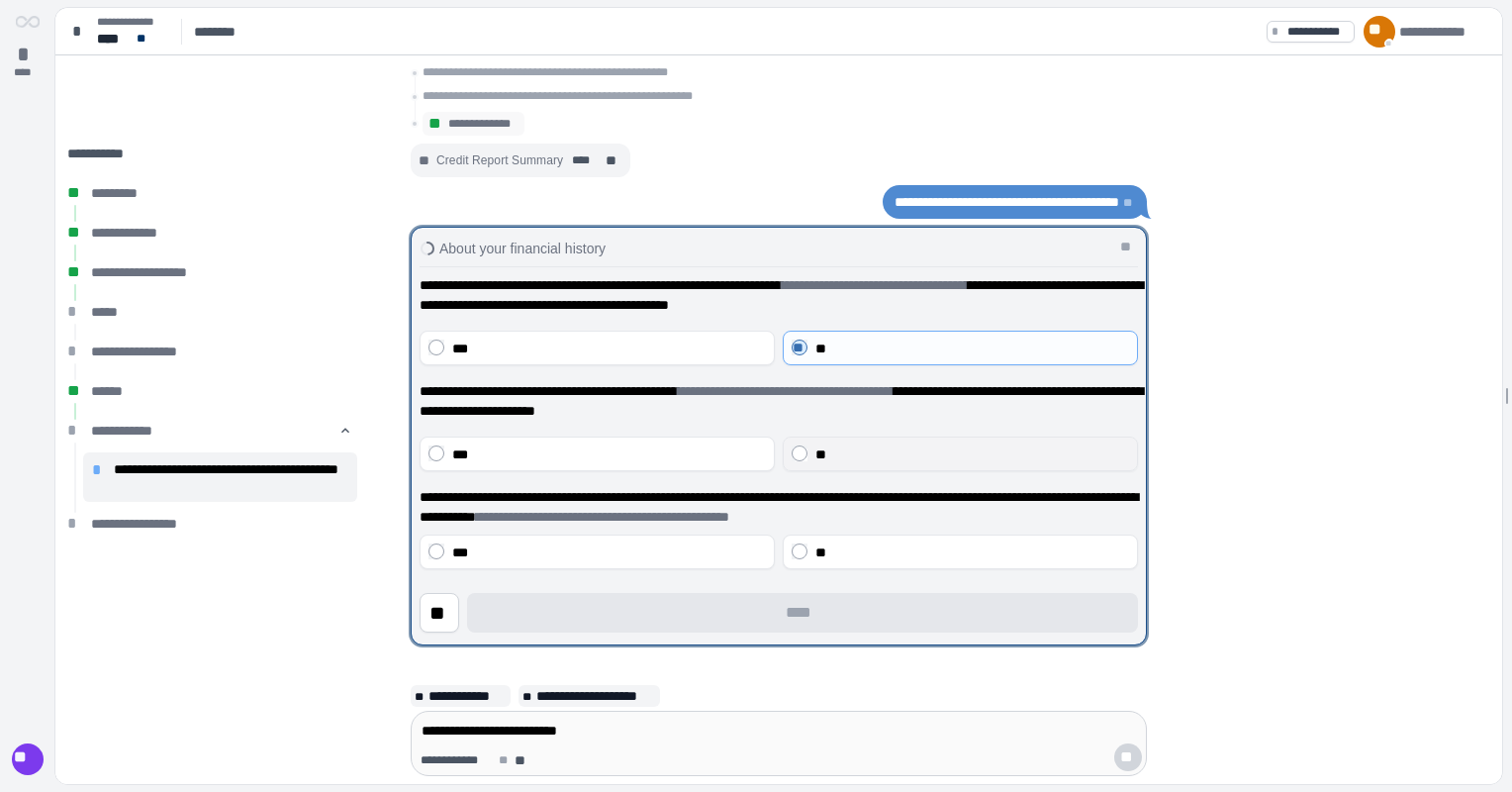 click on "**" at bounding box center [960, 453] 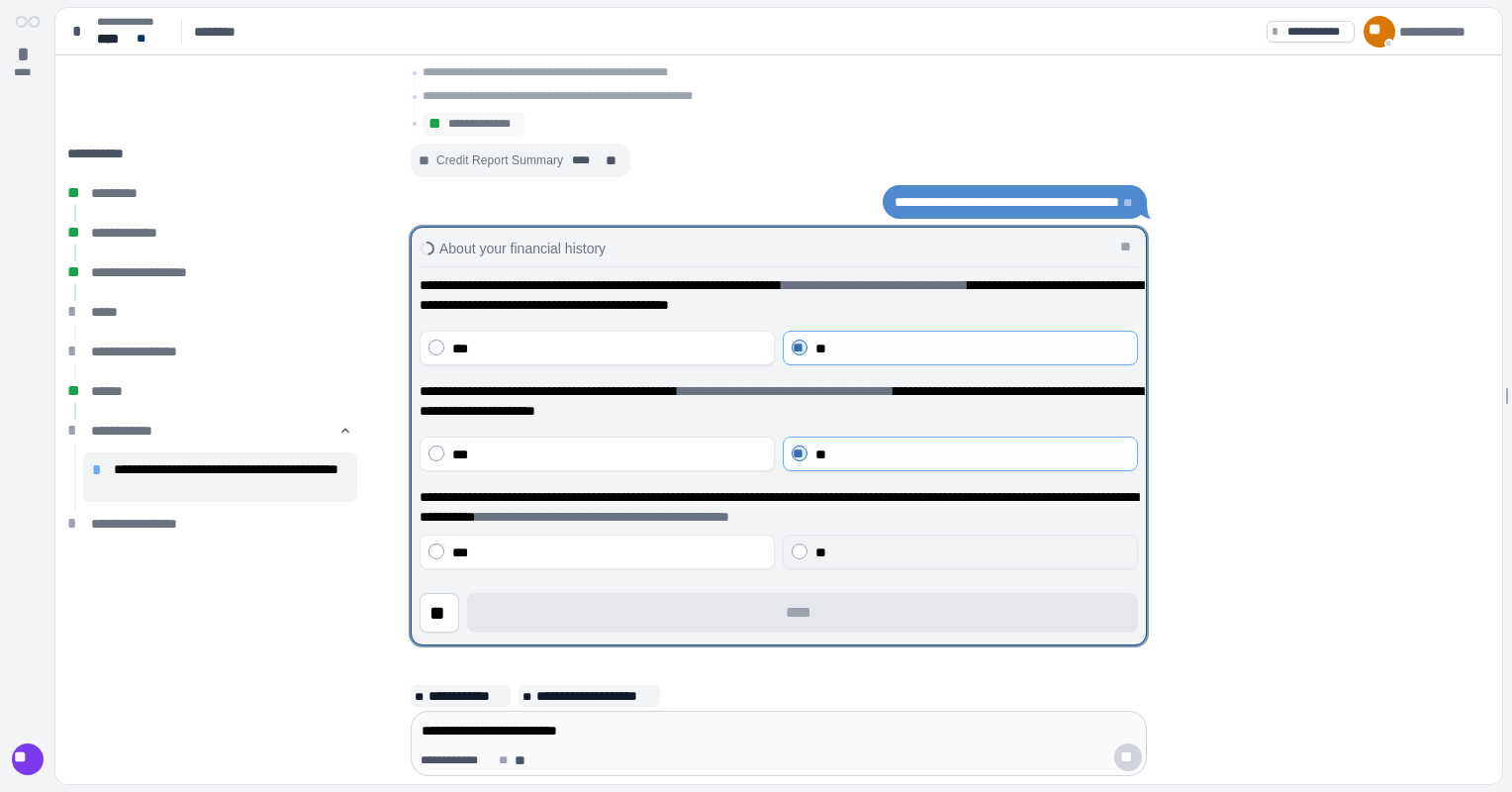 click on "**" at bounding box center (820, 552) 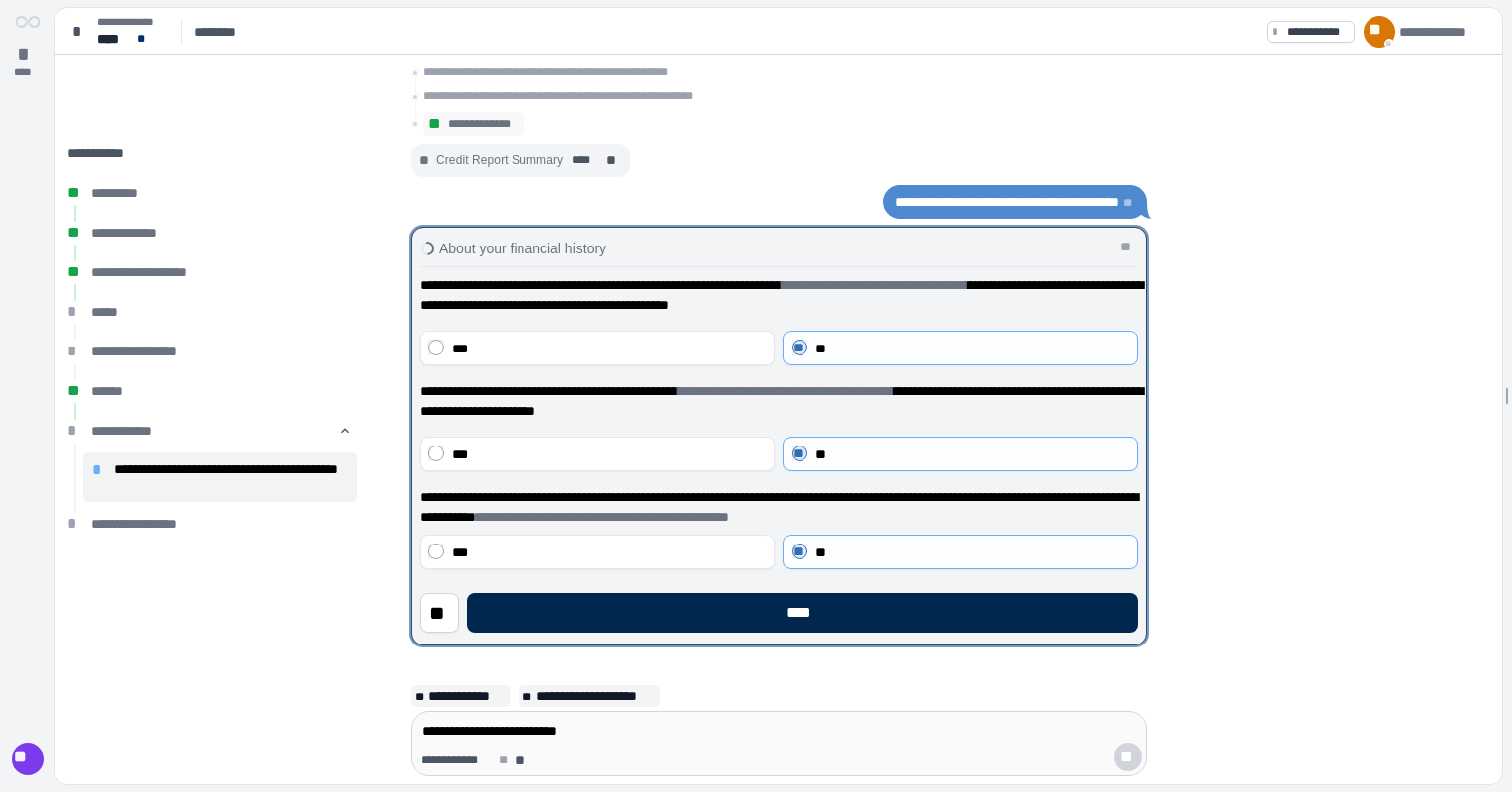 click on "****" at bounding box center (803, 613) 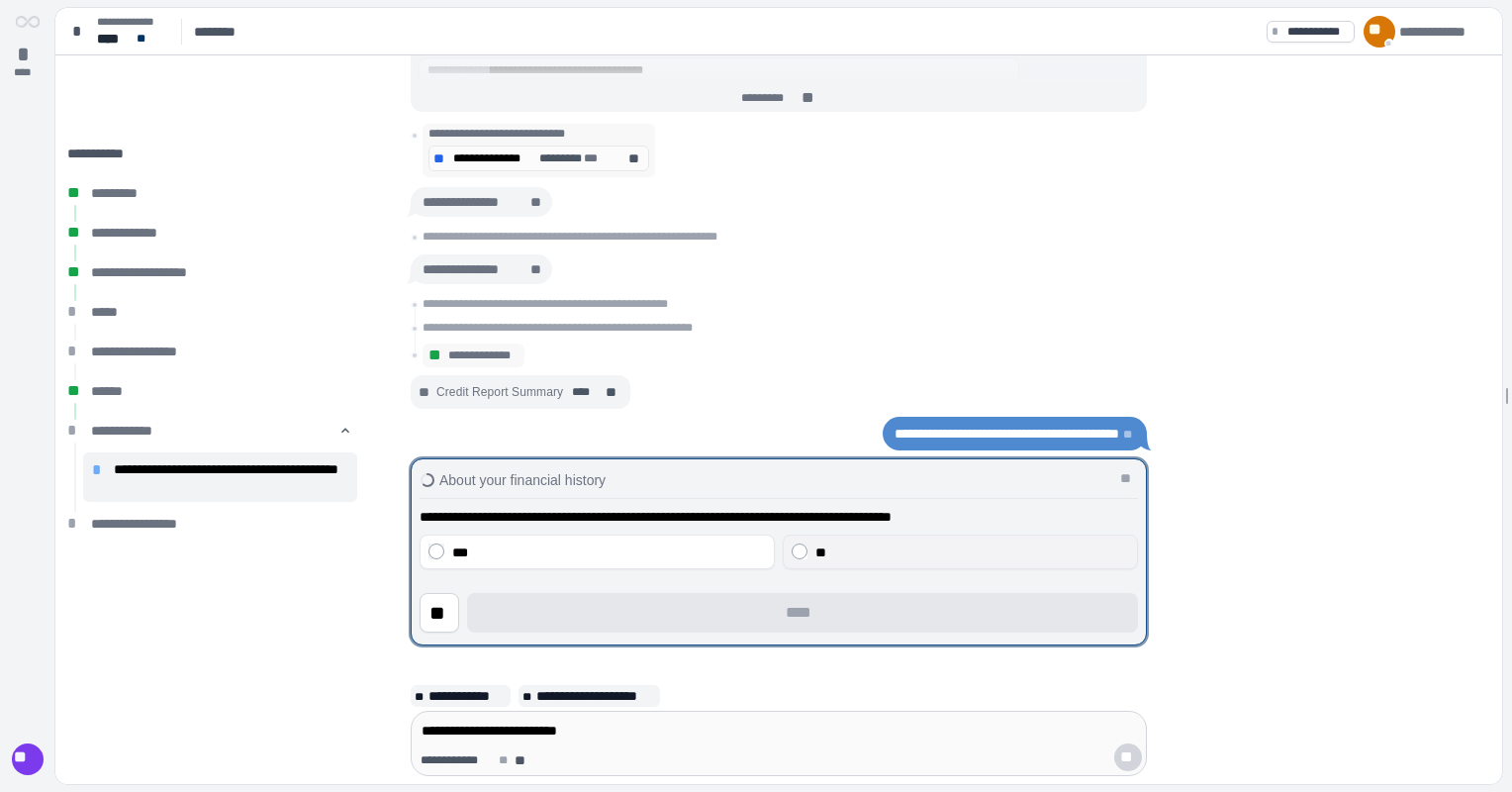 click on "**" at bounding box center [820, 552] 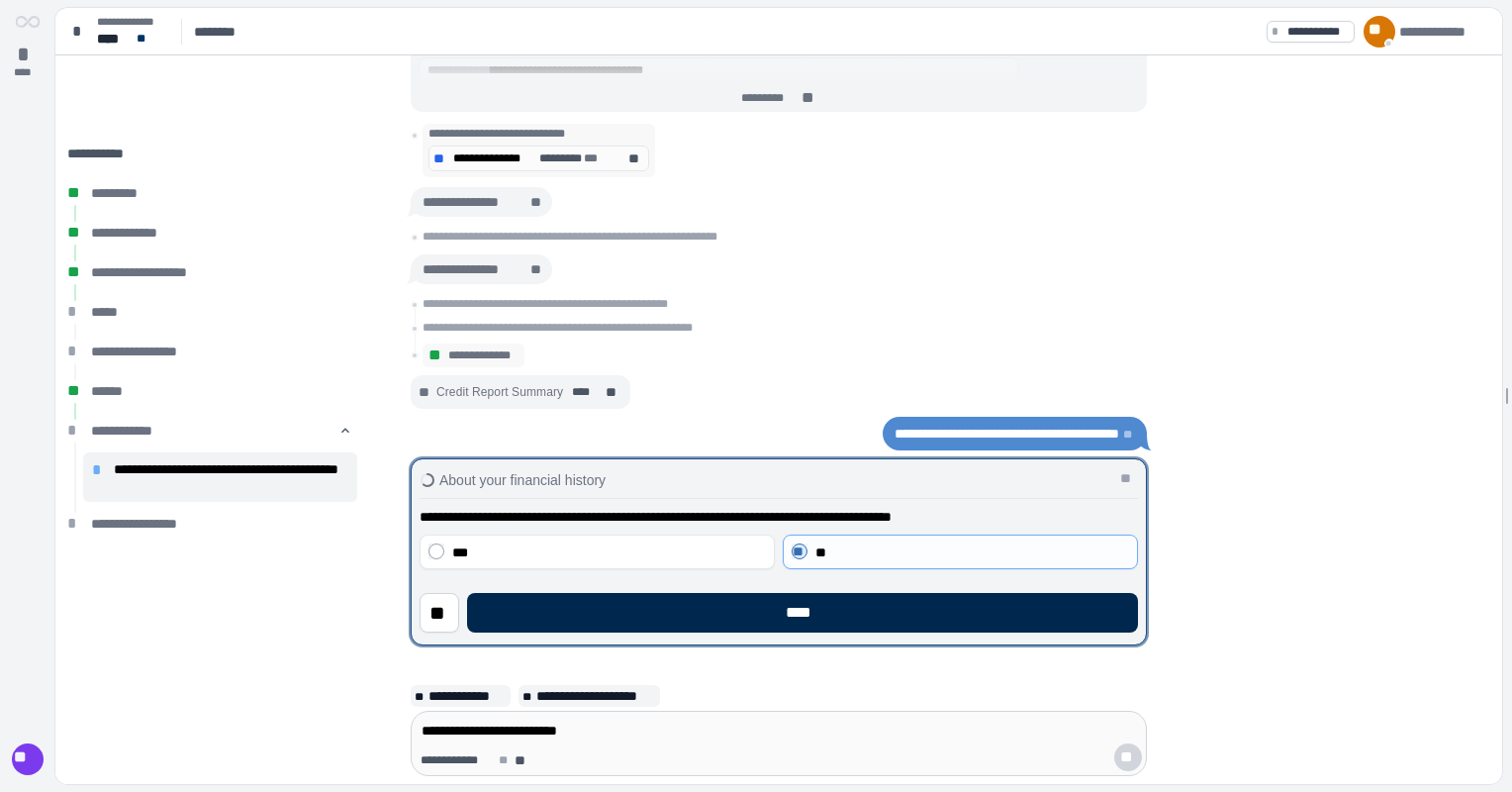 click on "****" at bounding box center (803, 613) 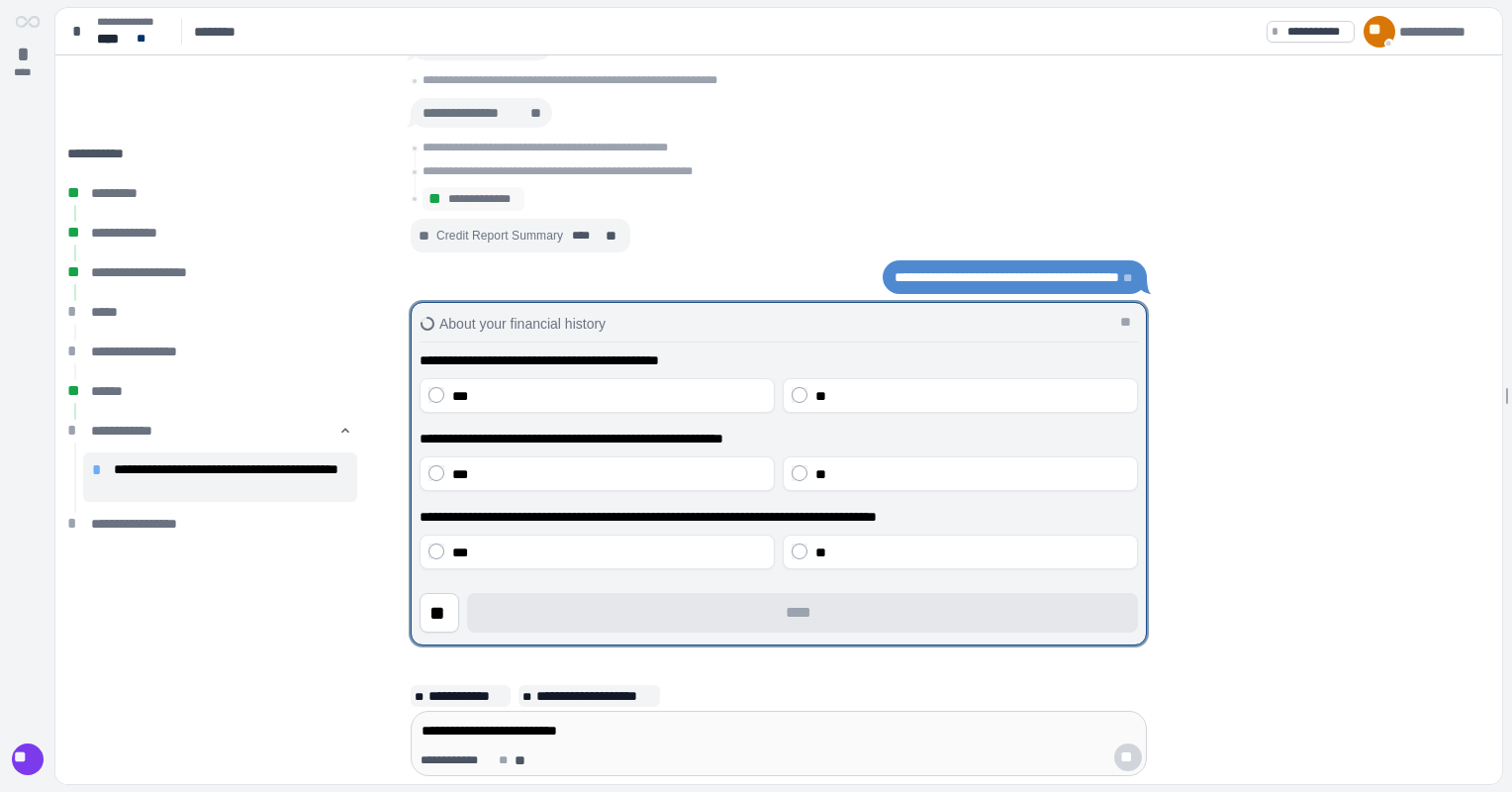 drag, startPoint x: 819, startPoint y: 396, endPoint x: 818, endPoint y: 416, distance: 20.024984 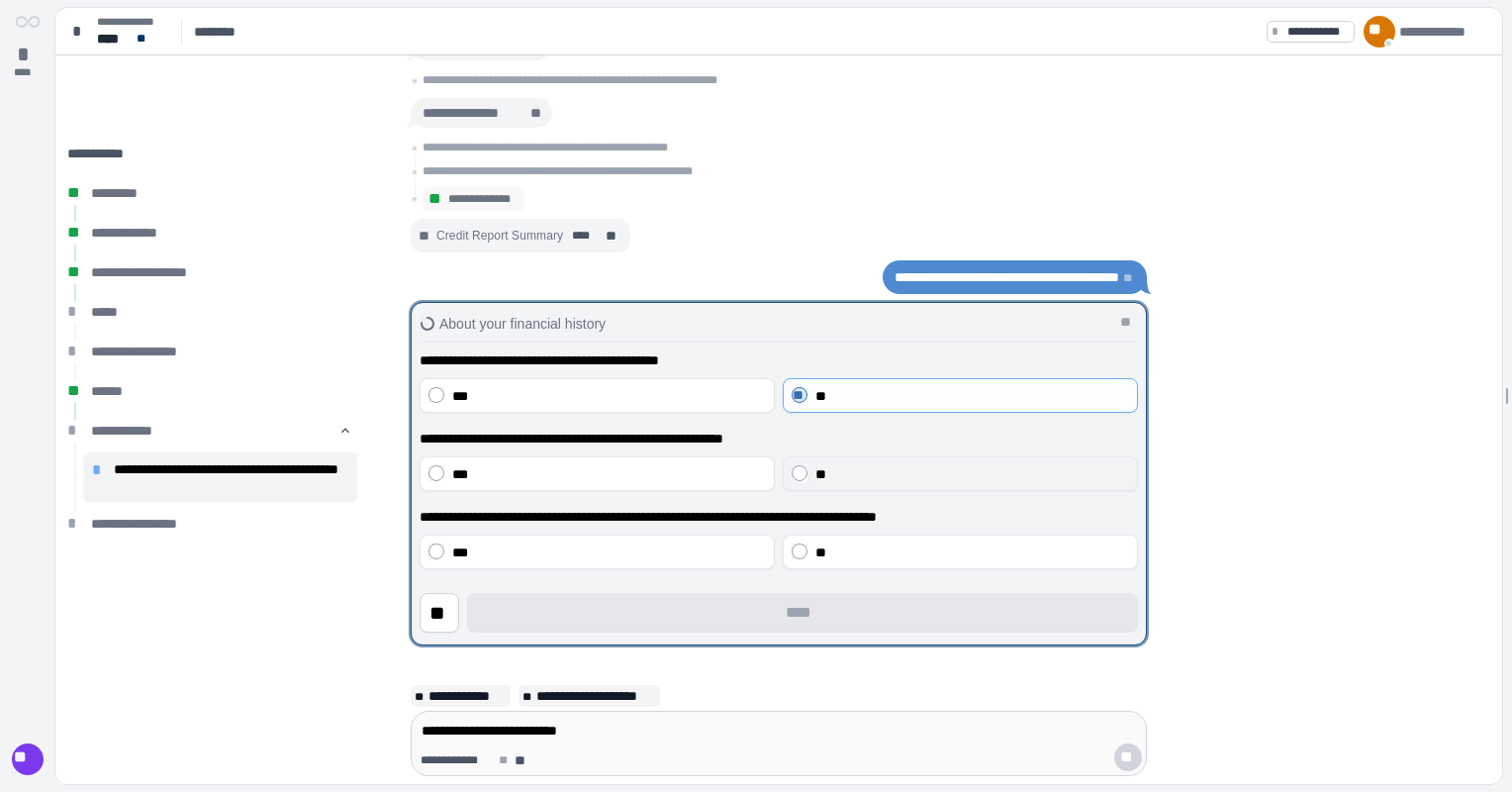 click on "**" at bounding box center [960, 473] 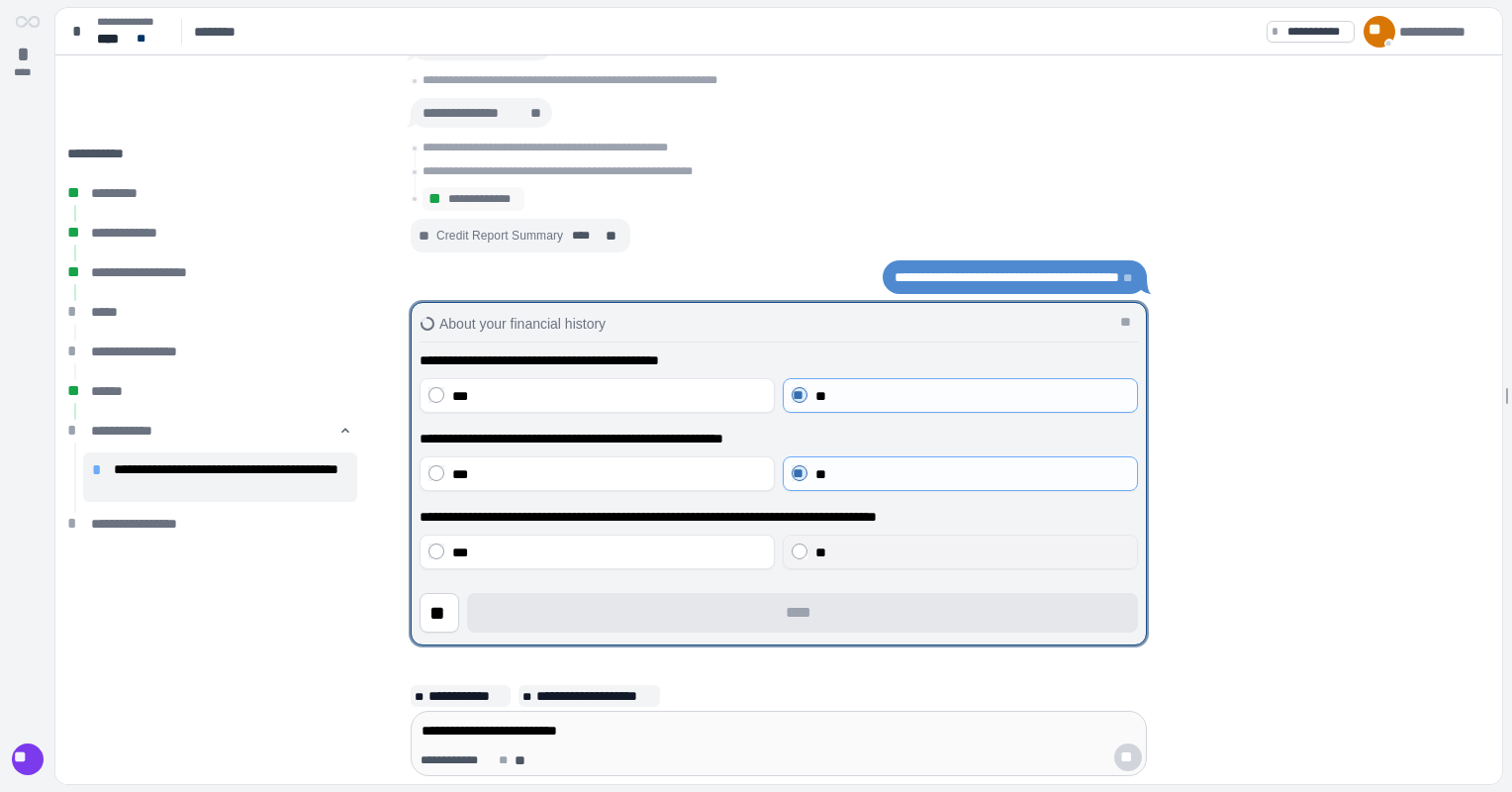 drag, startPoint x: 826, startPoint y: 546, endPoint x: 831, endPoint y: 558, distance: 13 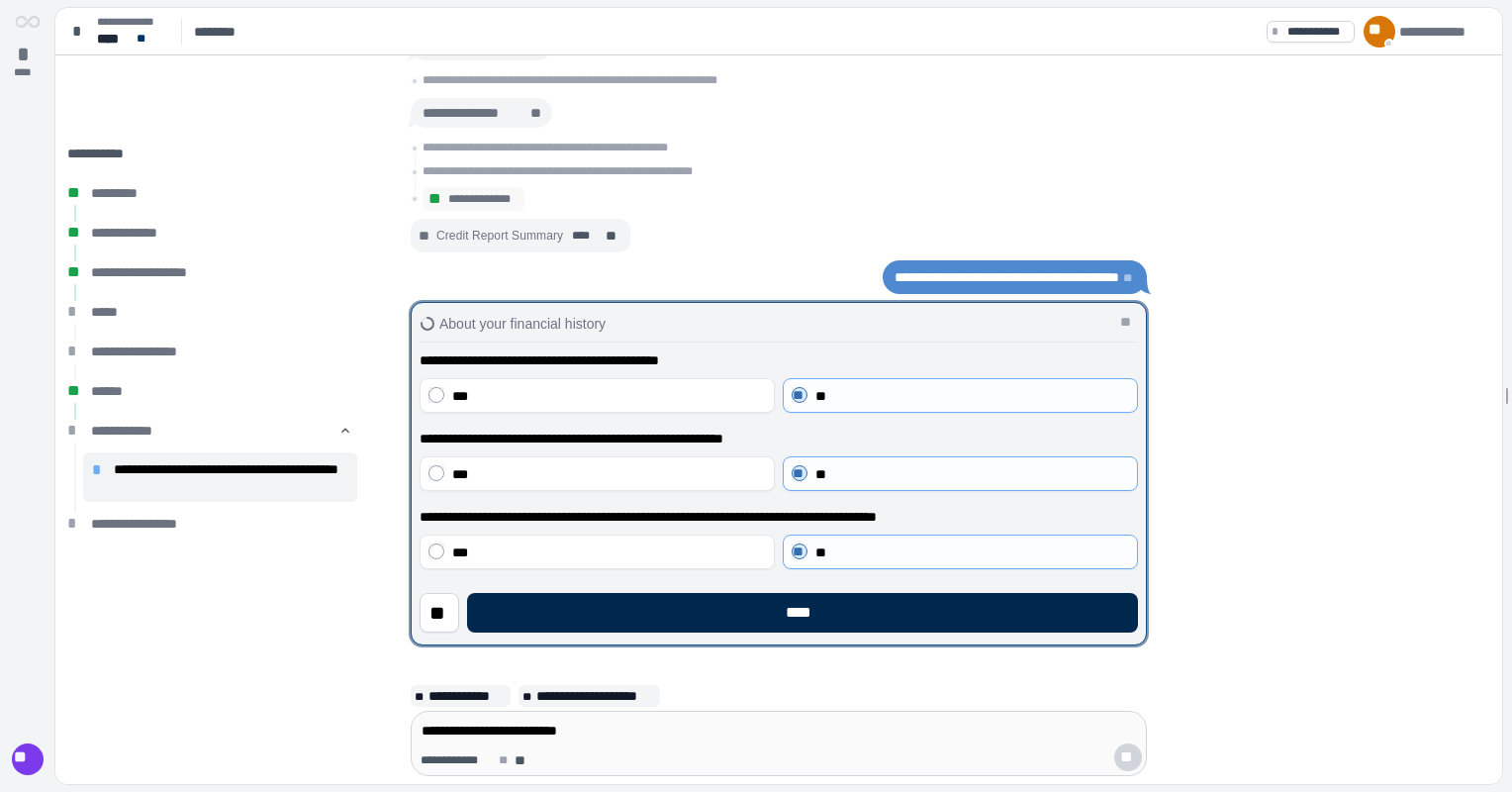 click on "****" at bounding box center [803, 613] 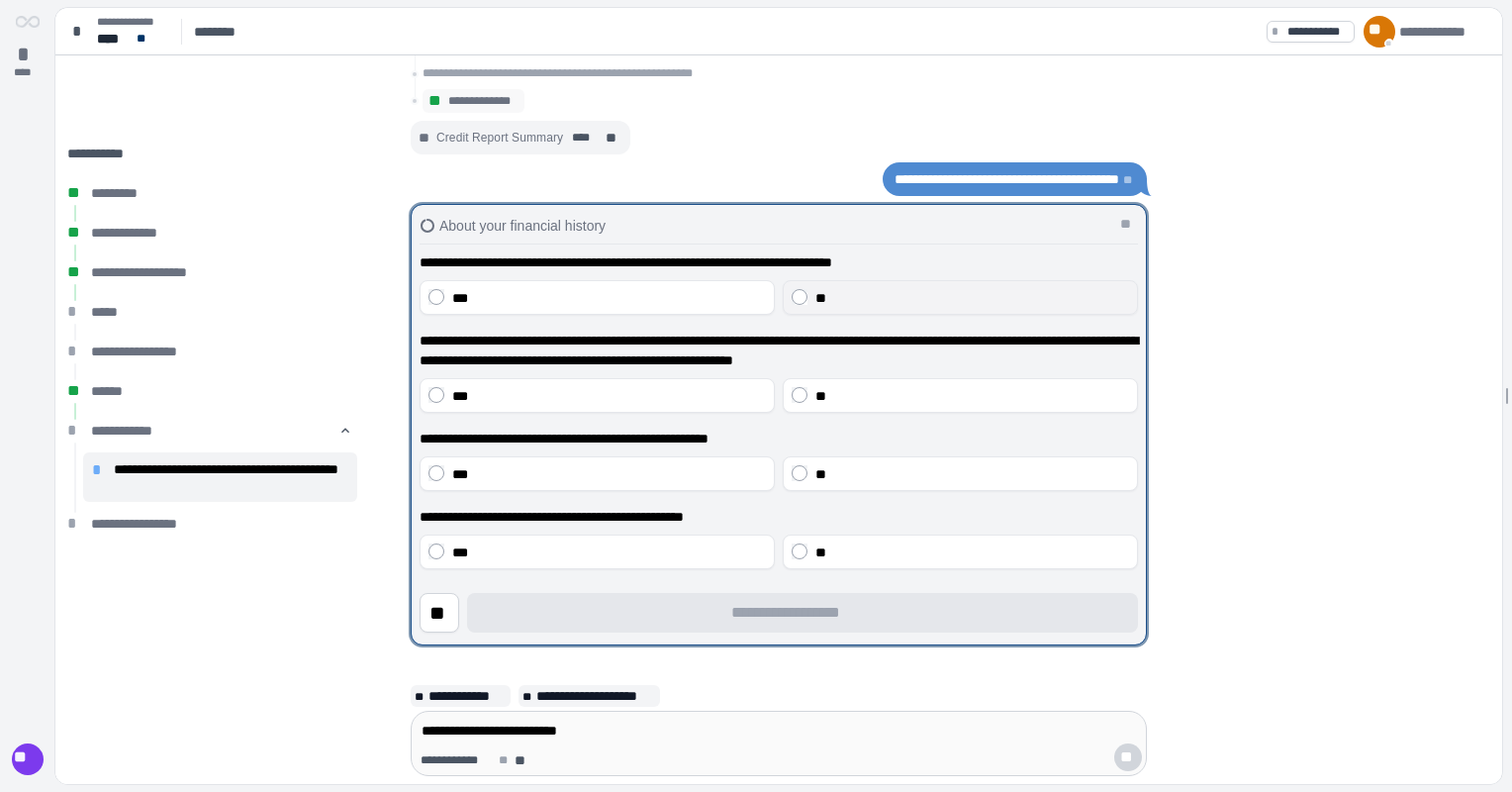click on "**" at bounding box center (960, 297) 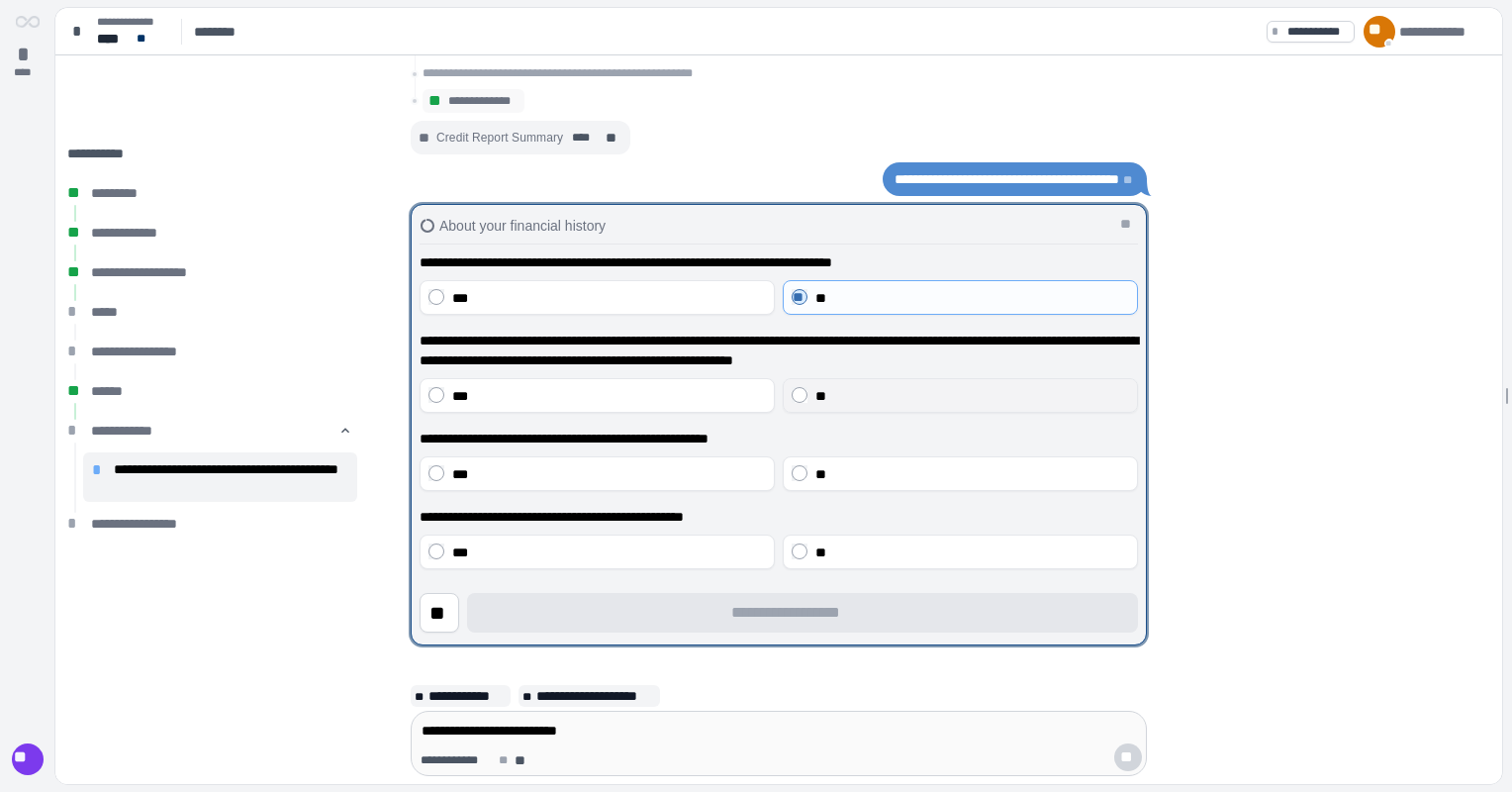 drag, startPoint x: 820, startPoint y: 396, endPoint x: 825, endPoint y: 405, distance: 10.29563 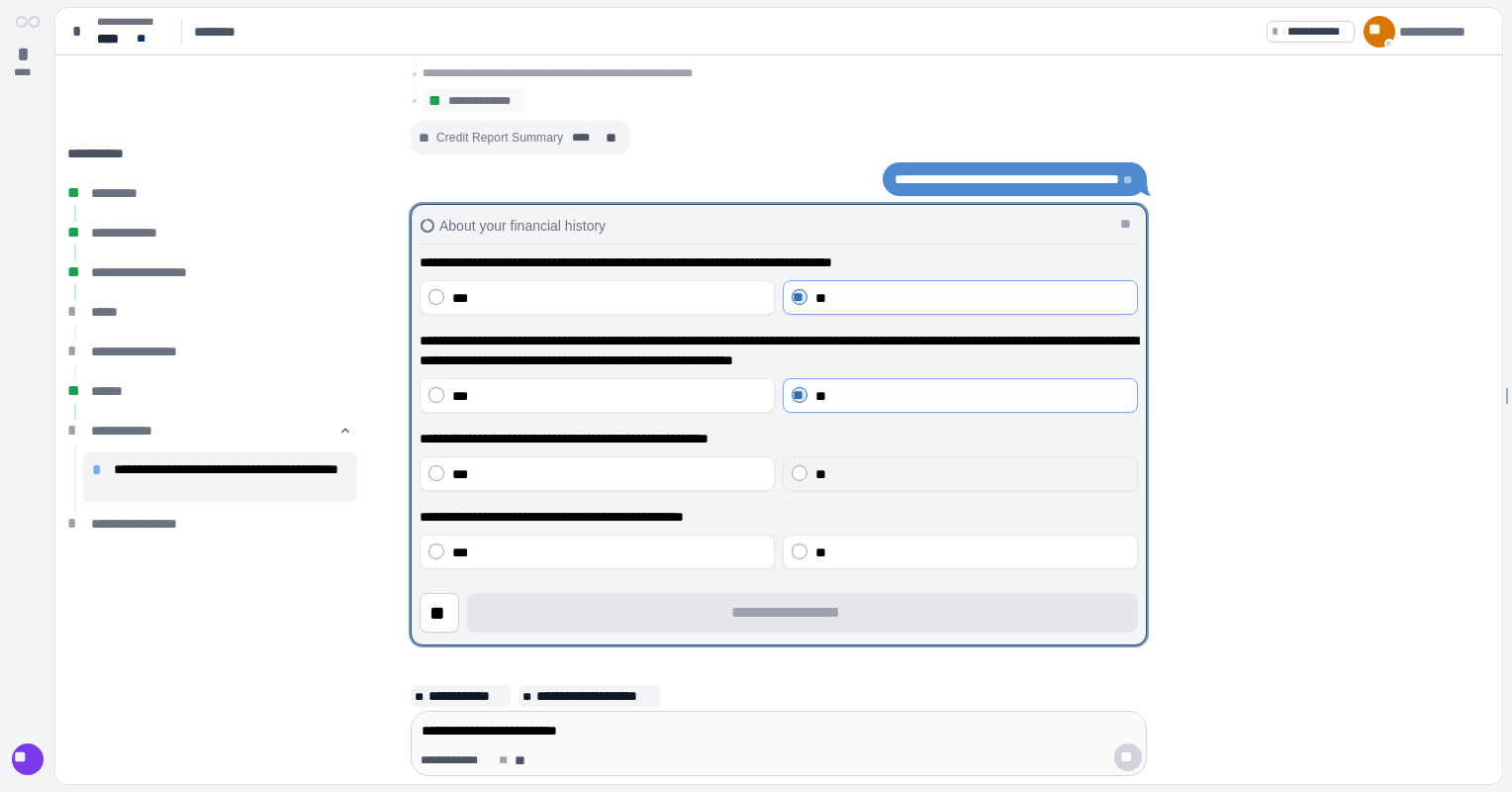 drag, startPoint x: 838, startPoint y: 471, endPoint x: 838, endPoint y: 482, distance: 11 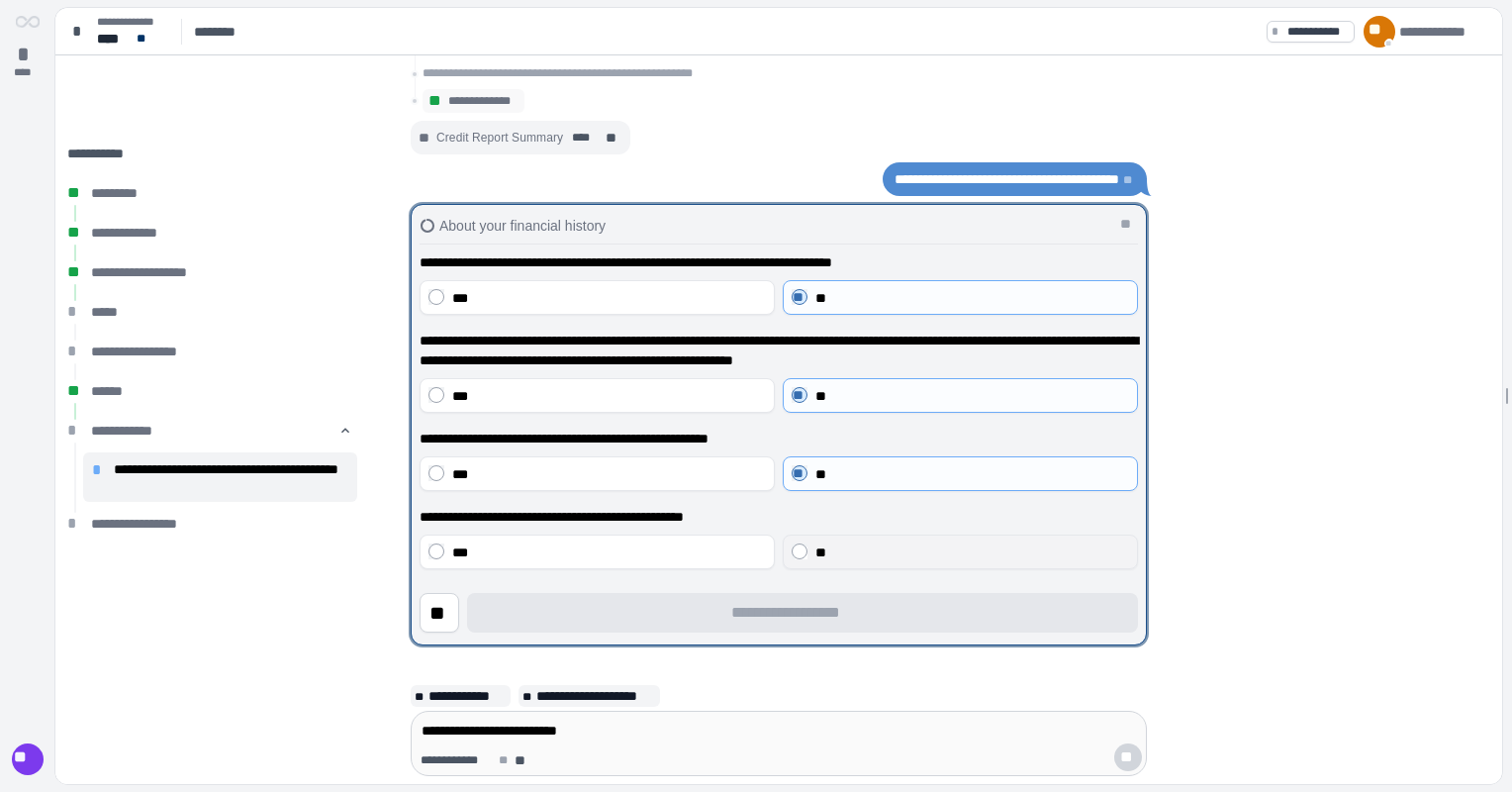 click on "**" at bounding box center (972, 552) 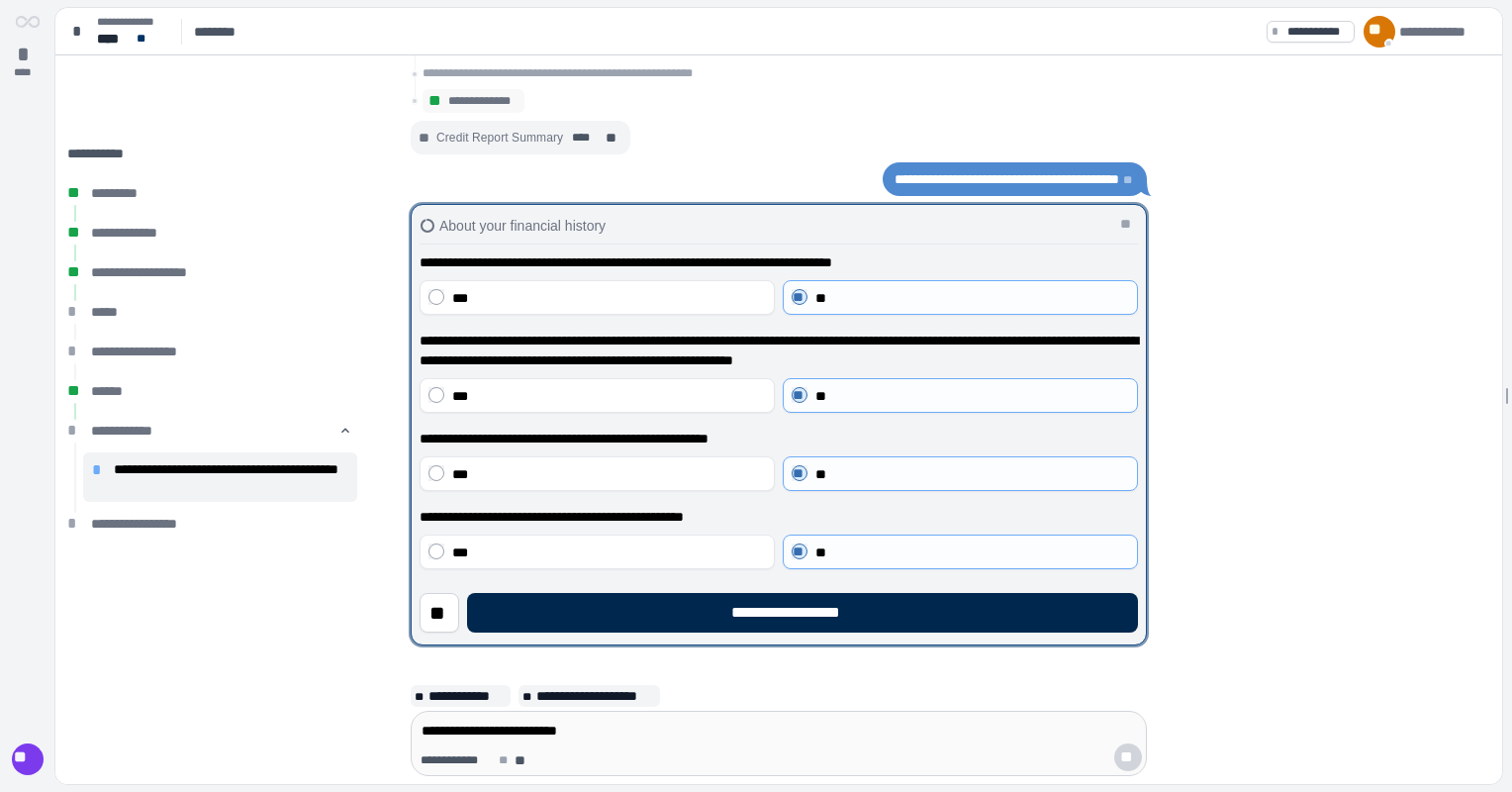click on "**********" at bounding box center [803, 613] 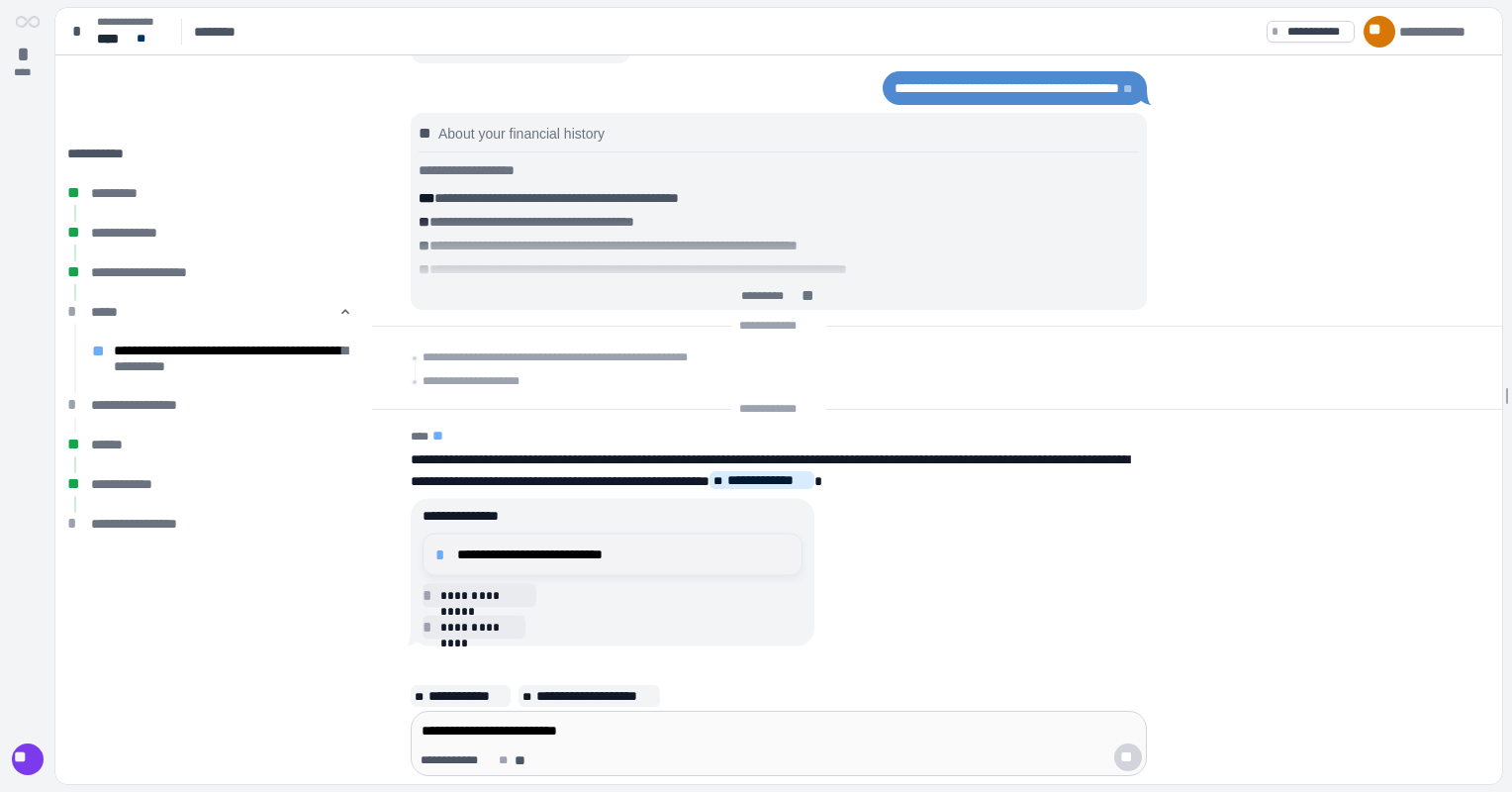 click on "**********" at bounding box center (623, 554) 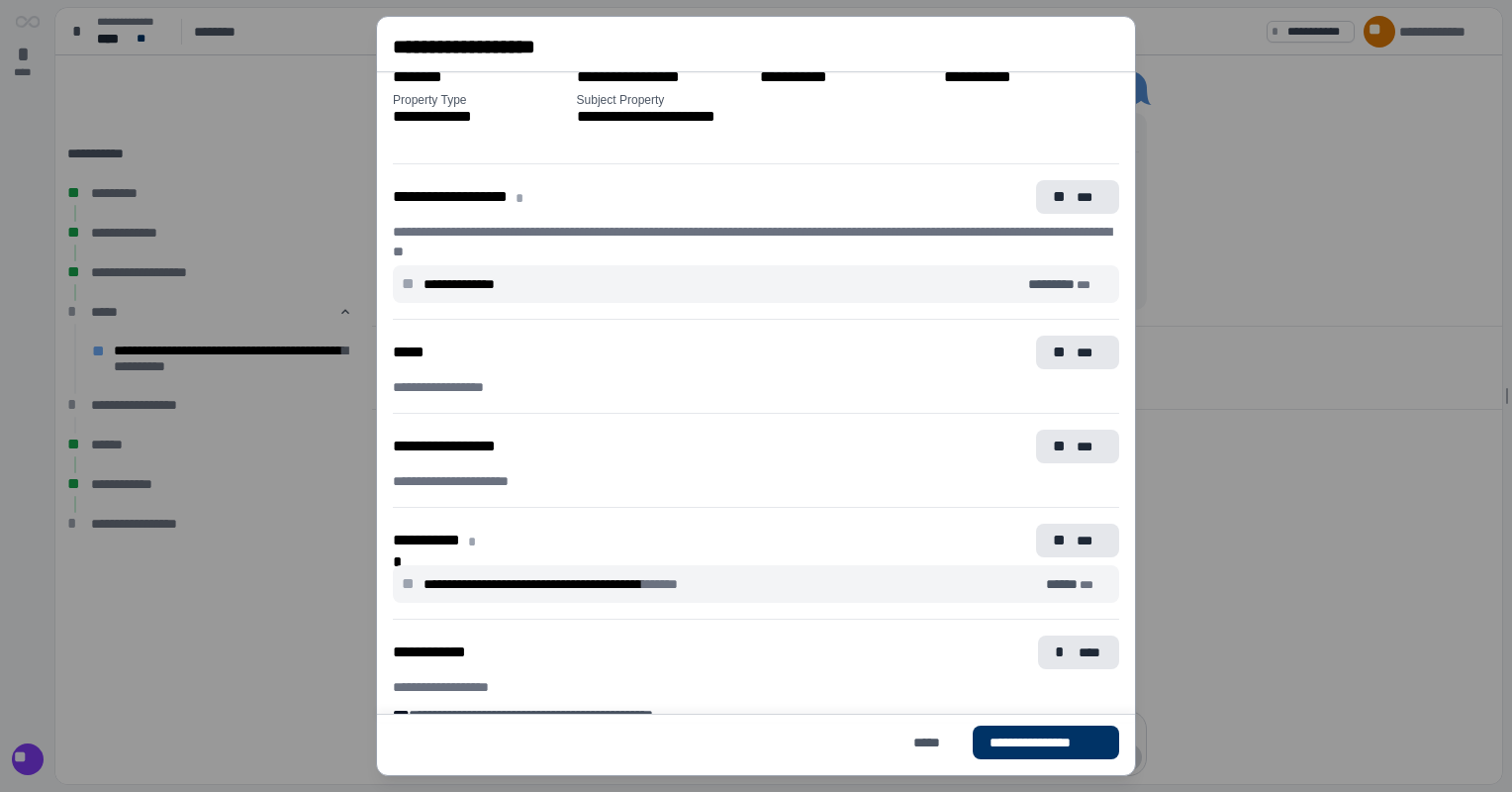 scroll, scrollTop: 0, scrollLeft: 0, axis: both 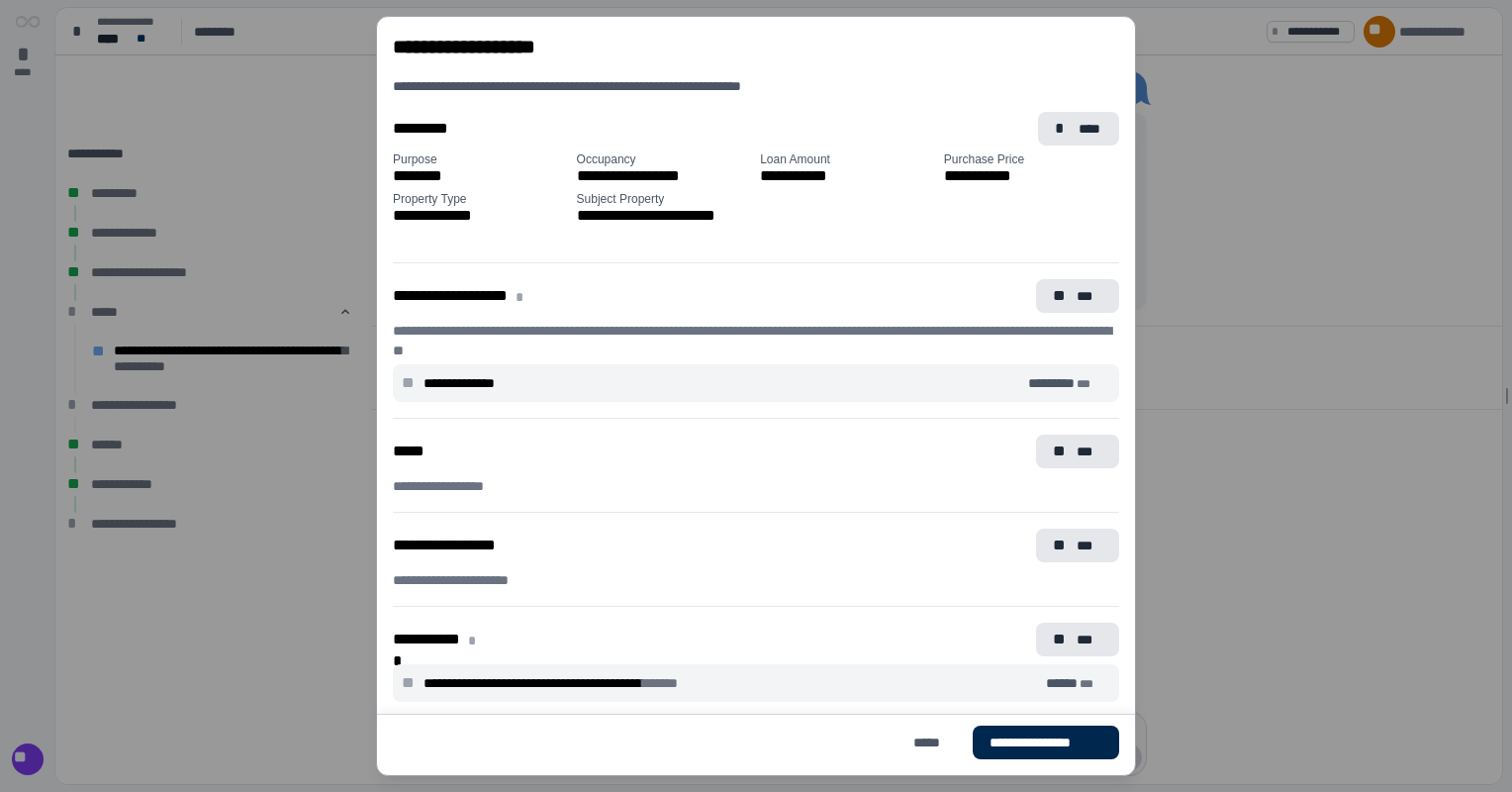 click on "**********" at bounding box center (1046, 742) 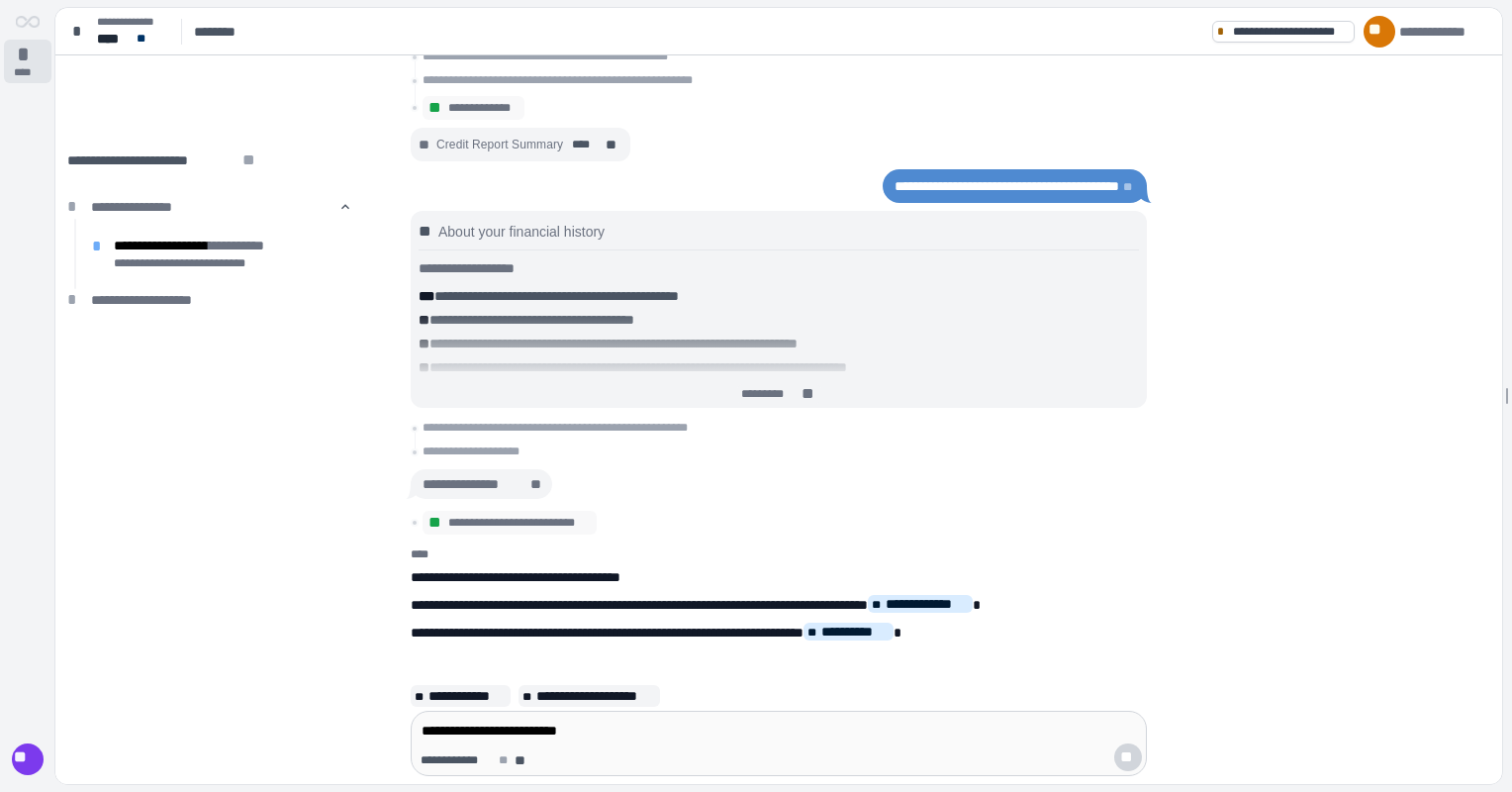 click on "*" at bounding box center (28, 54) 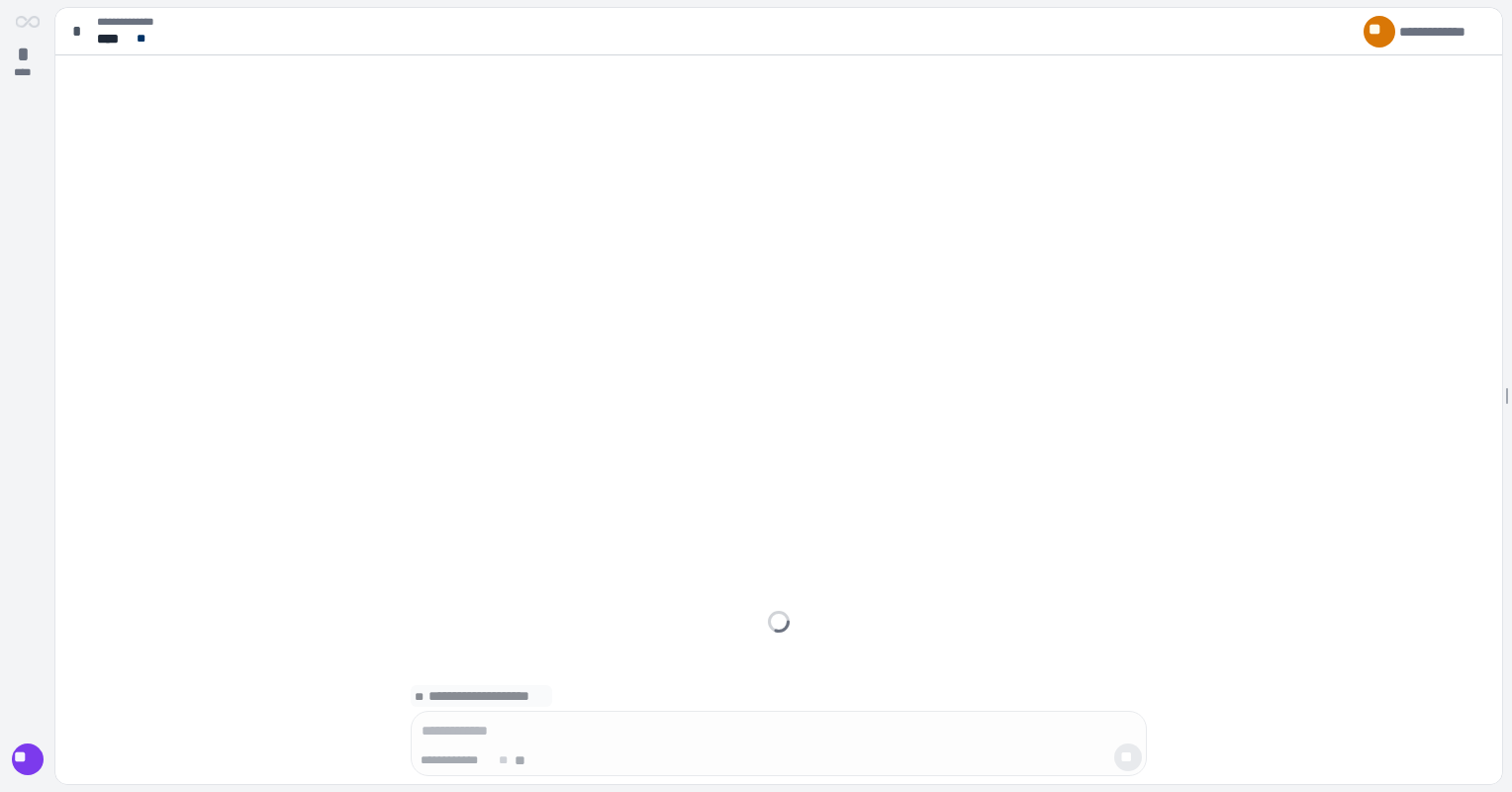 scroll, scrollTop: 0, scrollLeft: 0, axis: both 